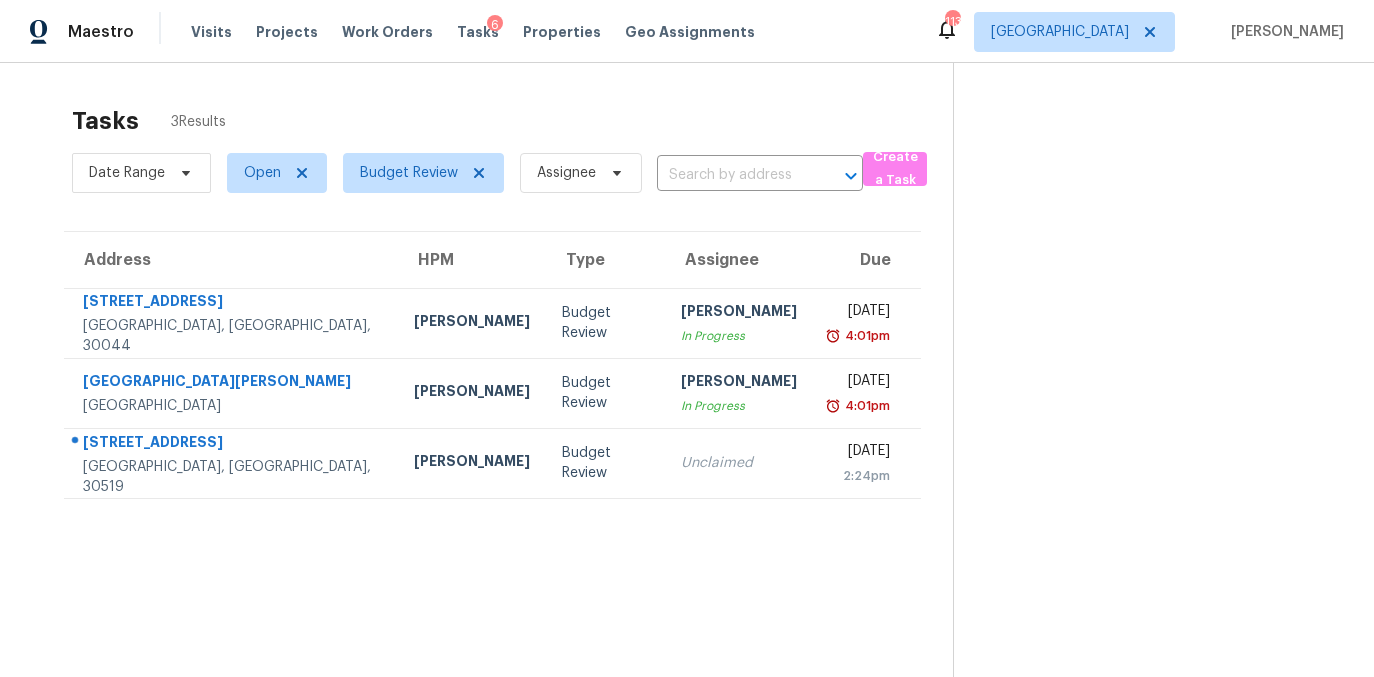 scroll, scrollTop: 0, scrollLeft: 0, axis: both 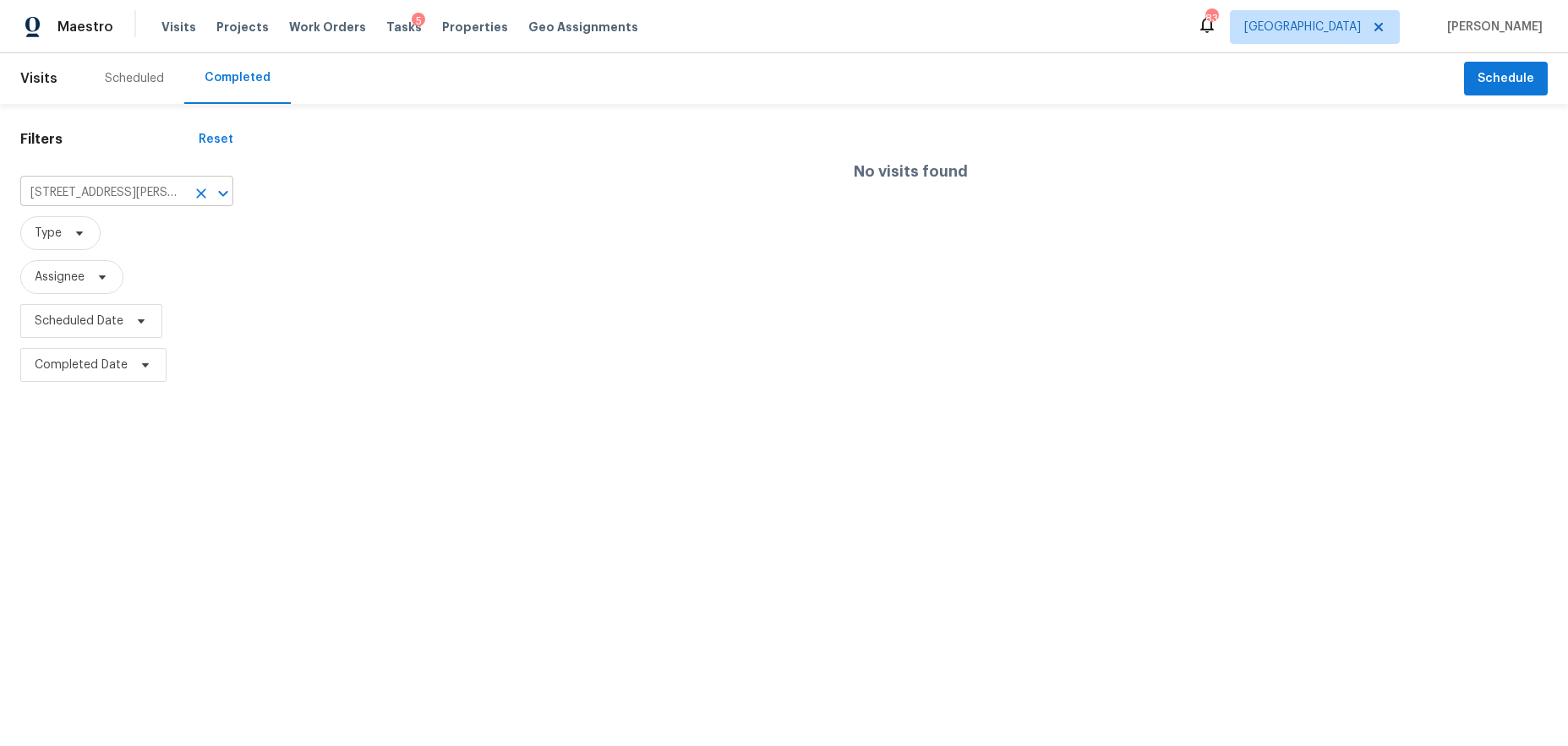 click on "1276 Westover Trce NW, Acworth, GA 30102" at bounding box center (103, 193) 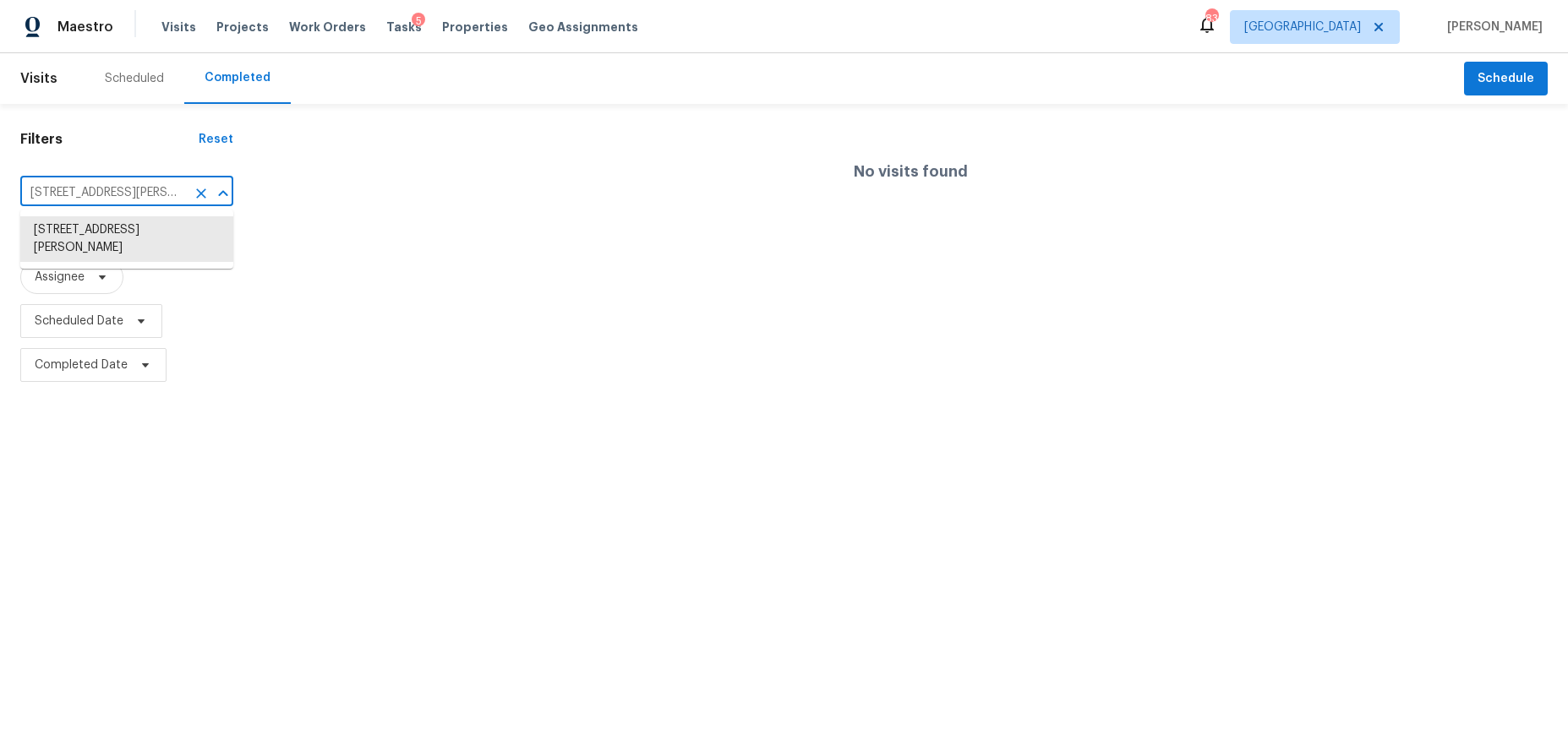 paste on "3622 Lantern Crest Cv, Scottdale, GA 30079" 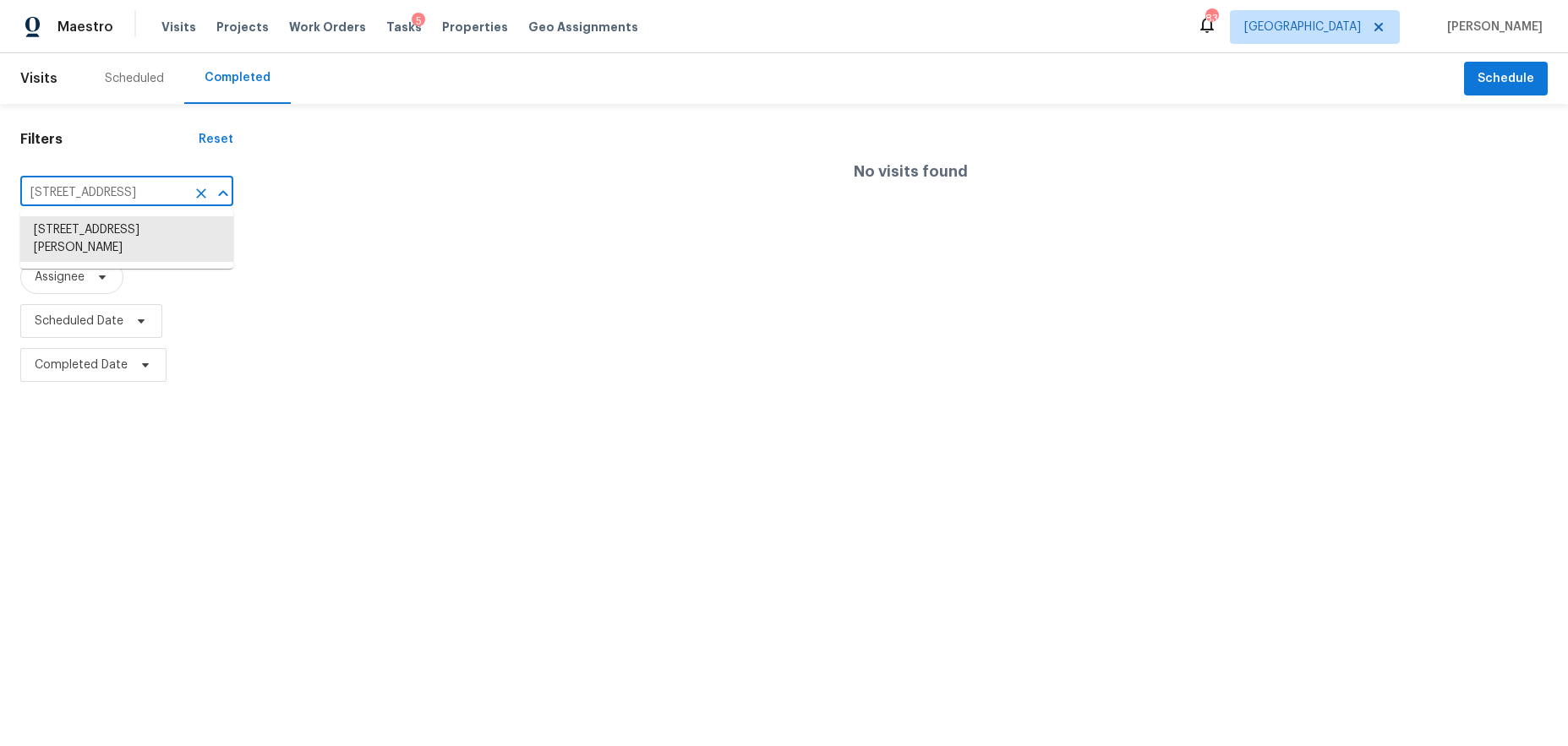 scroll, scrollTop: 0, scrollLeft: 90, axis: horizontal 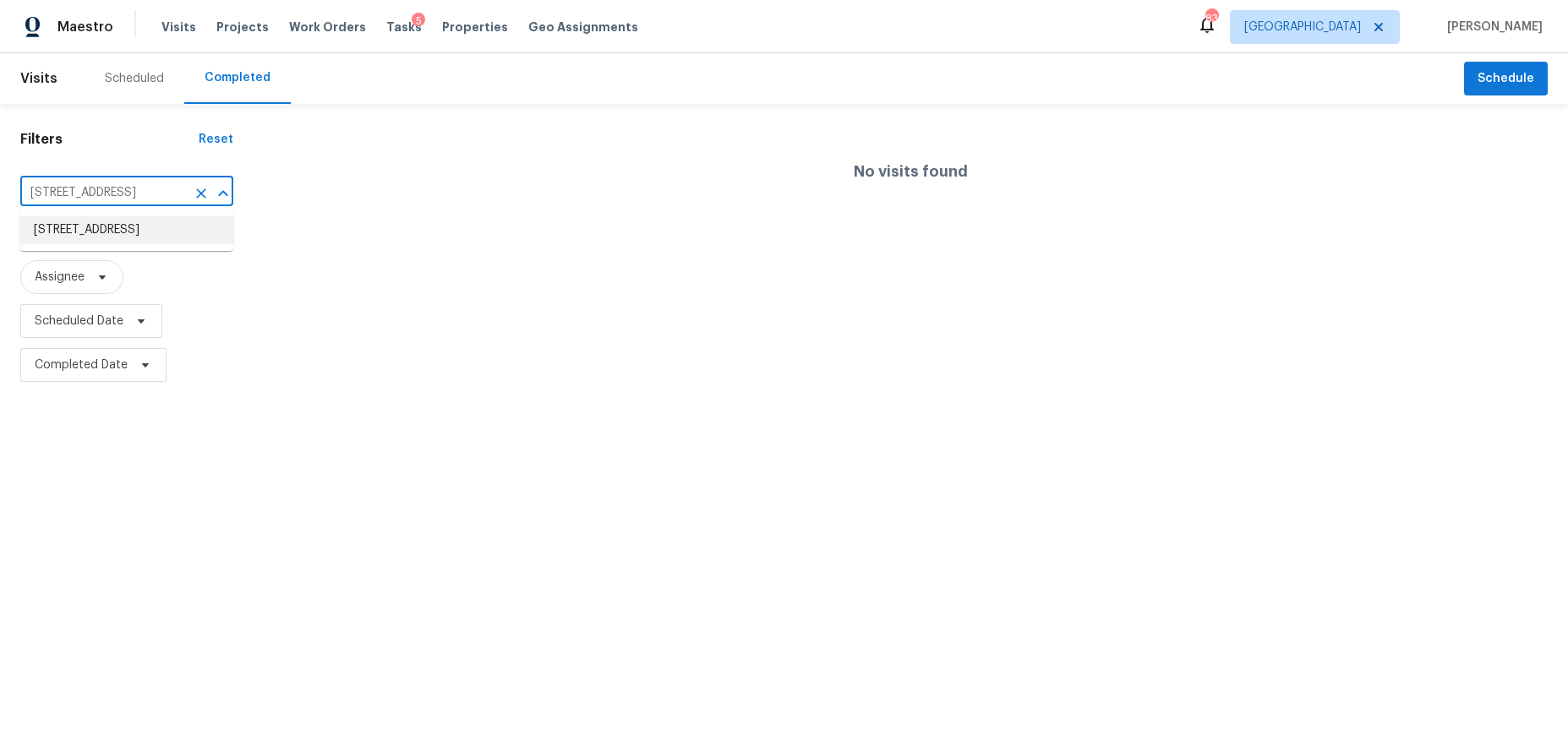 click on "3622 Lantern Crest Cv, Scottdale, GA 30079" at bounding box center [127, 230] 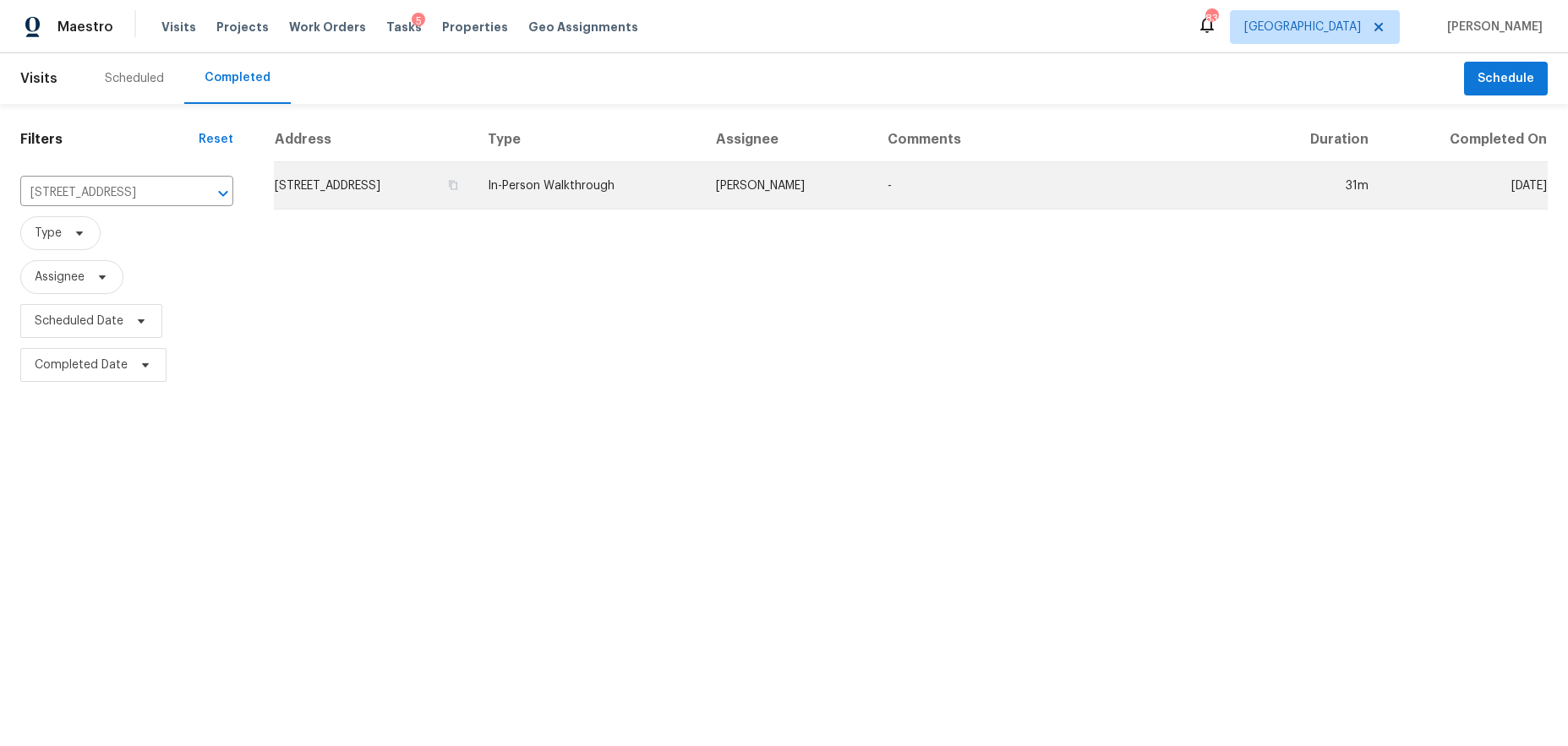 click on "3622 Lantern Crest Cv, Scottdale, GA 30079" at bounding box center [374, 186] 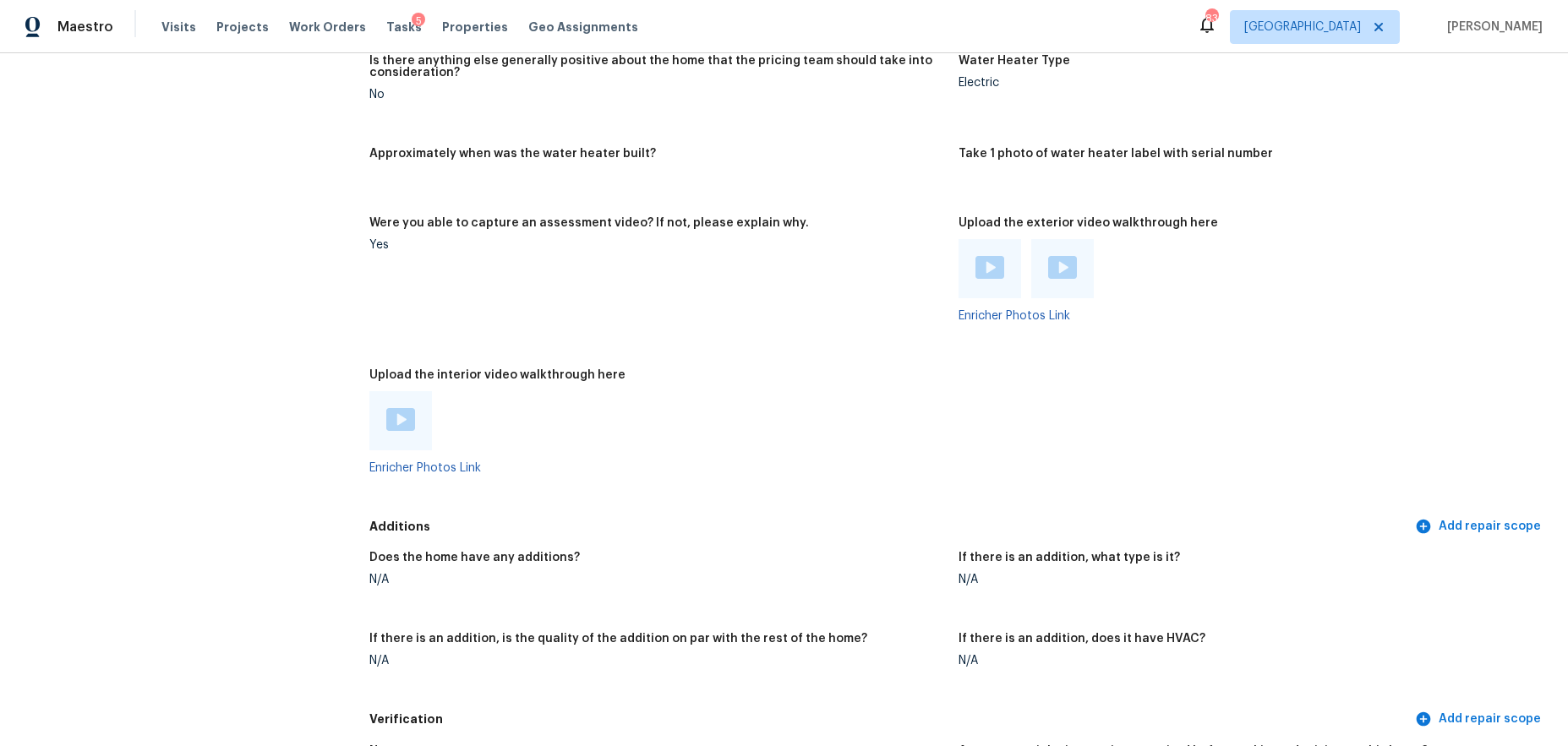 scroll, scrollTop: 2906, scrollLeft: 0, axis: vertical 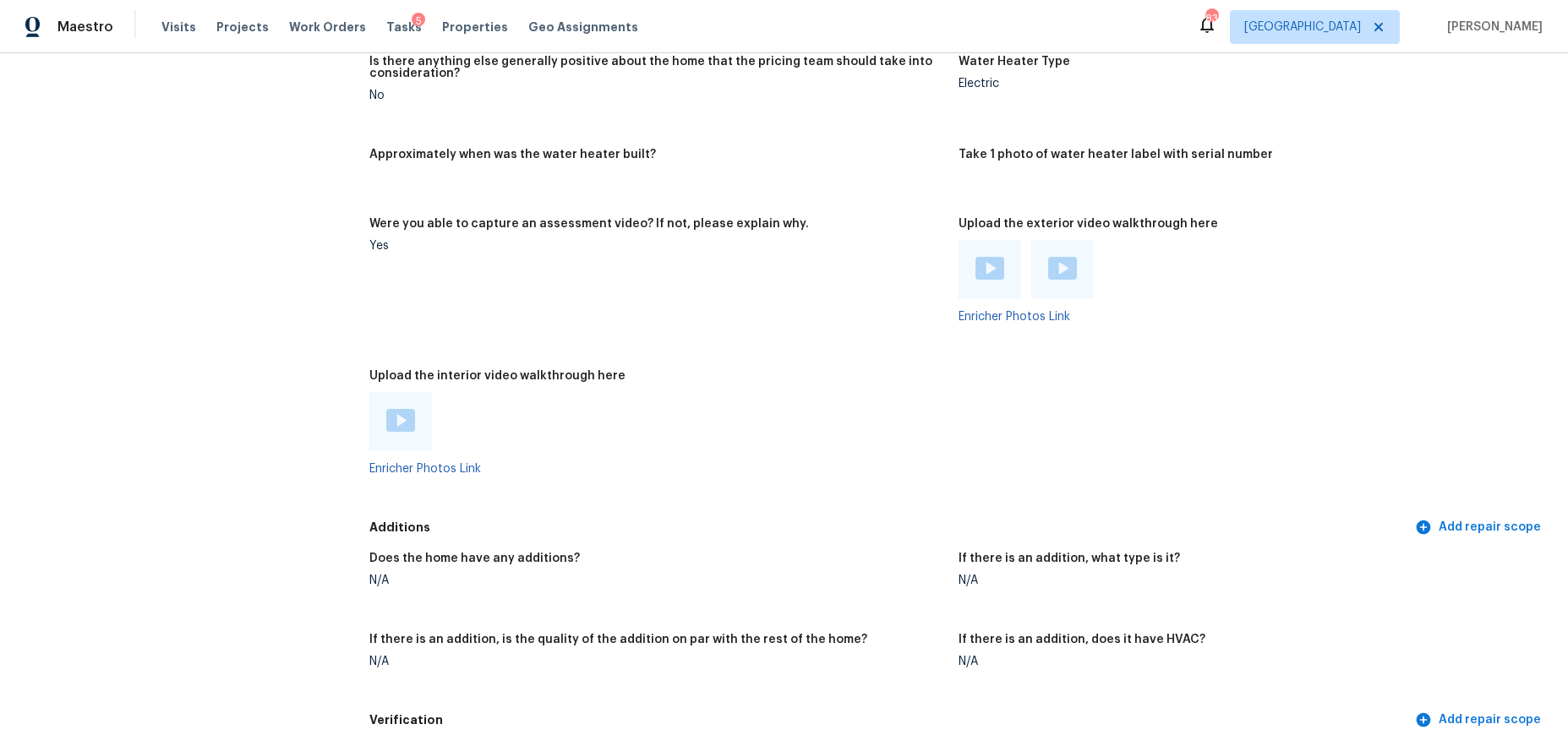 click at bounding box center (401, 420) 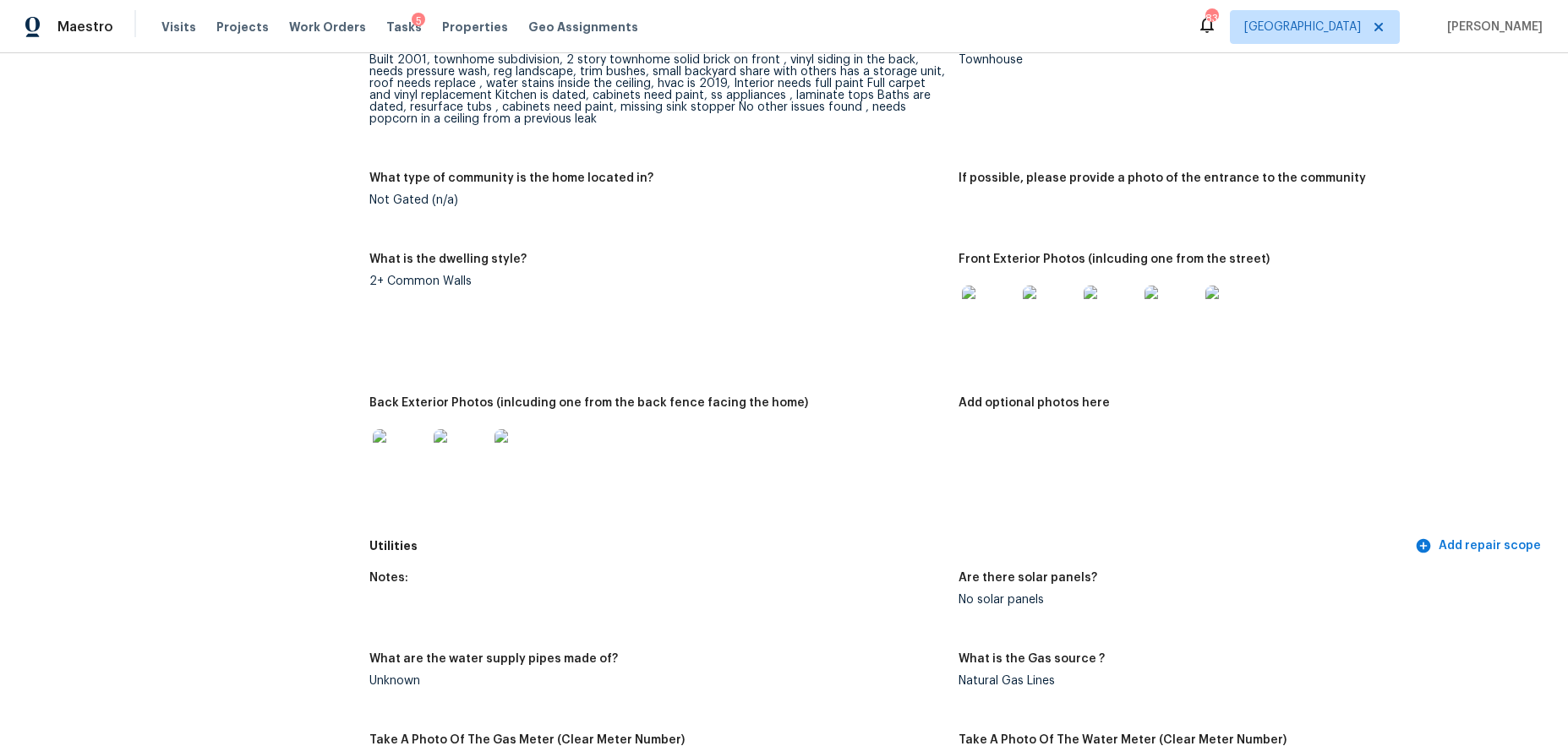 scroll, scrollTop: 0, scrollLeft: 0, axis: both 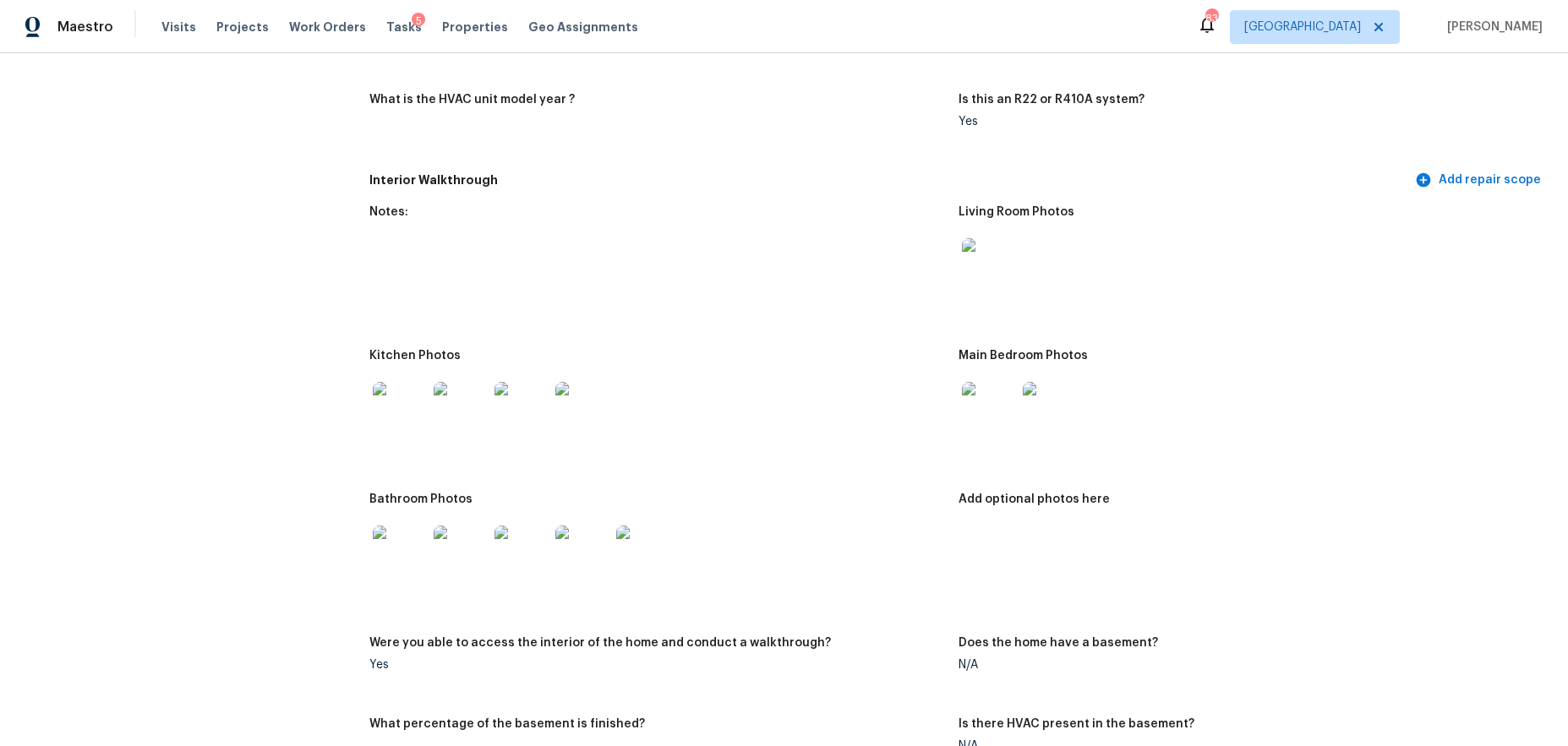 click at bounding box center [400, 409] 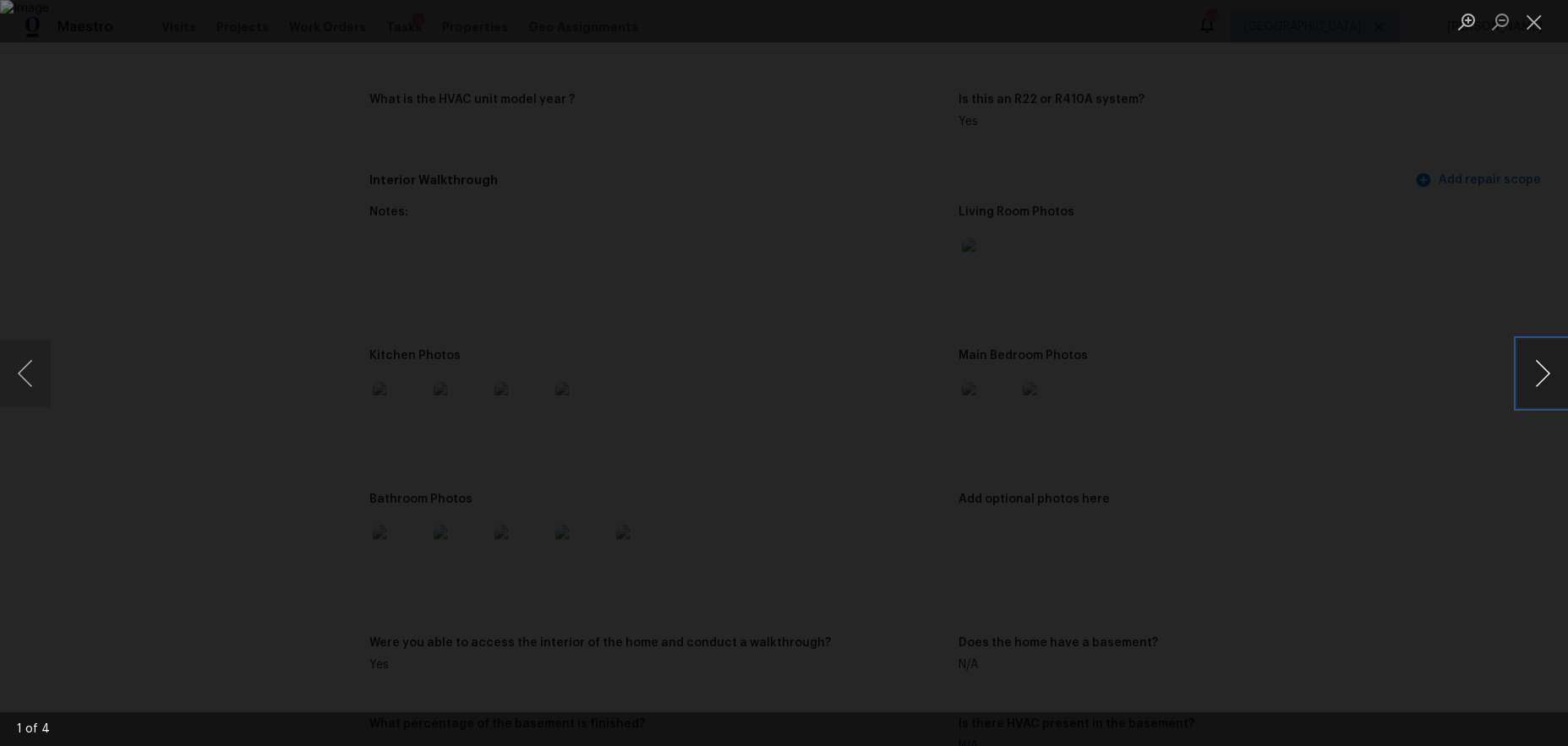 click at bounding box center (1543, 373) 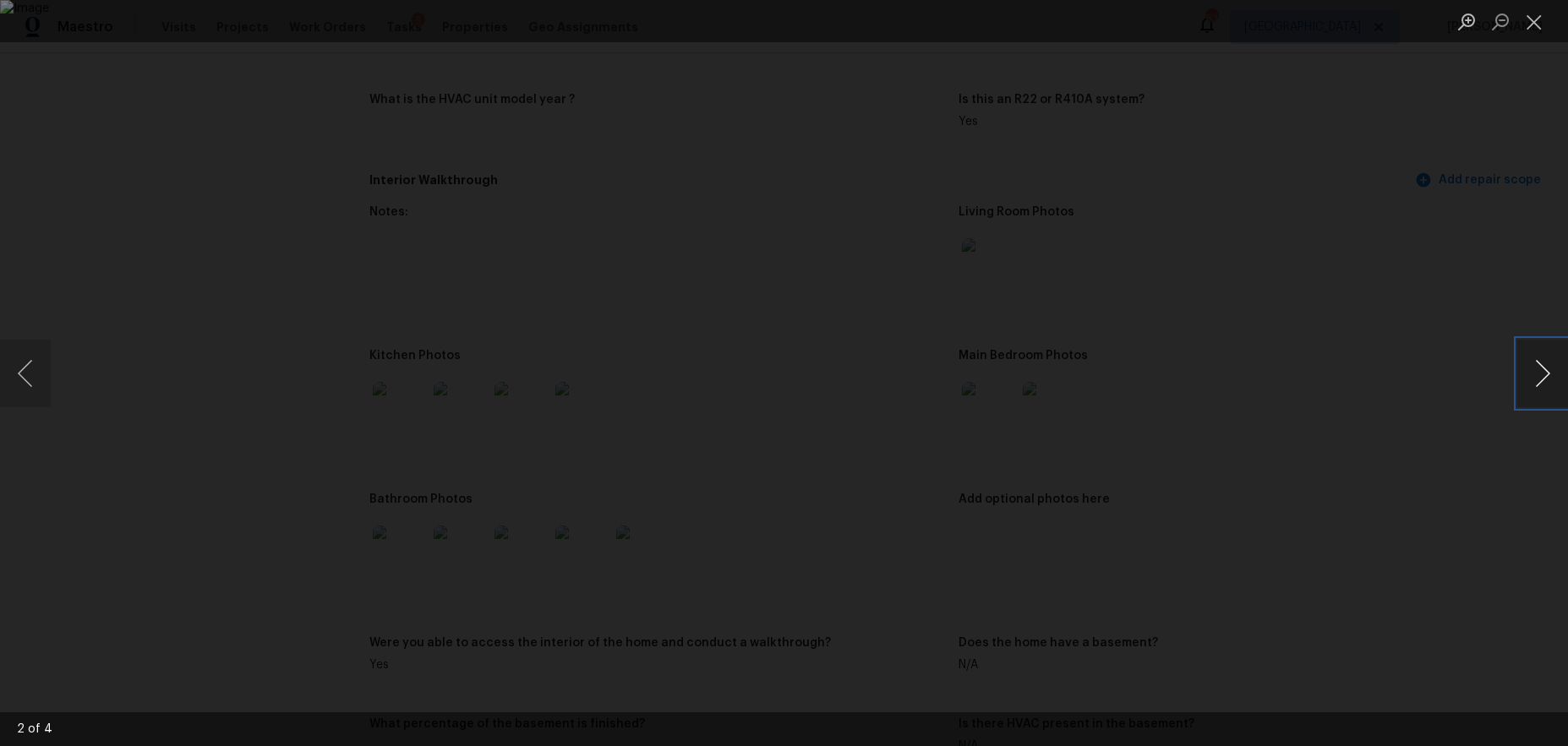 click at bounding box center (1543, 373) 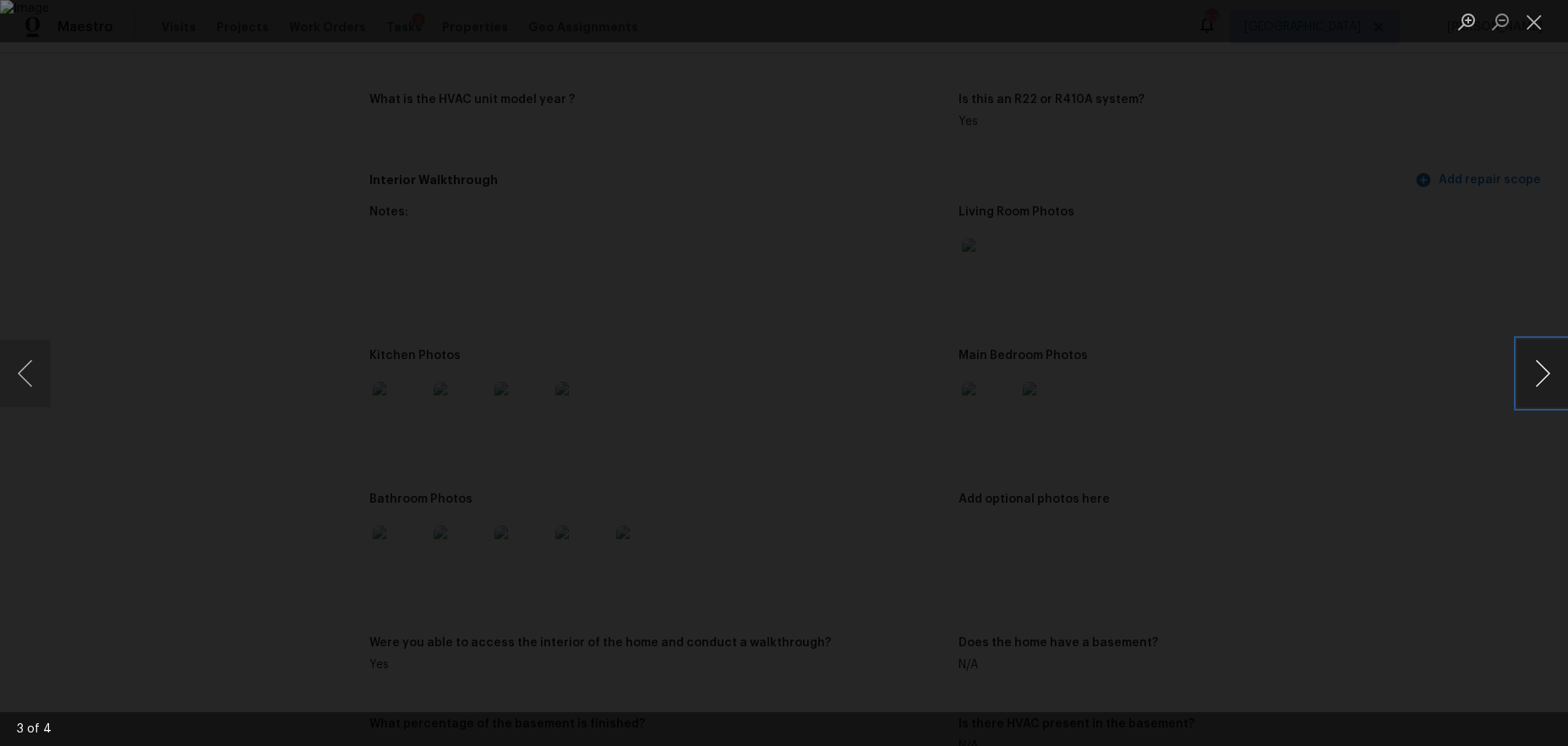 click at bounding box center [1543, 373] 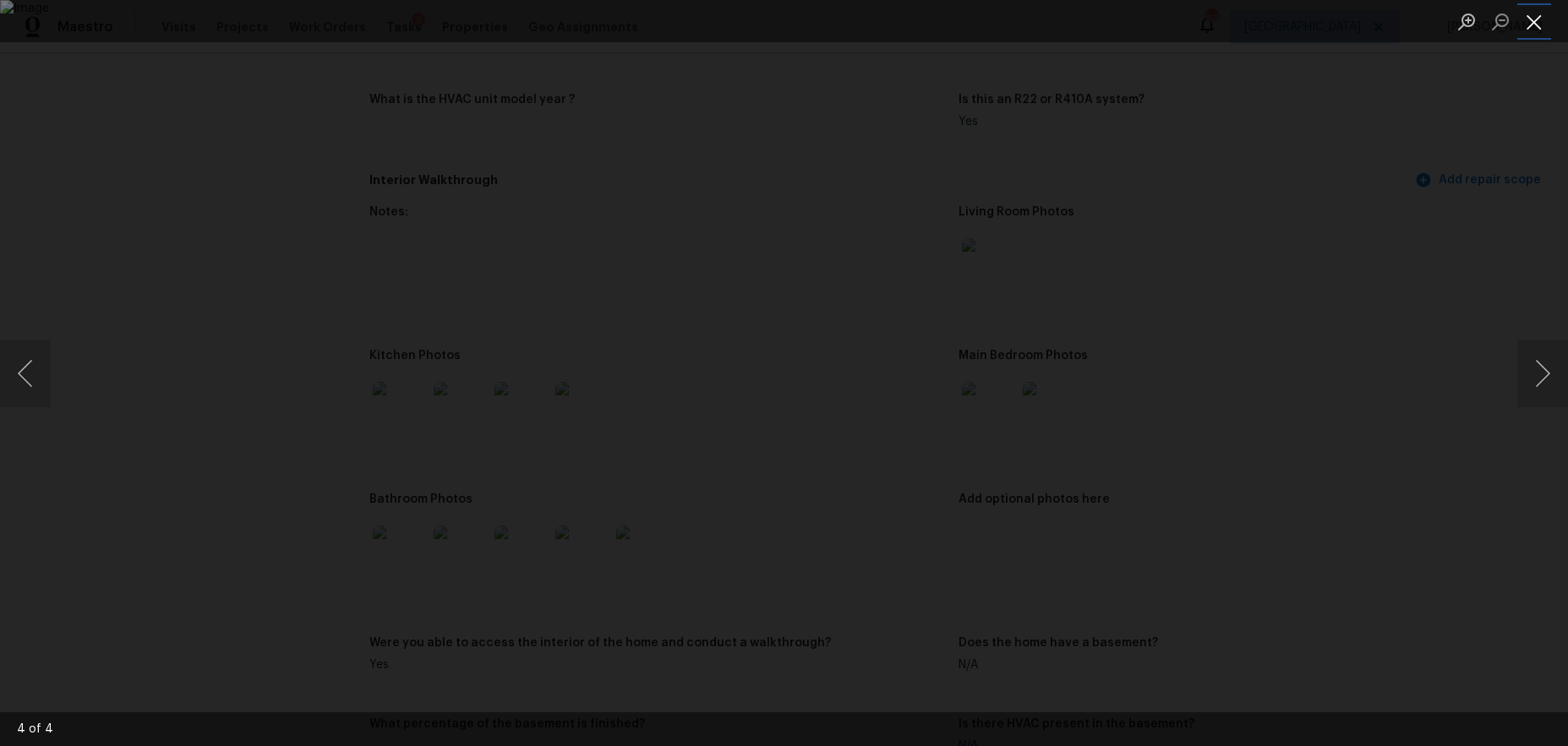 click at bounding box center (1534, 21) 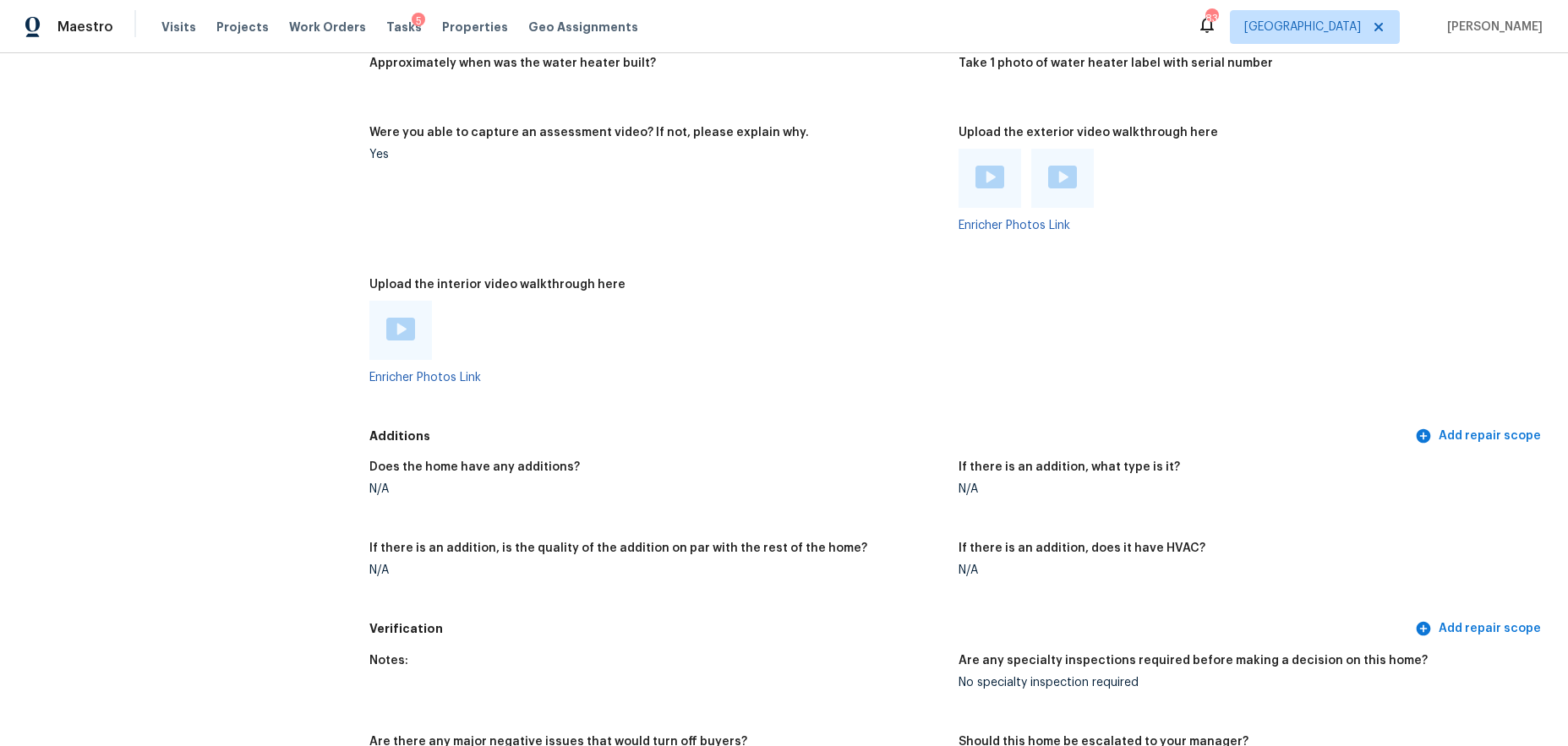 scroll, scrollTop: 3052, scrollLeft: 0, axis: vertical 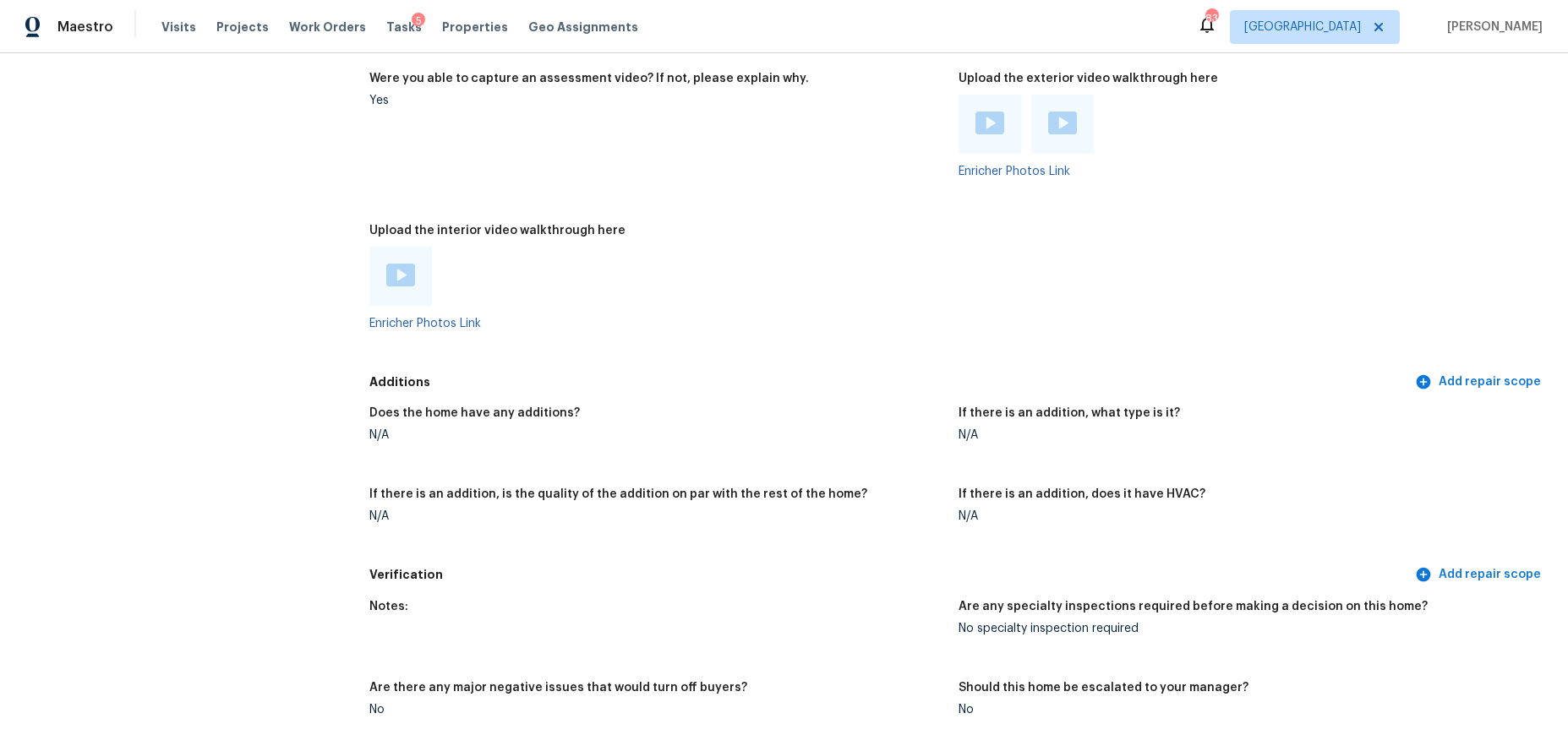 click at bounding box center [401, 275] 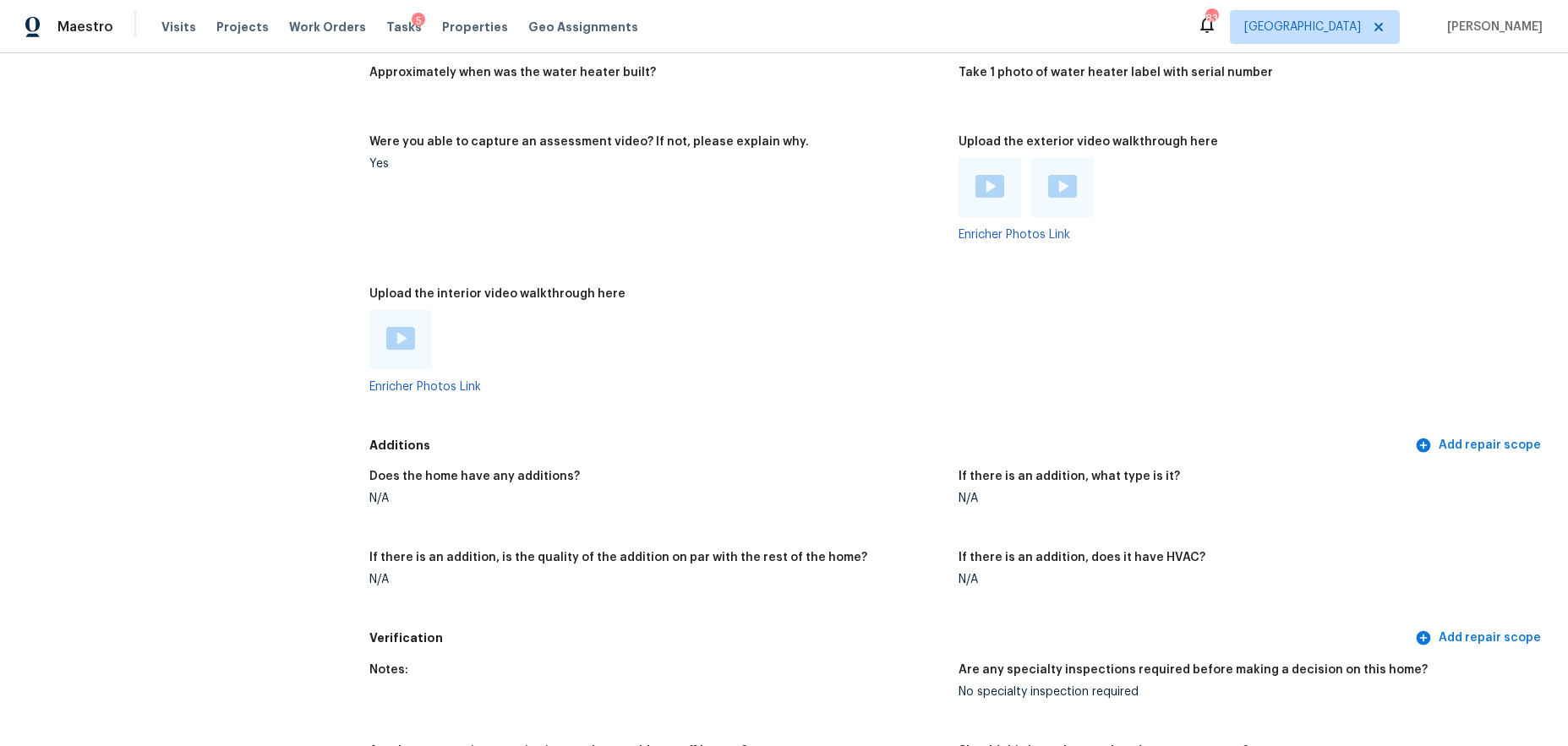 scroll, scrollTop: 2987, scrollLeft: 0, axis: vertical 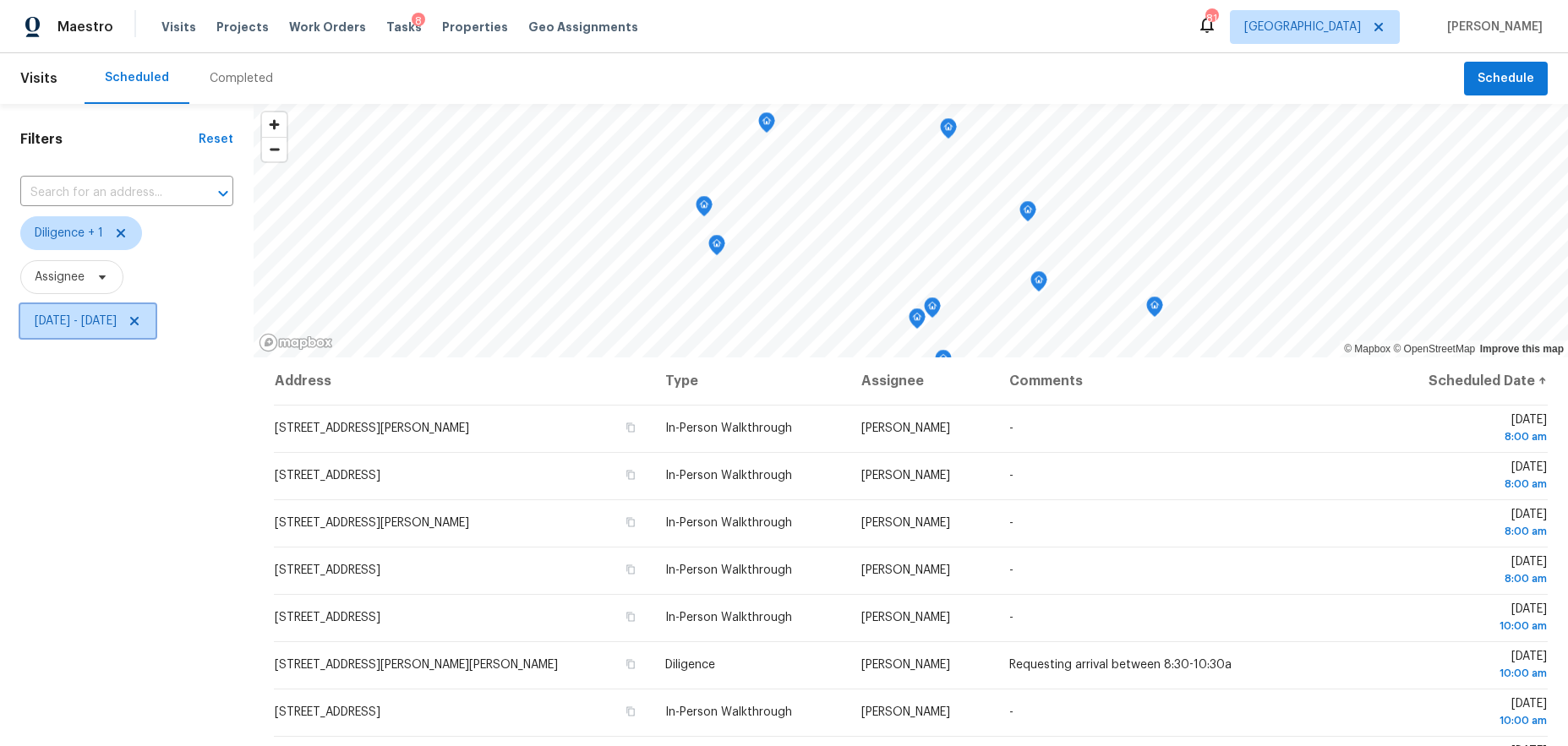 click on "Thu, Jul 10 - Thu, Jul 10" at bounding box center [75, 321] 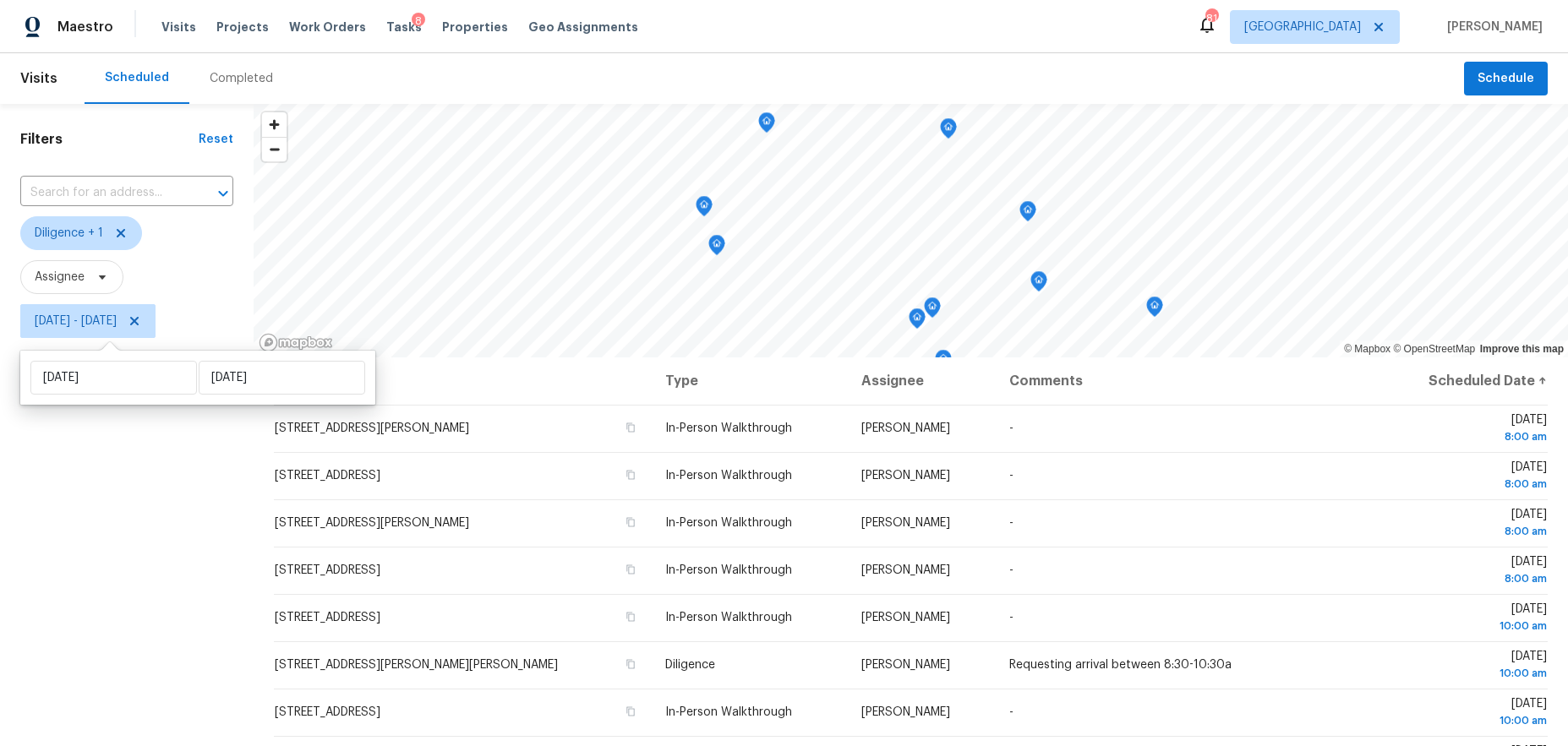 click on "Thu, Jul 10 Thu, Jul 10" at bounding box center (198, 378) 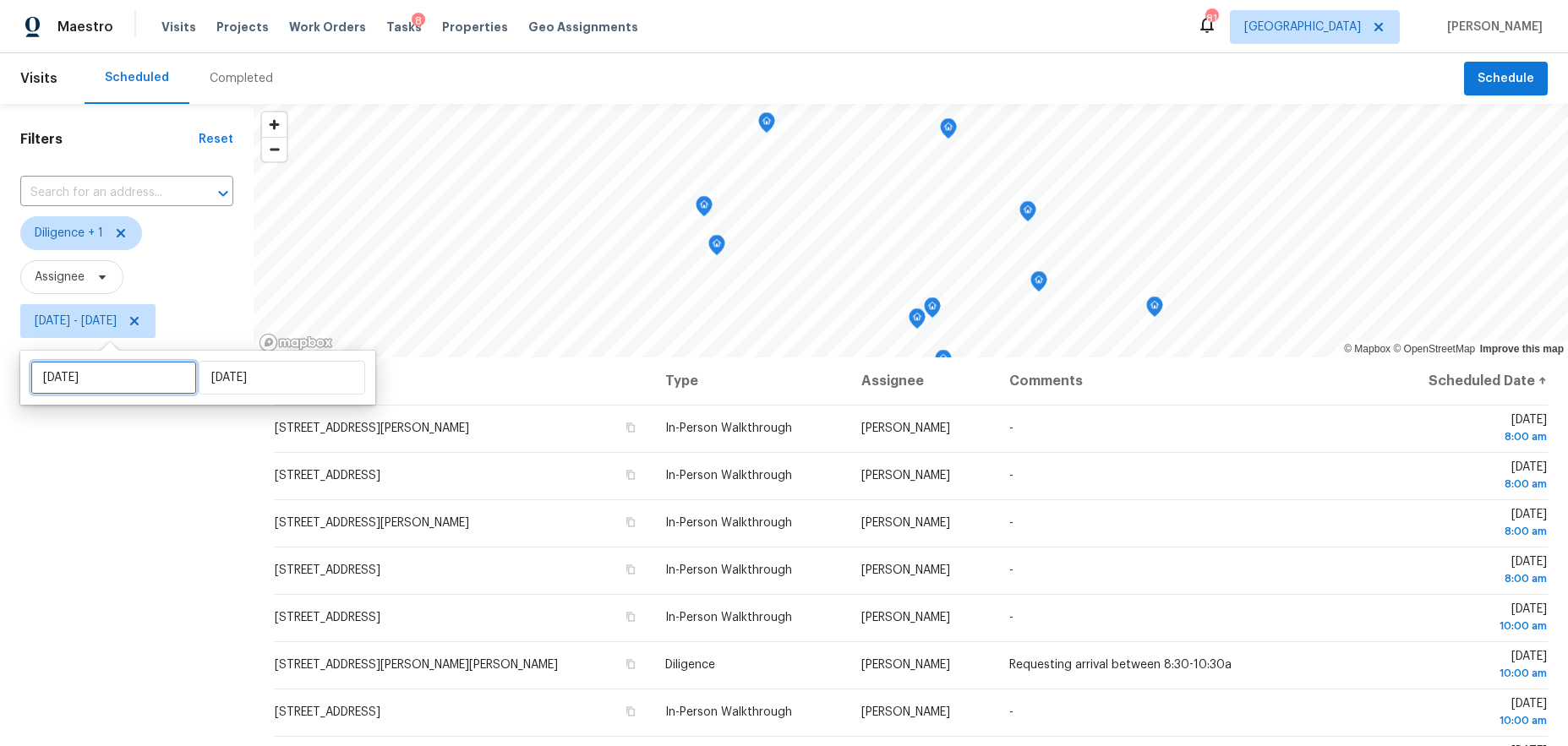 select on "6" 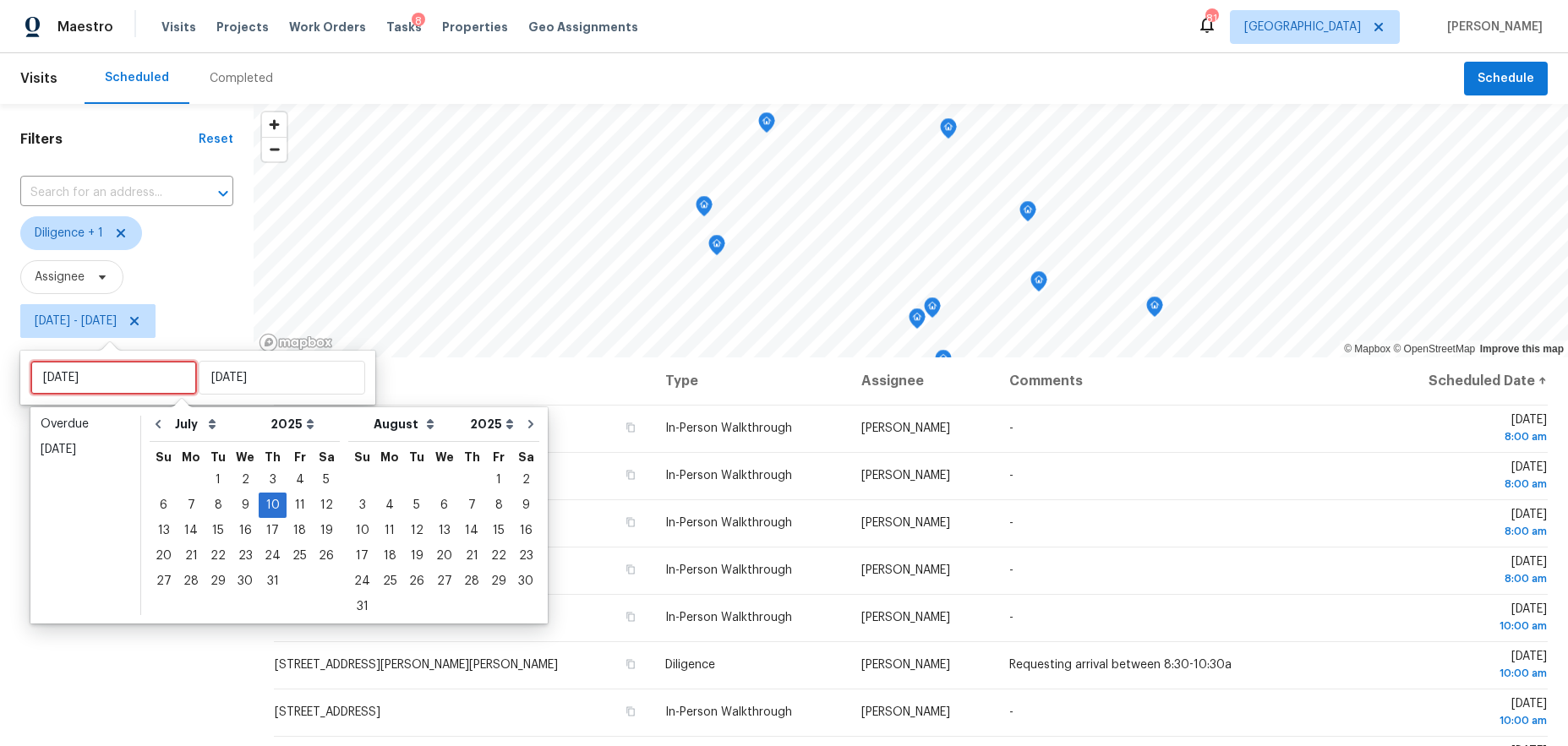 click on "Thu, Jul 10" at bounding box center (113, 378) 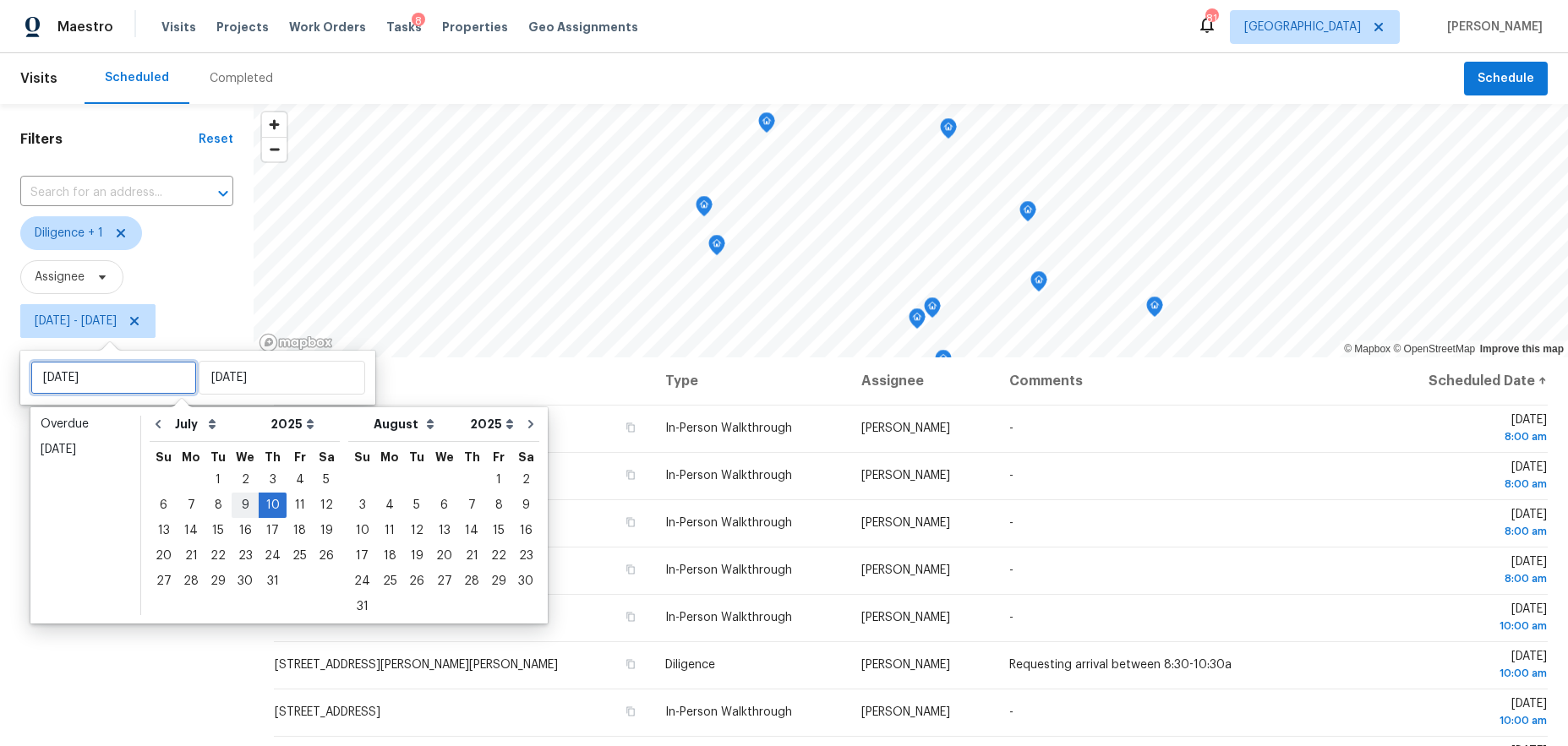 type on "Wed, Jul 09" 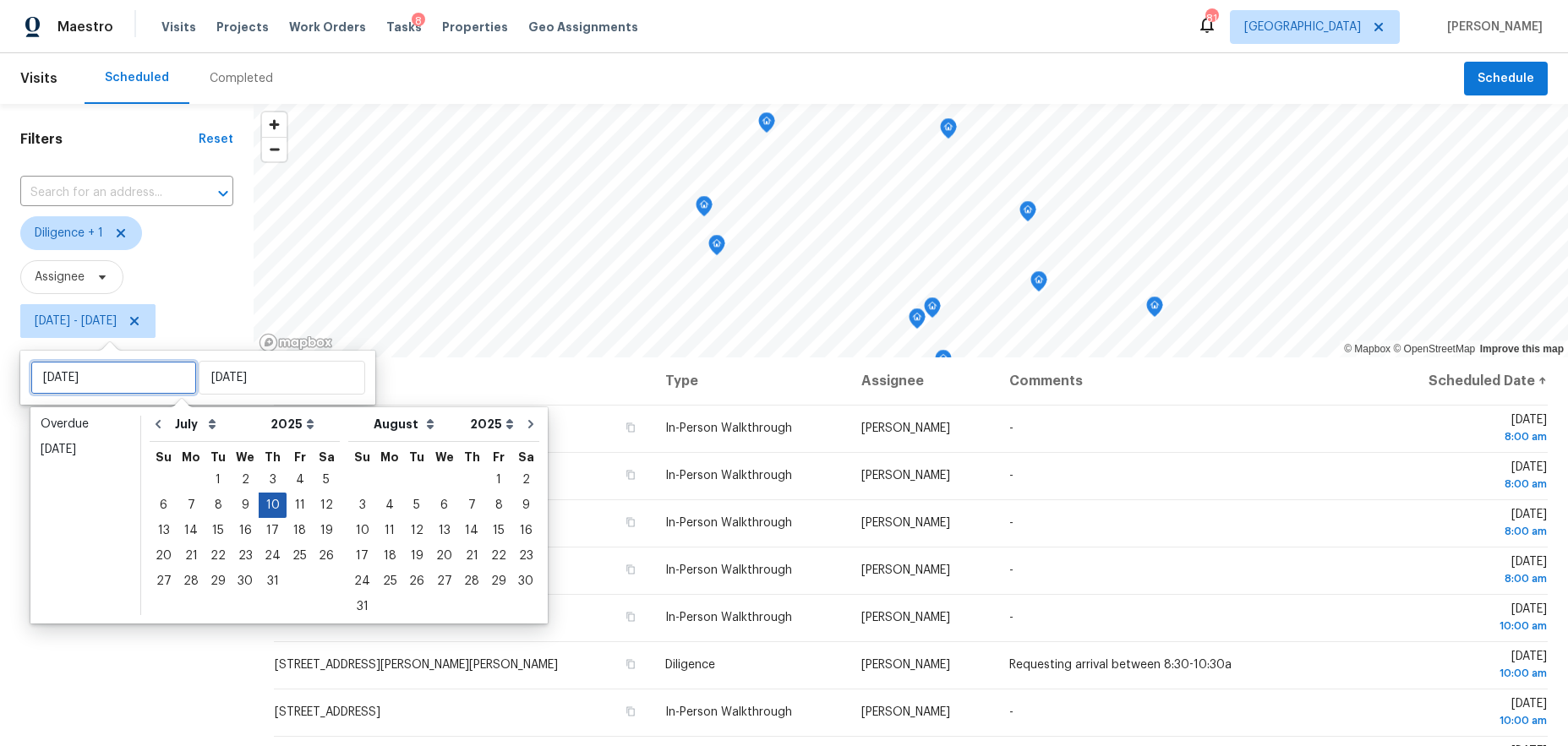 type 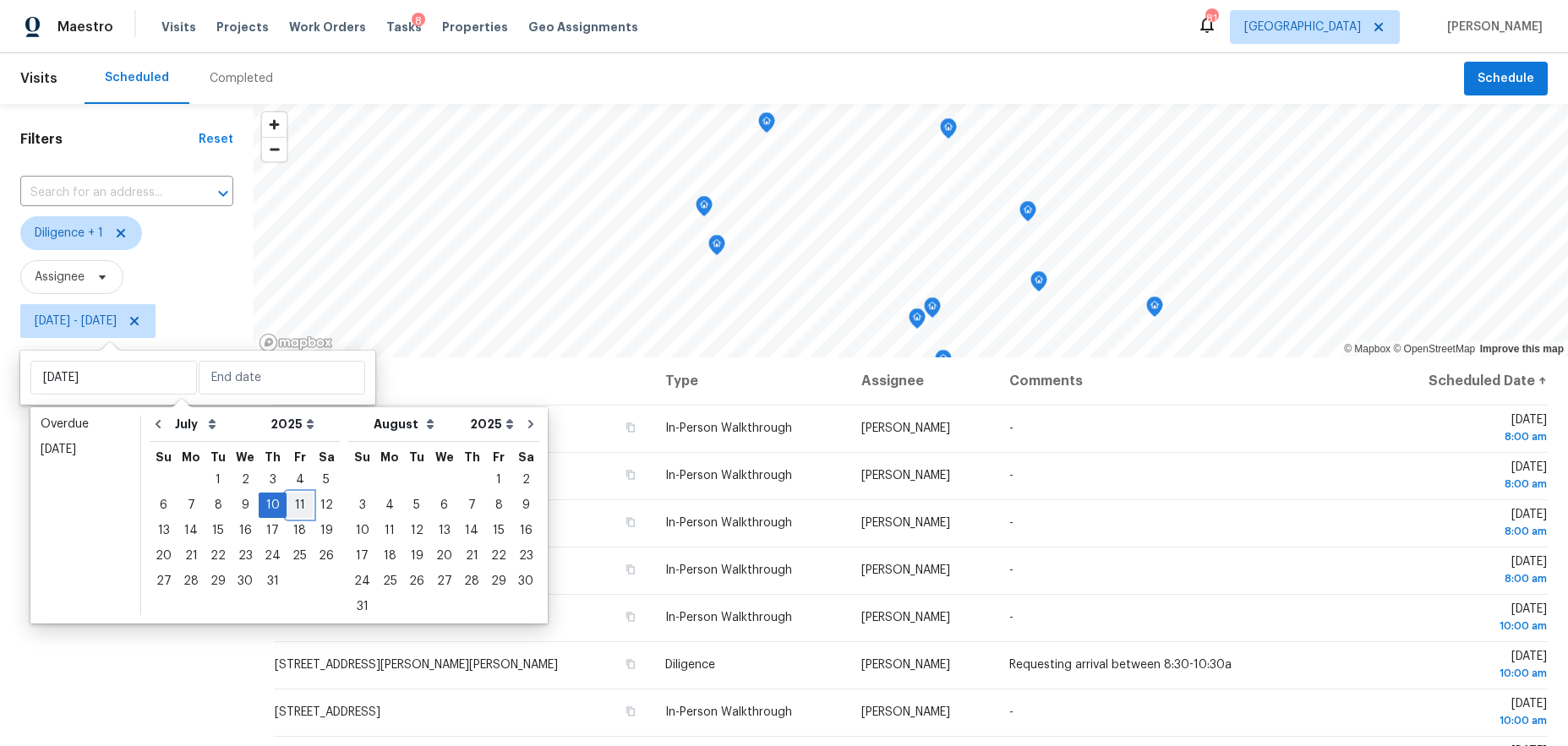 click on "11" at bounding box center (299, 505) 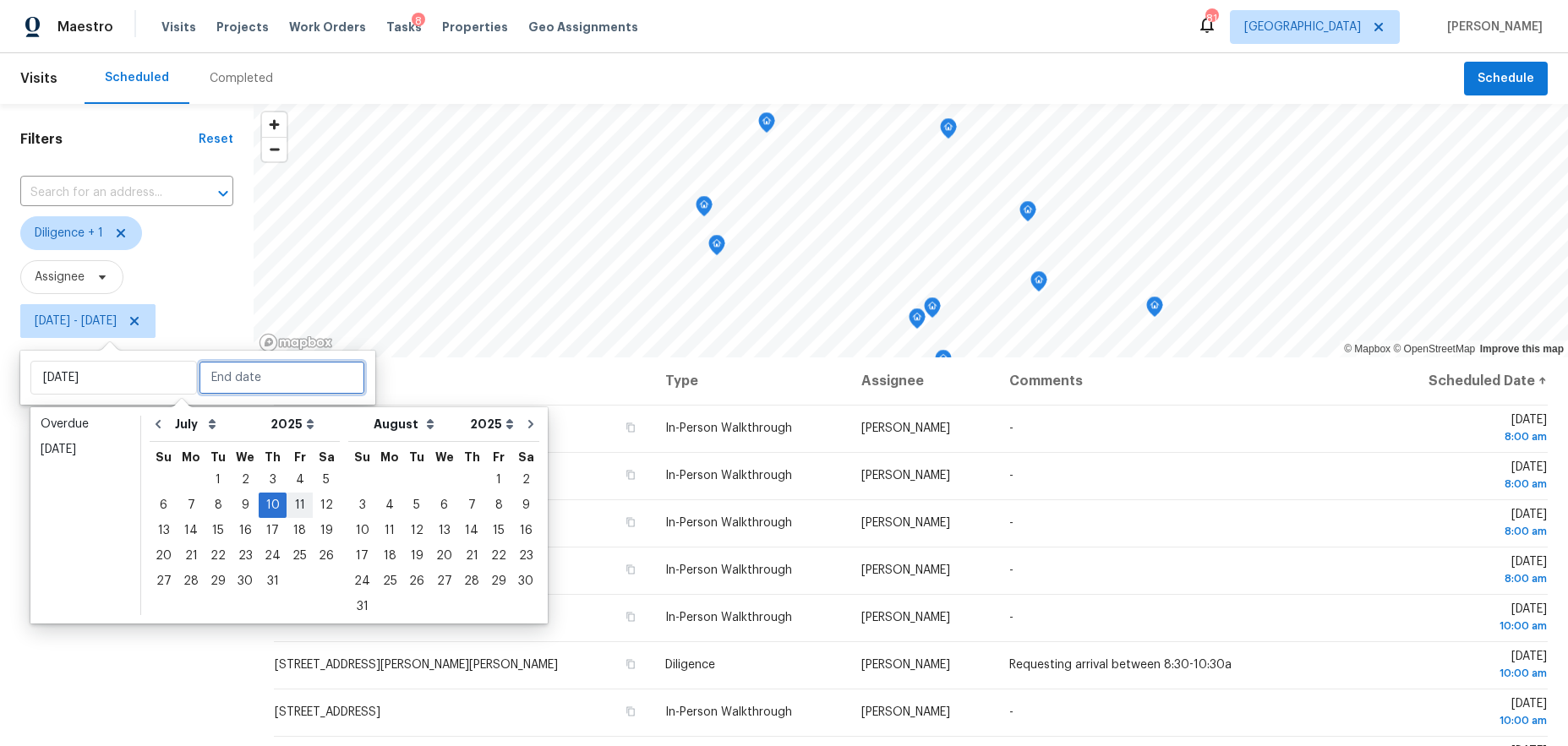 type on "Fri, Jul 11" 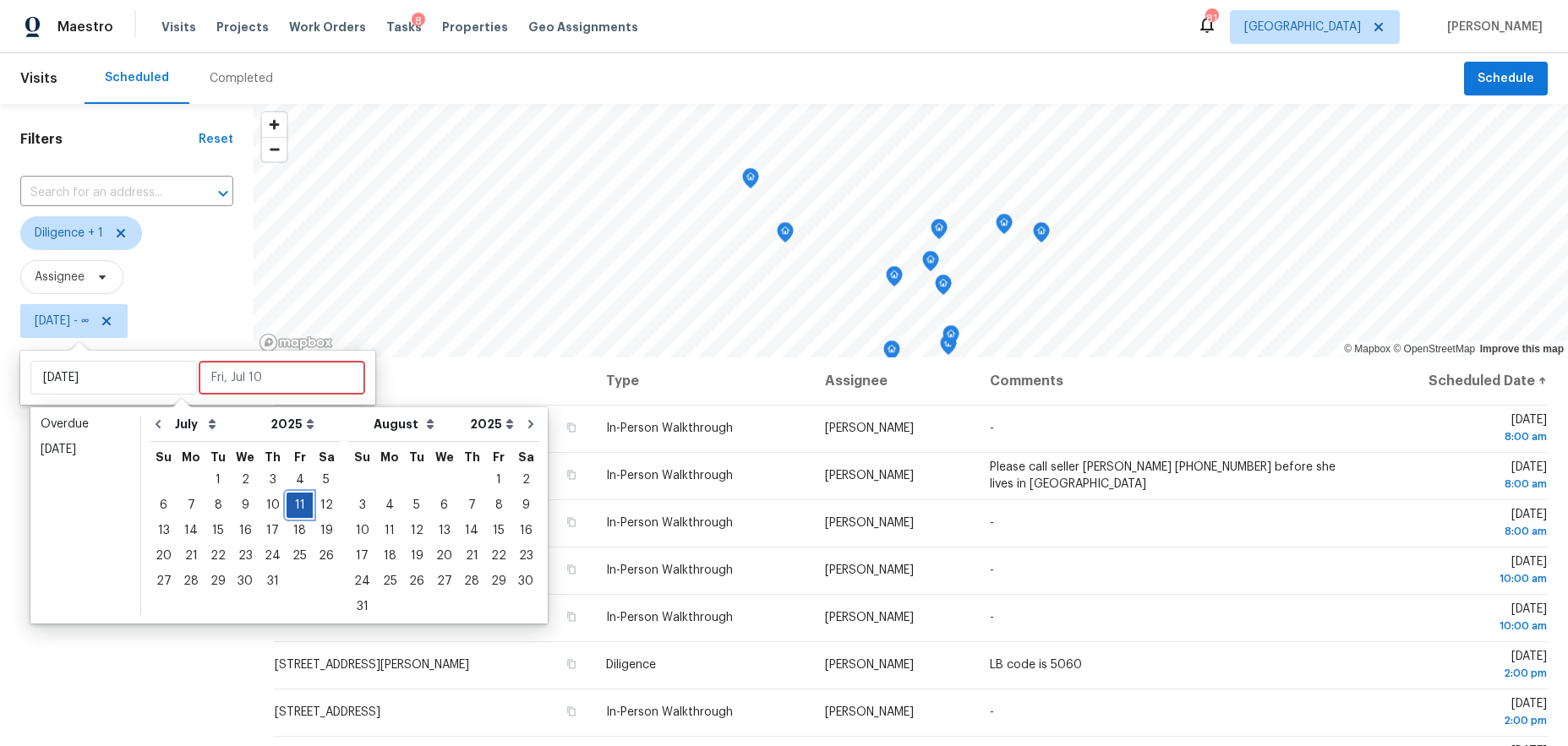 click on "11" at bounding box center [299, 505] 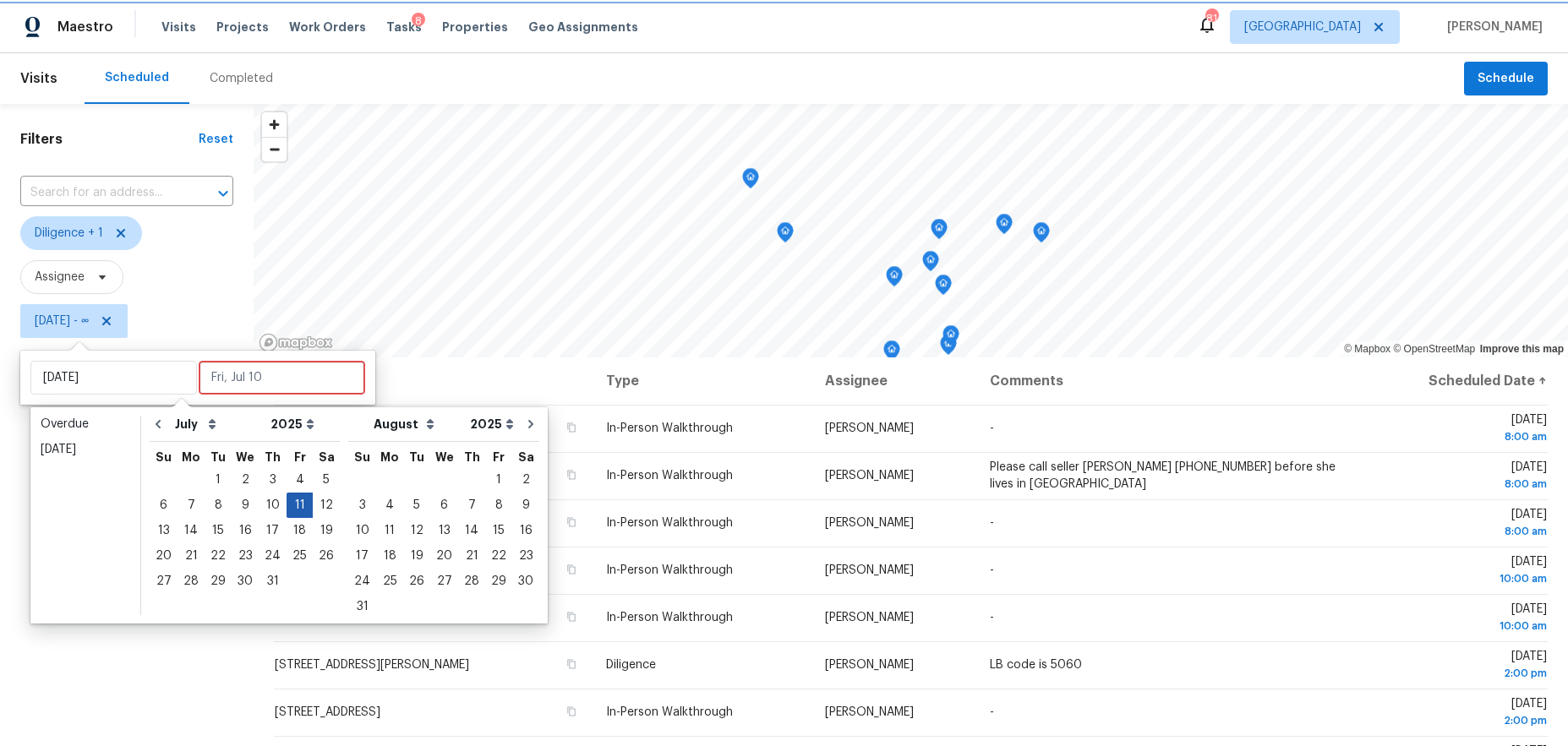 type on "Fri, Jul 11" 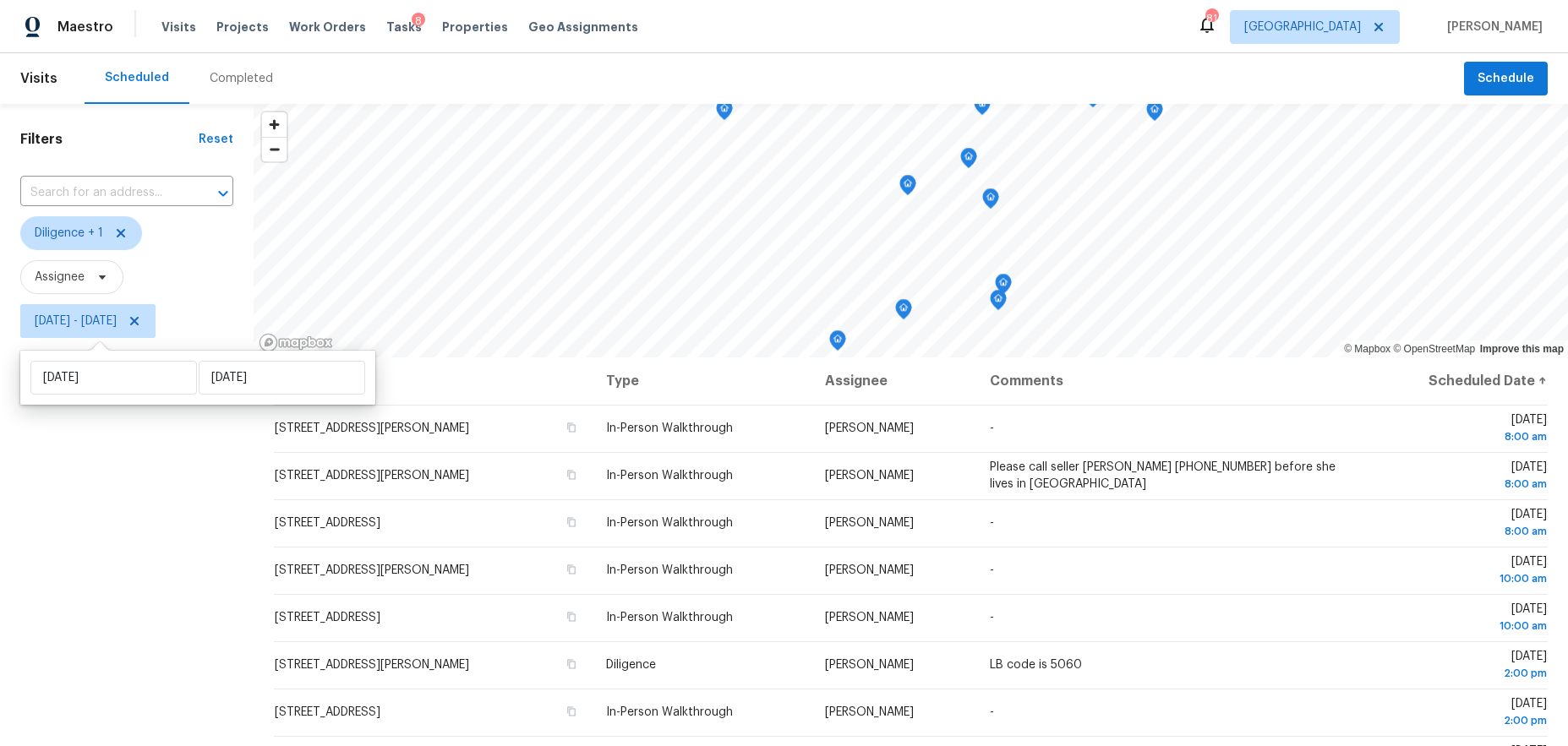 click on "Filters Reset ​ Diligence + 1 Assignee Fri, Jul 11 - Fri, Jul 11" at bounding box center (127, 529) 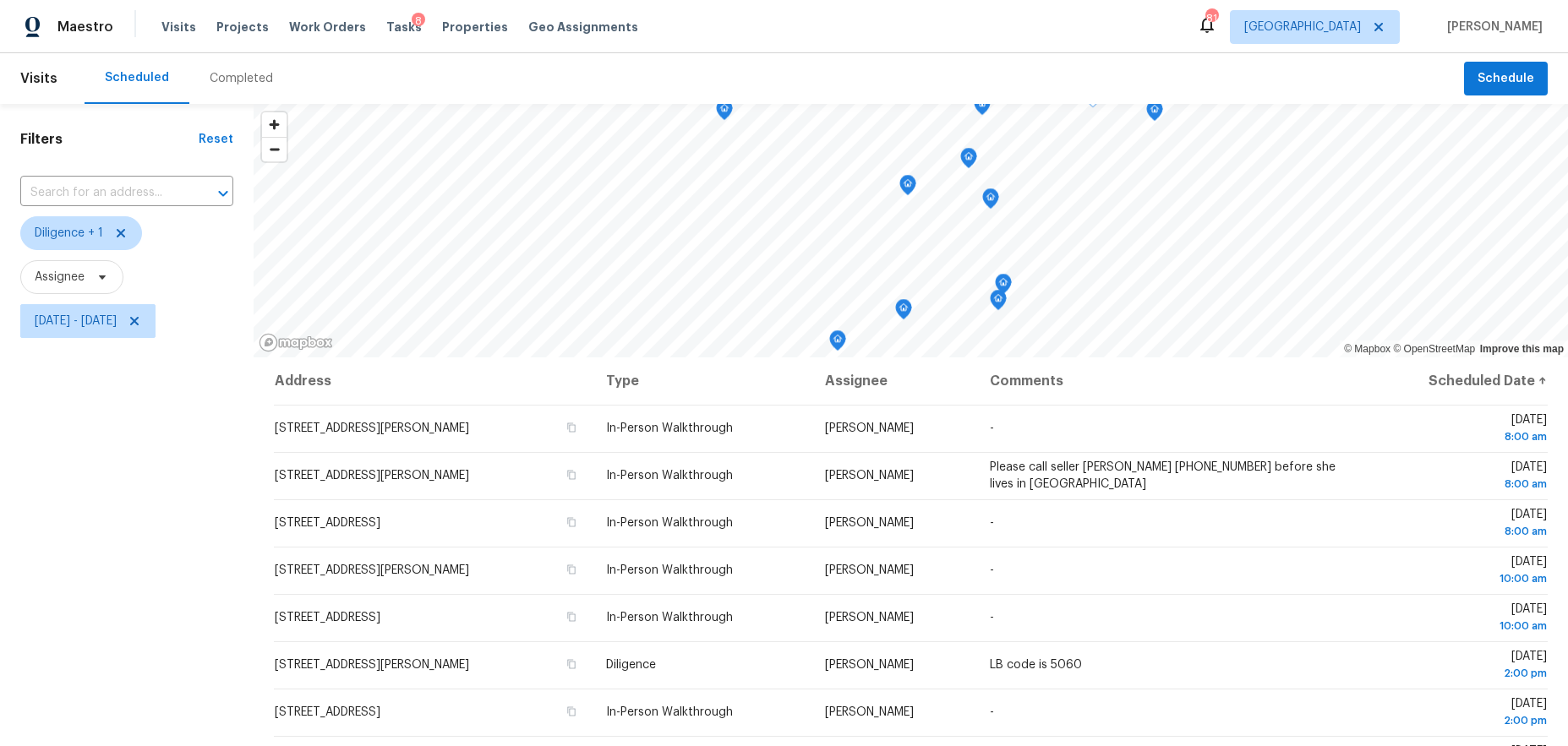 scroll, scrollTop: 208, scrollLeft: 0, axis: vertical 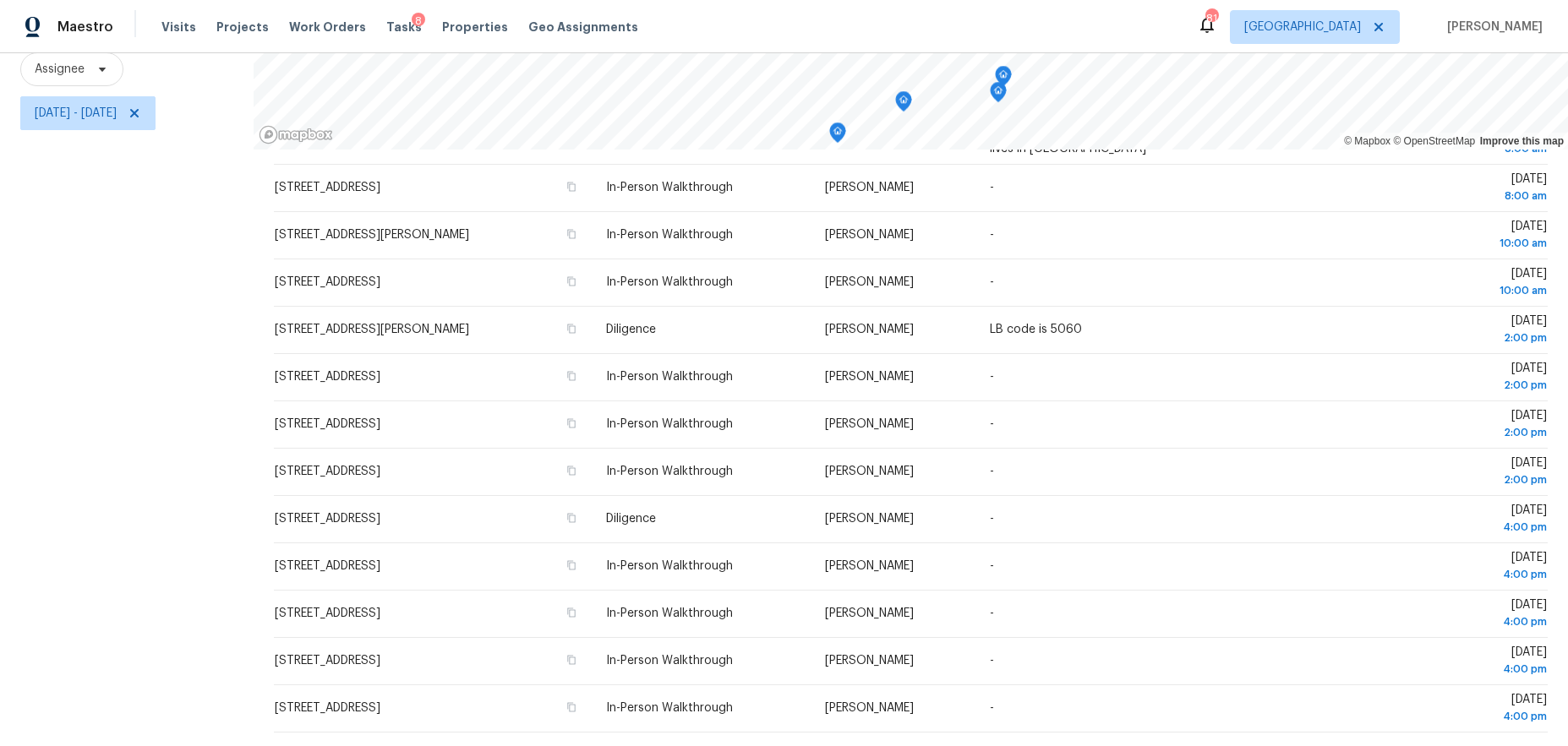 drag, startPoint x: 235, startPoint y: 389, endPoint x: 1225, endPoint y: 736, distance: 1049.0515 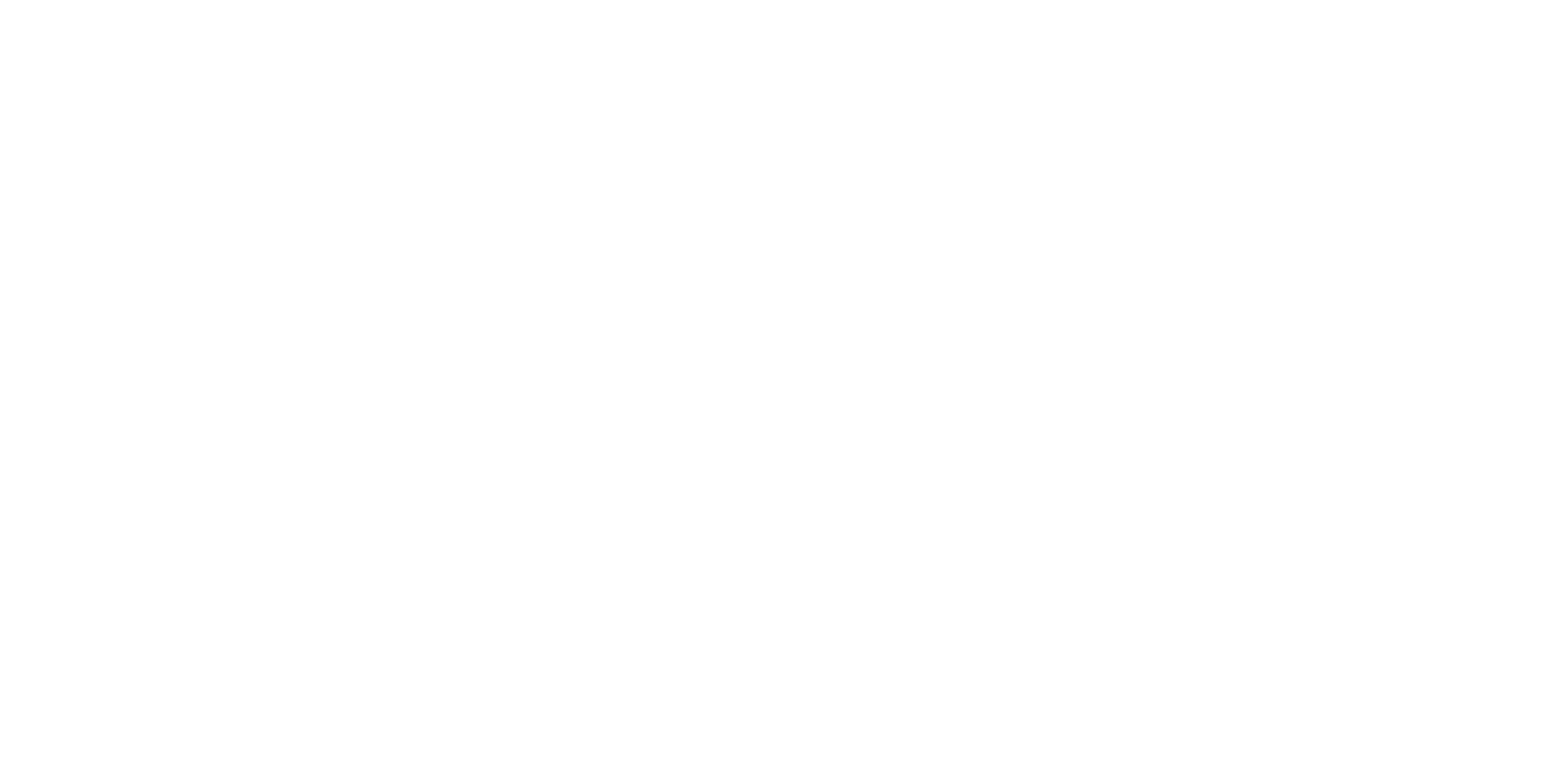 scroll, scrollTop: 0, scrollLeft: 0, axis: both 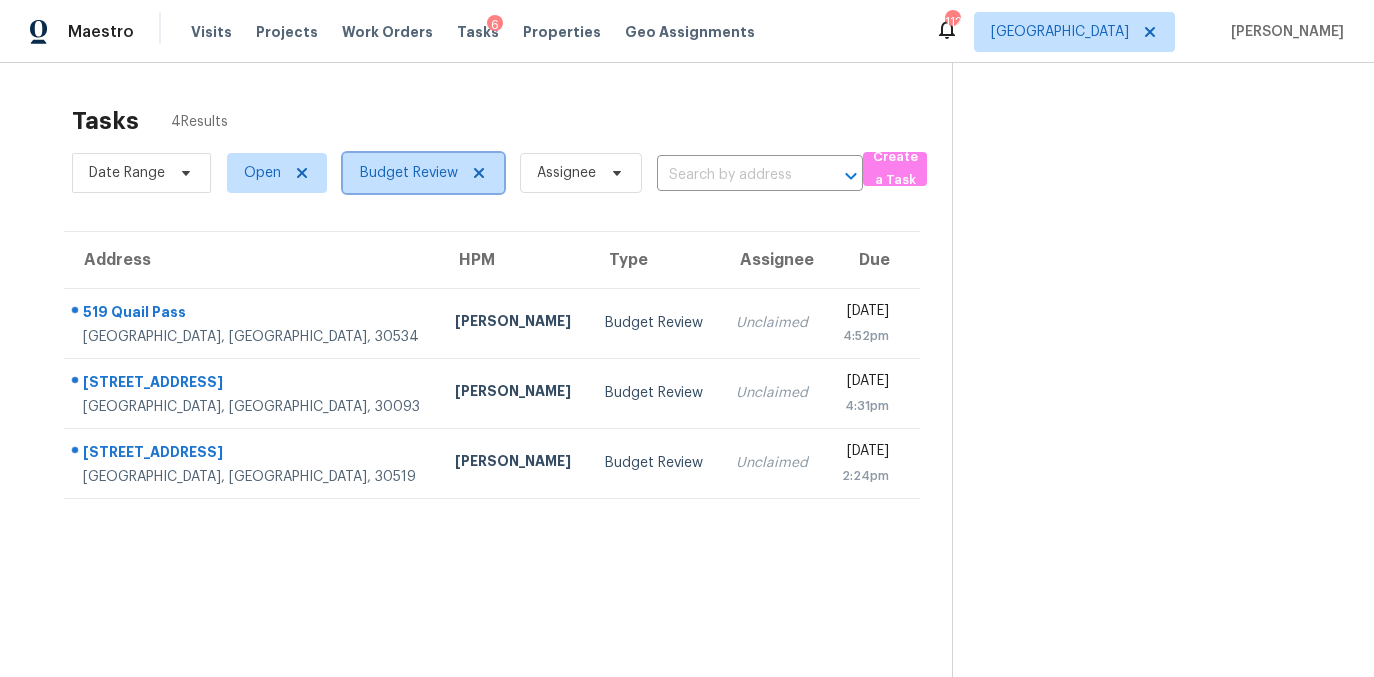 click 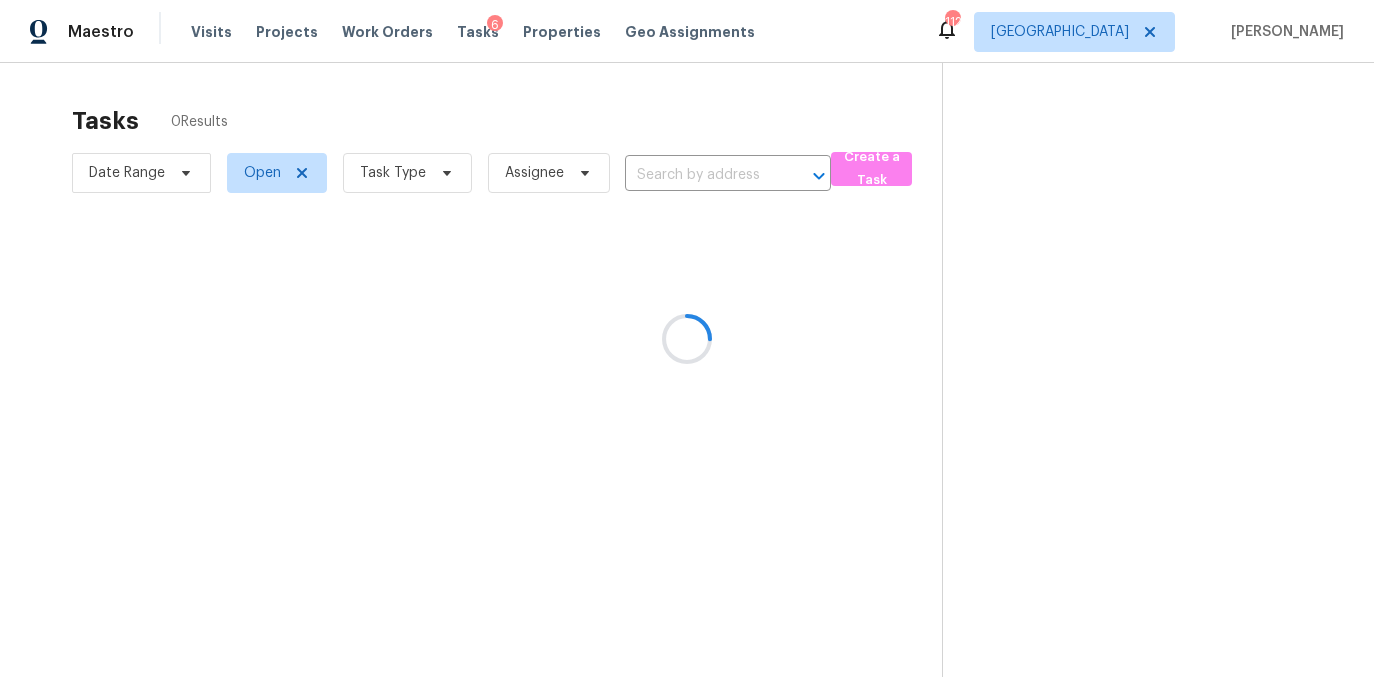 click at bounding box center (687, 338) 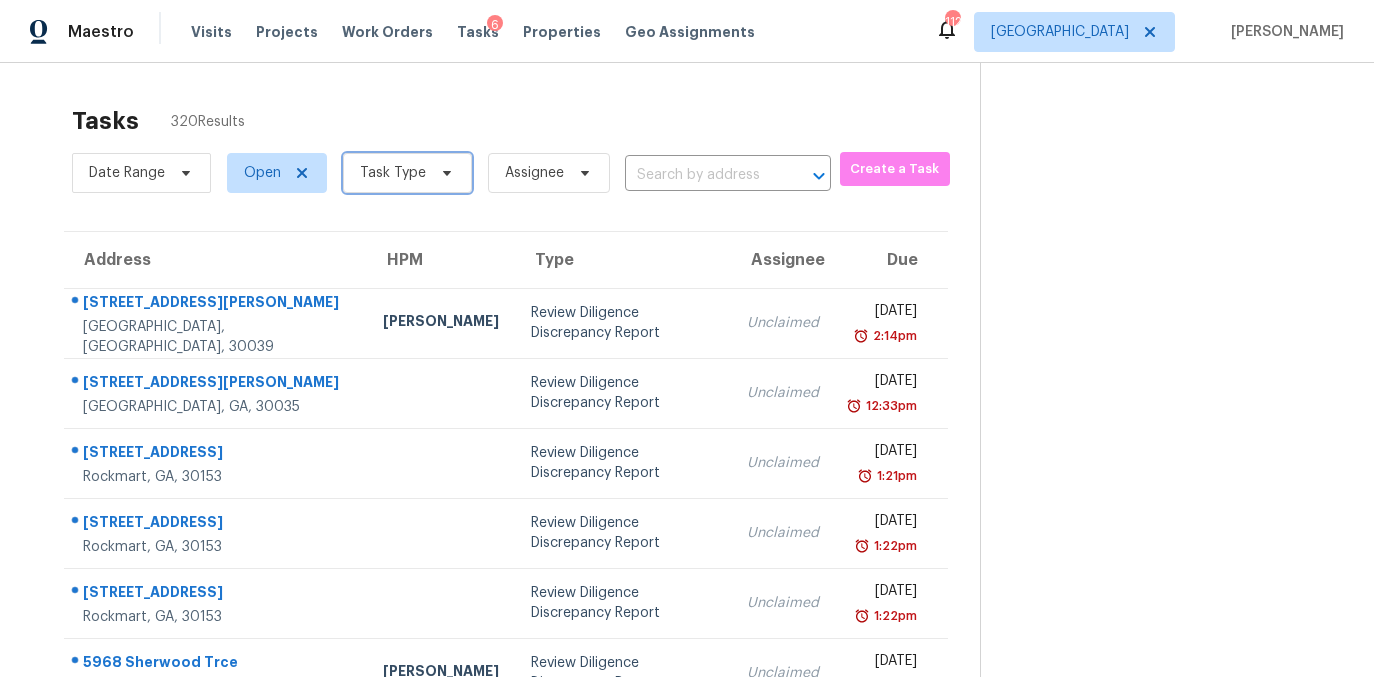 click 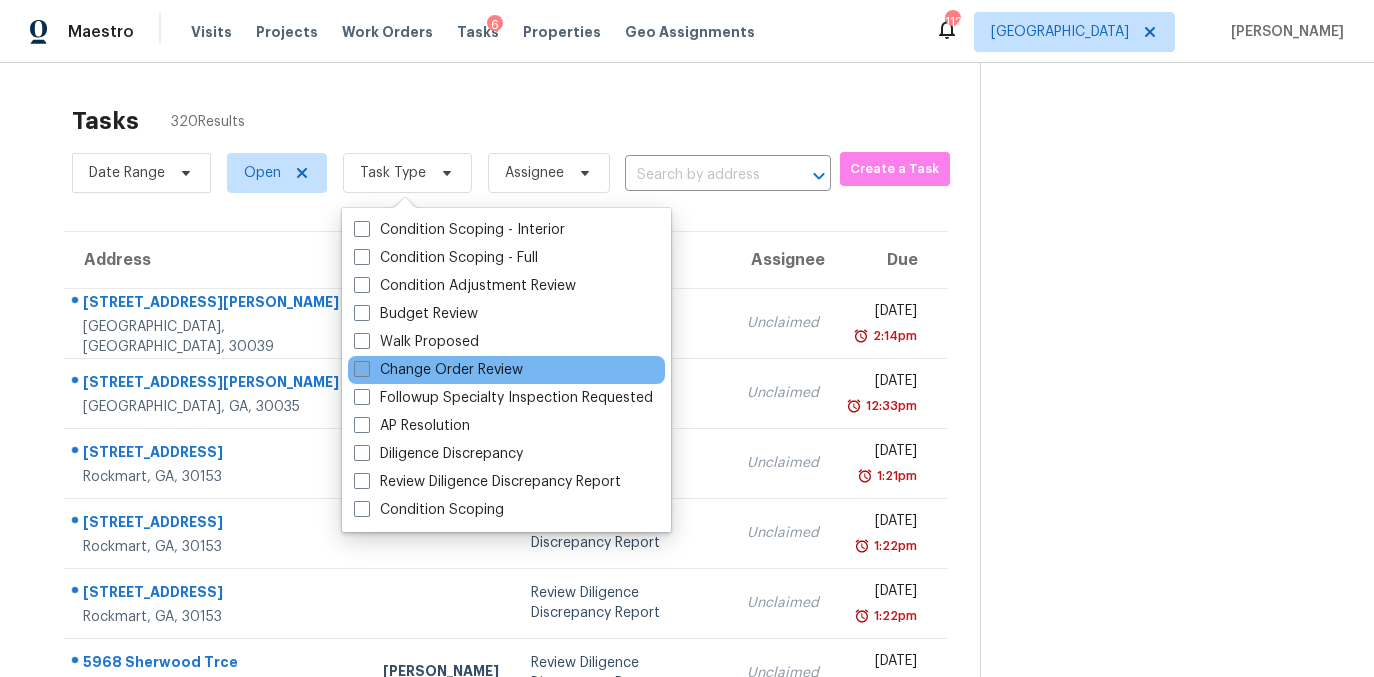 click on "Change Order Review" at bounding box center (438, 370) 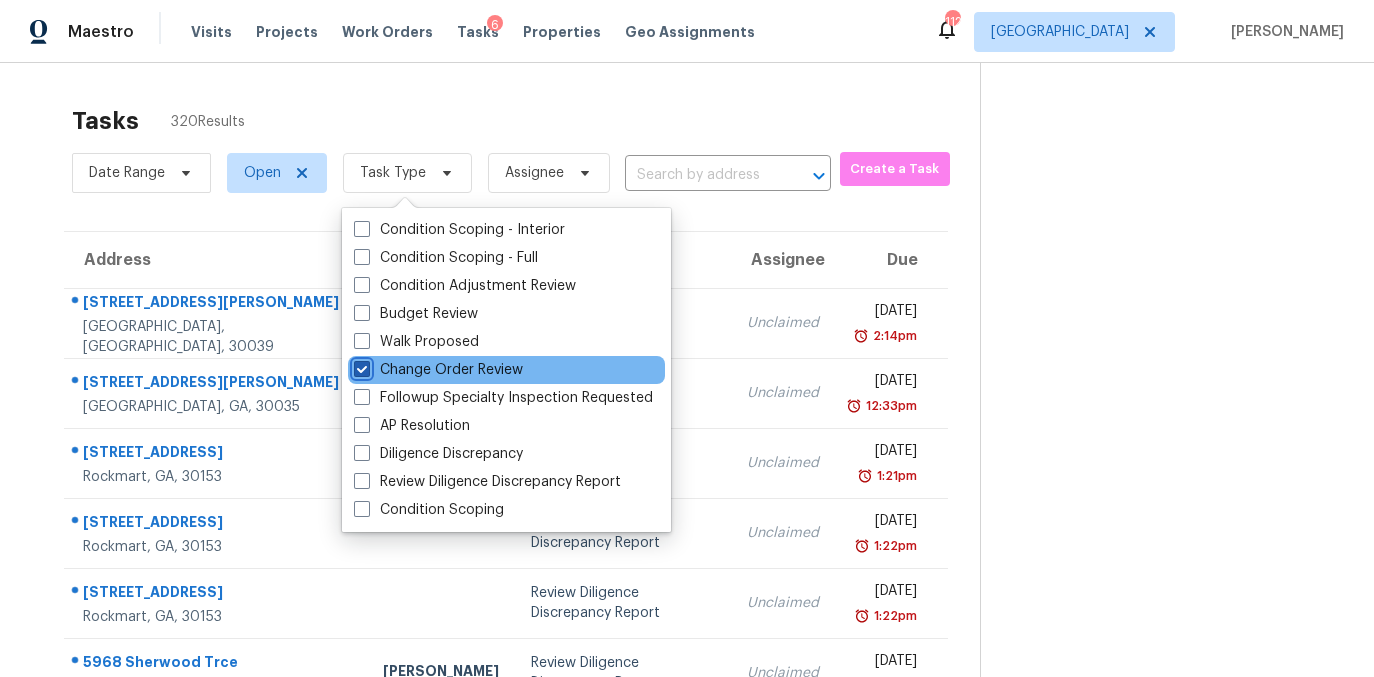checkbox on "true" 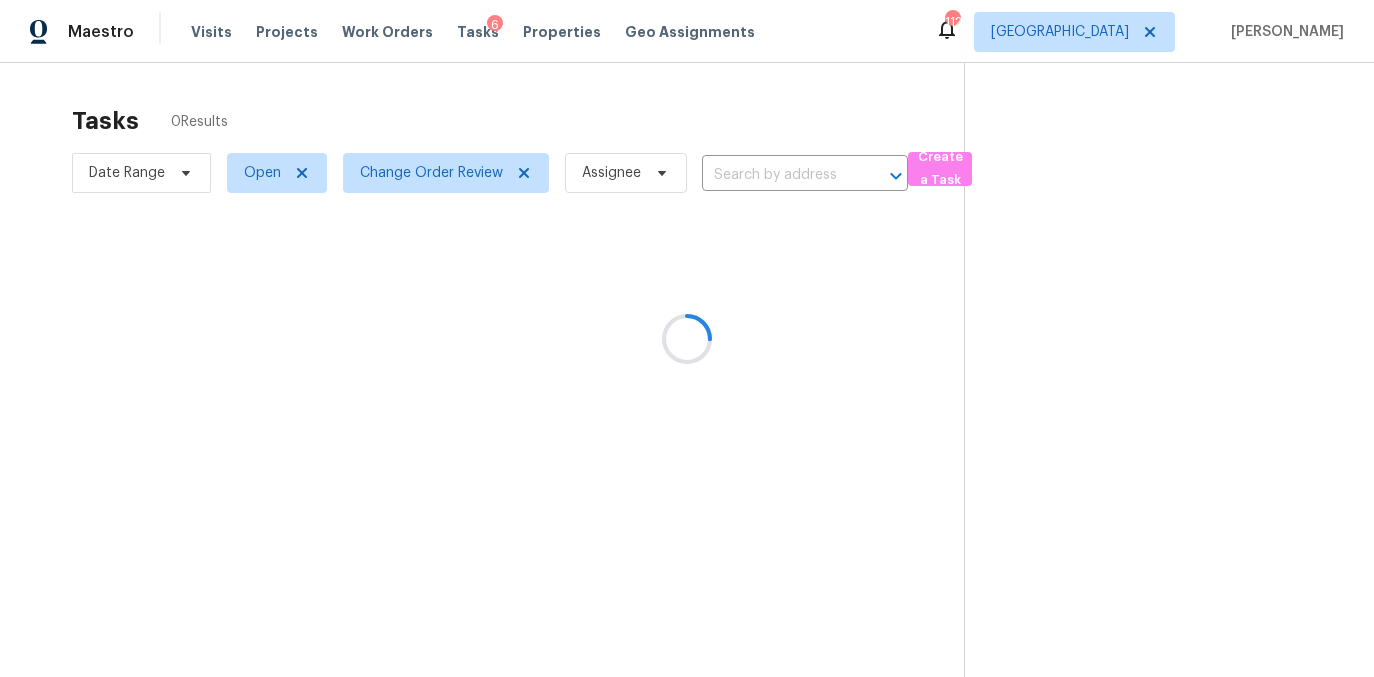 click at bounding box center (687, 338) 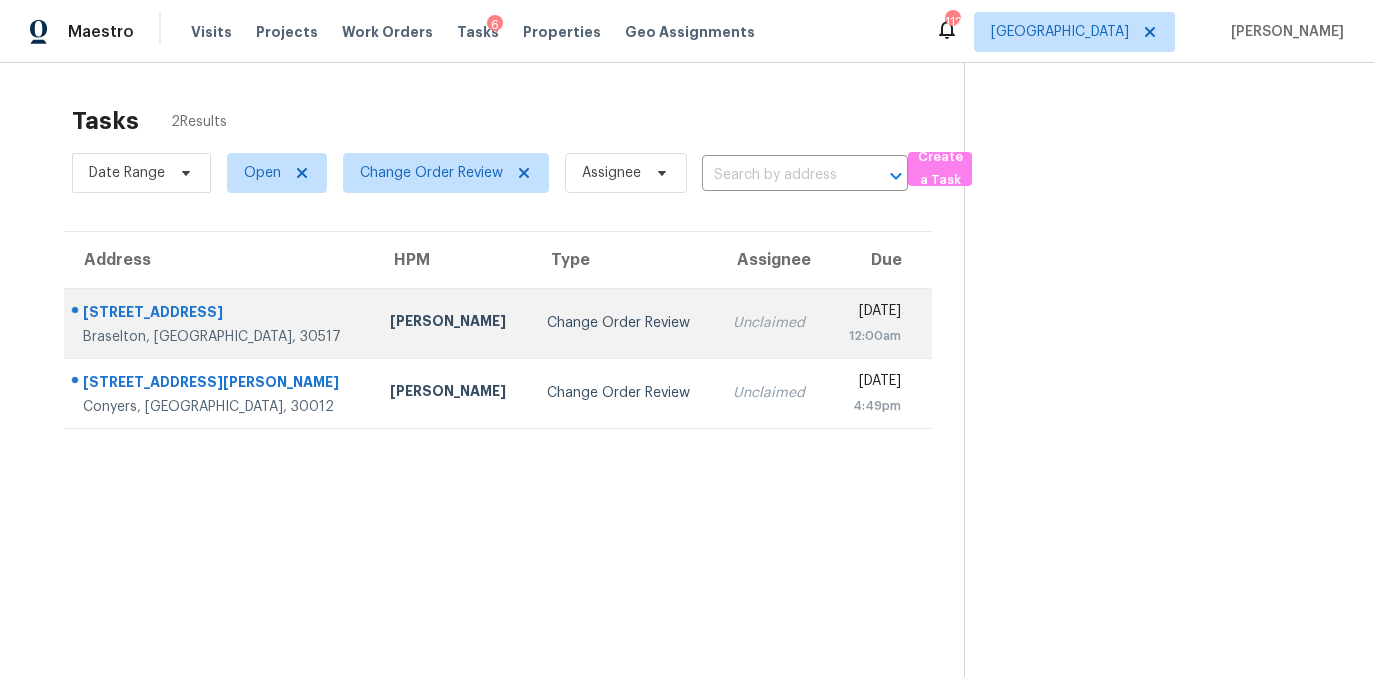 click on "Change Order Review" at bounding box center (623, 323) 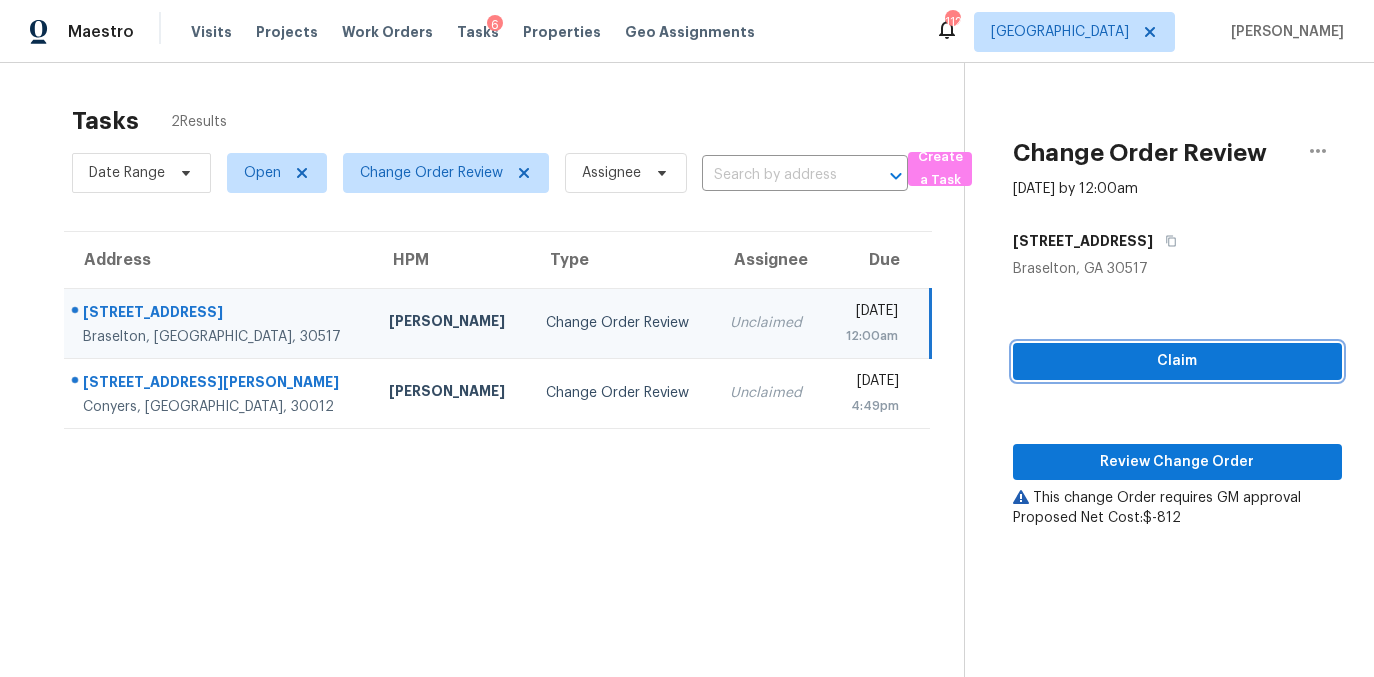 click on "Claim" at bounding box center [1177, 361] 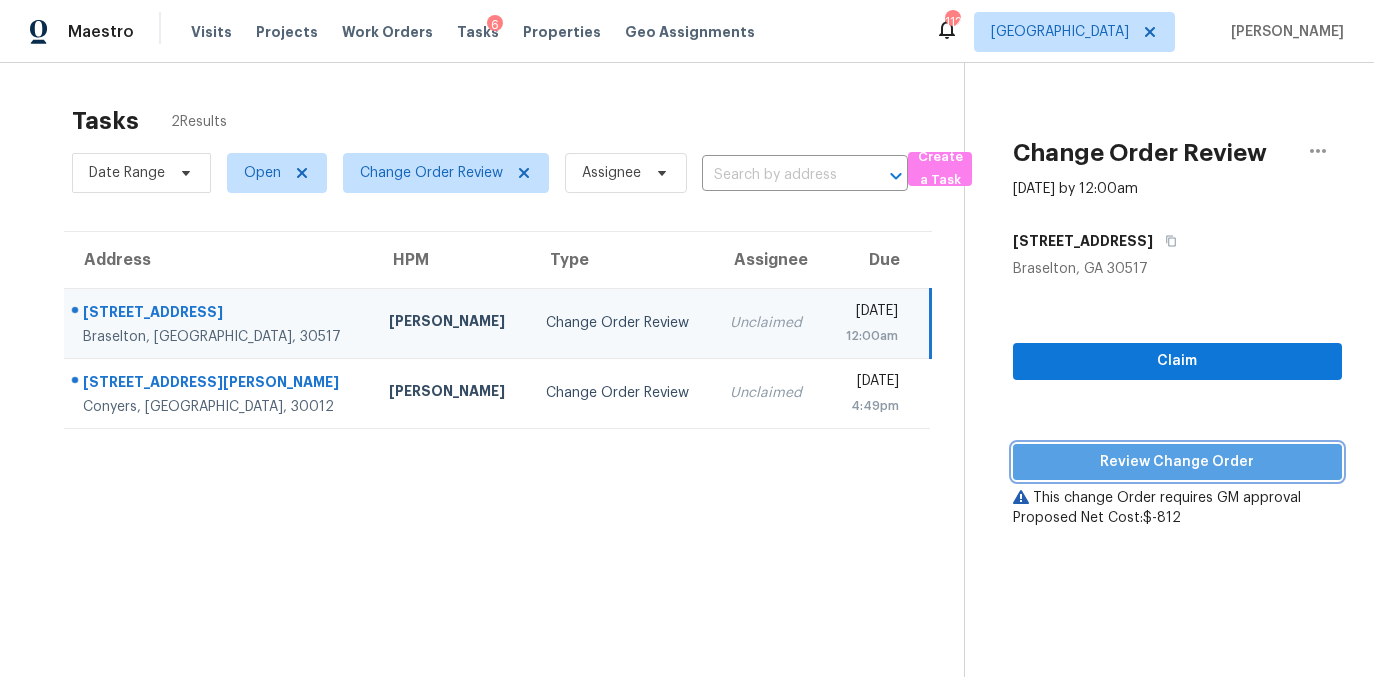 click on "Review Change Order" at bounding box center (1177, 462) 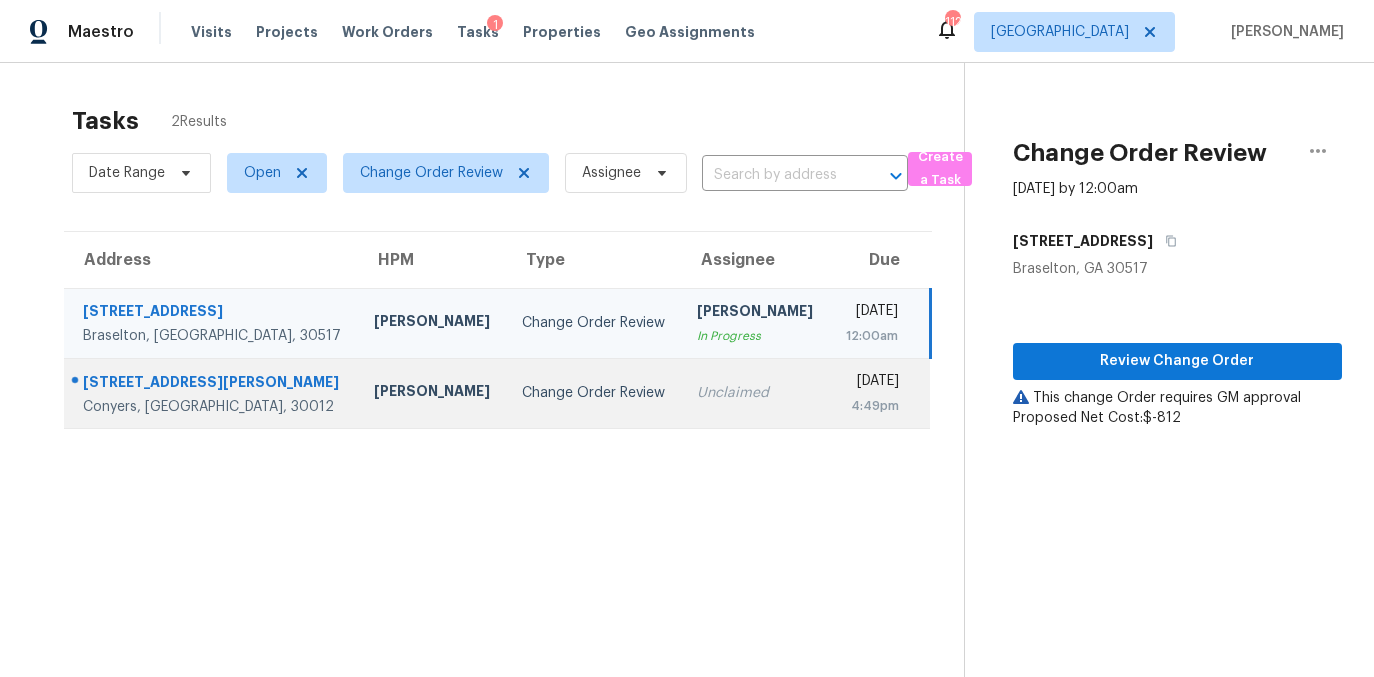 click on "Unclaimed" at bounding box center [755, 393] 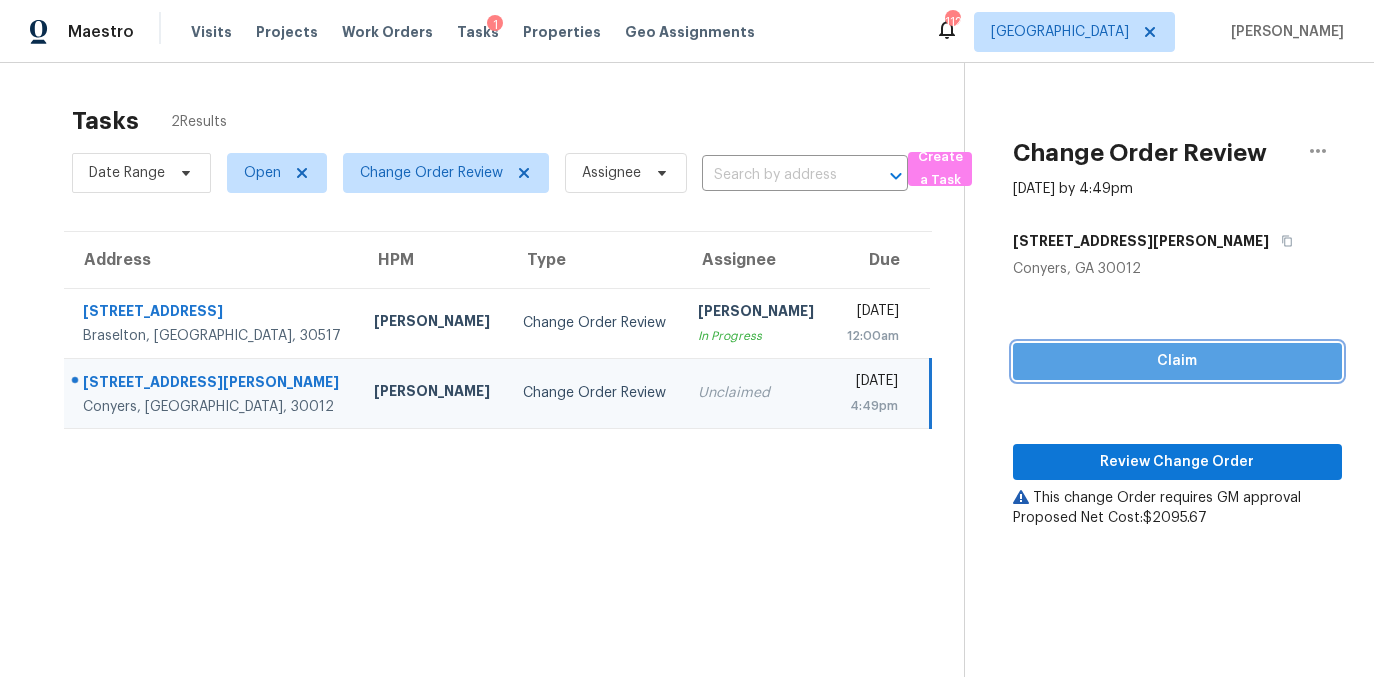 drag, startPoint x: 1160, startPoint y: 365, endPoint x: 1165, endPoint y: 419, distance: 54.230988 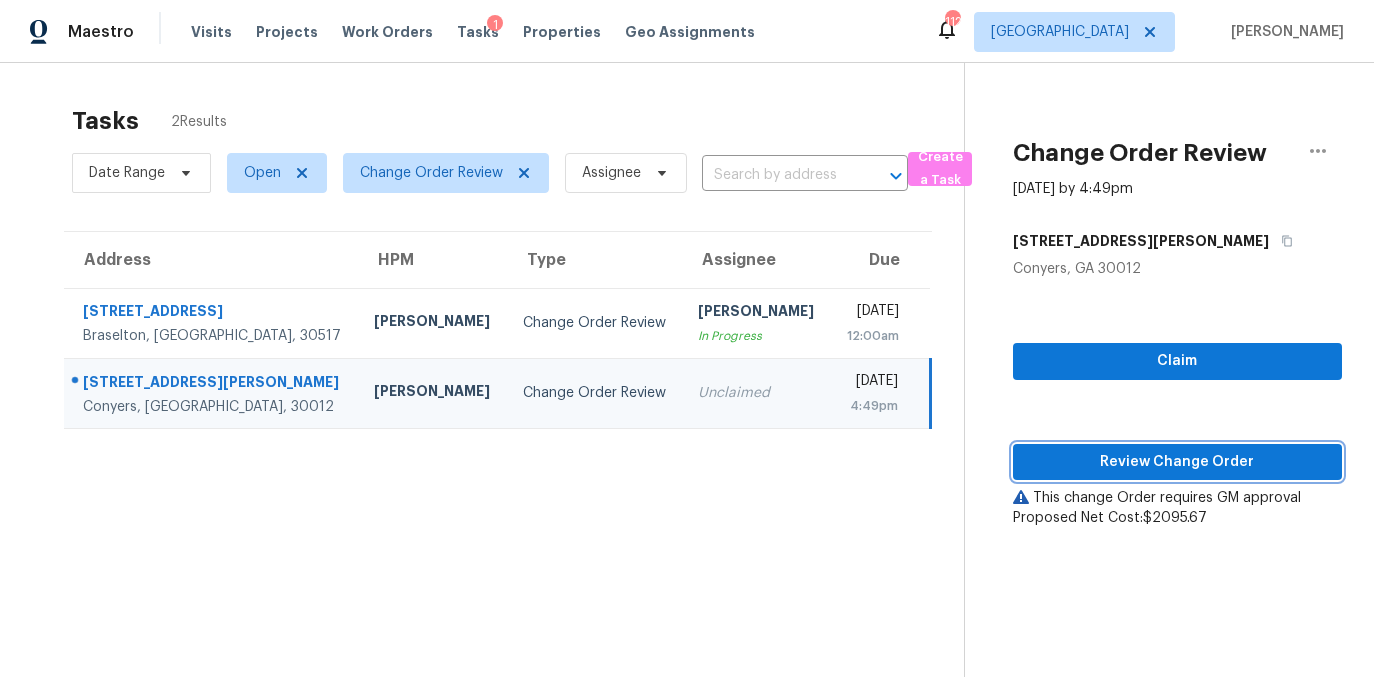 click on "Review Change Order" at bounding box center [1177, 462] 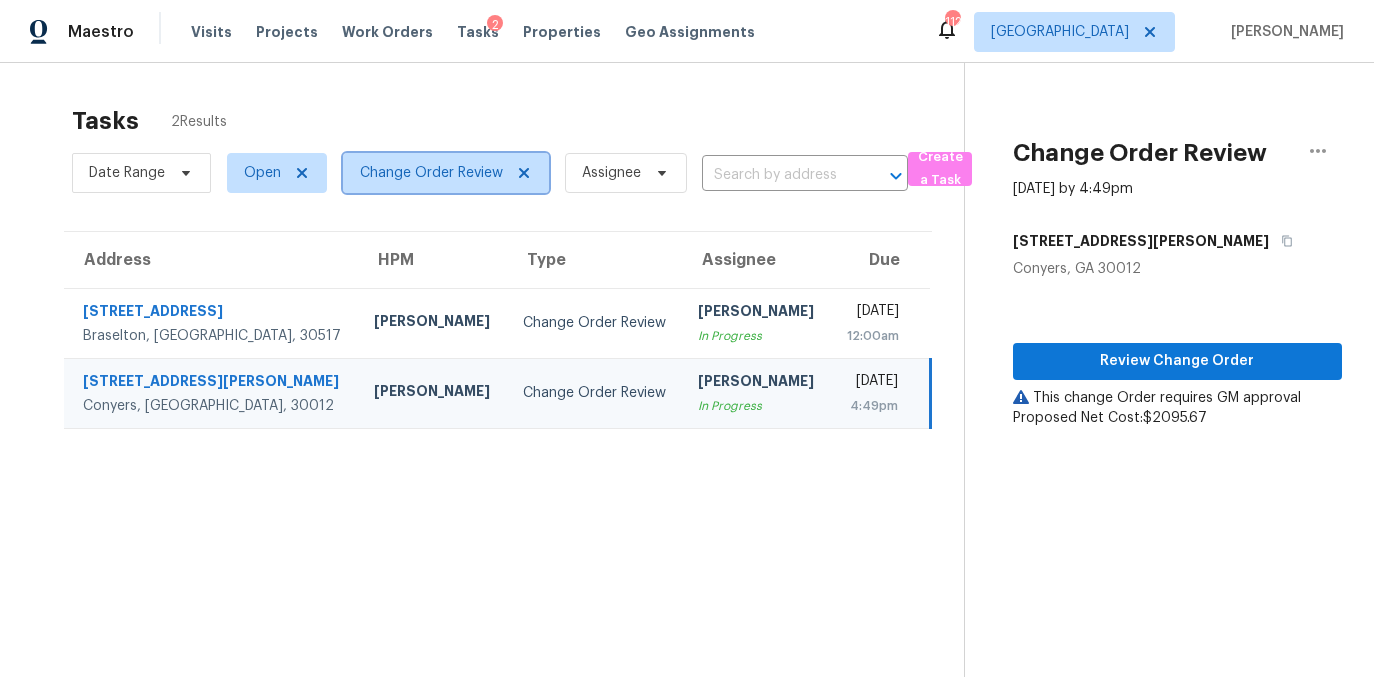 click 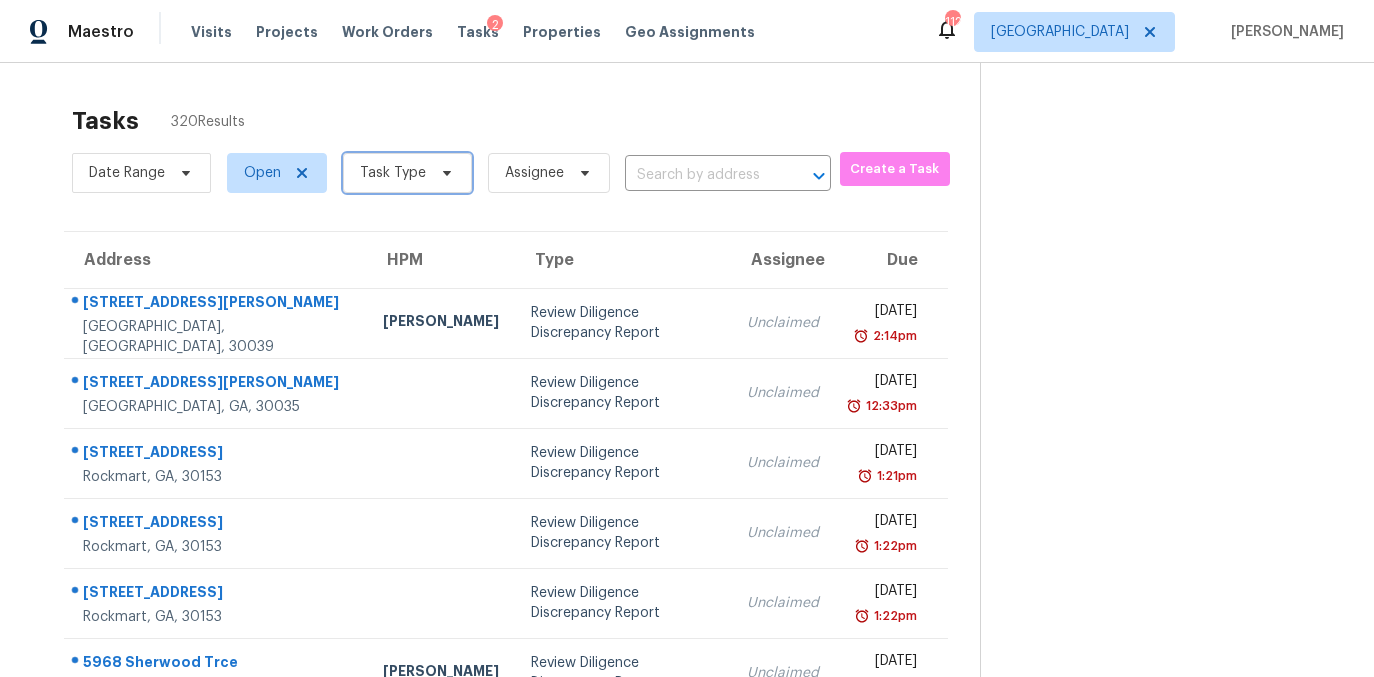 click 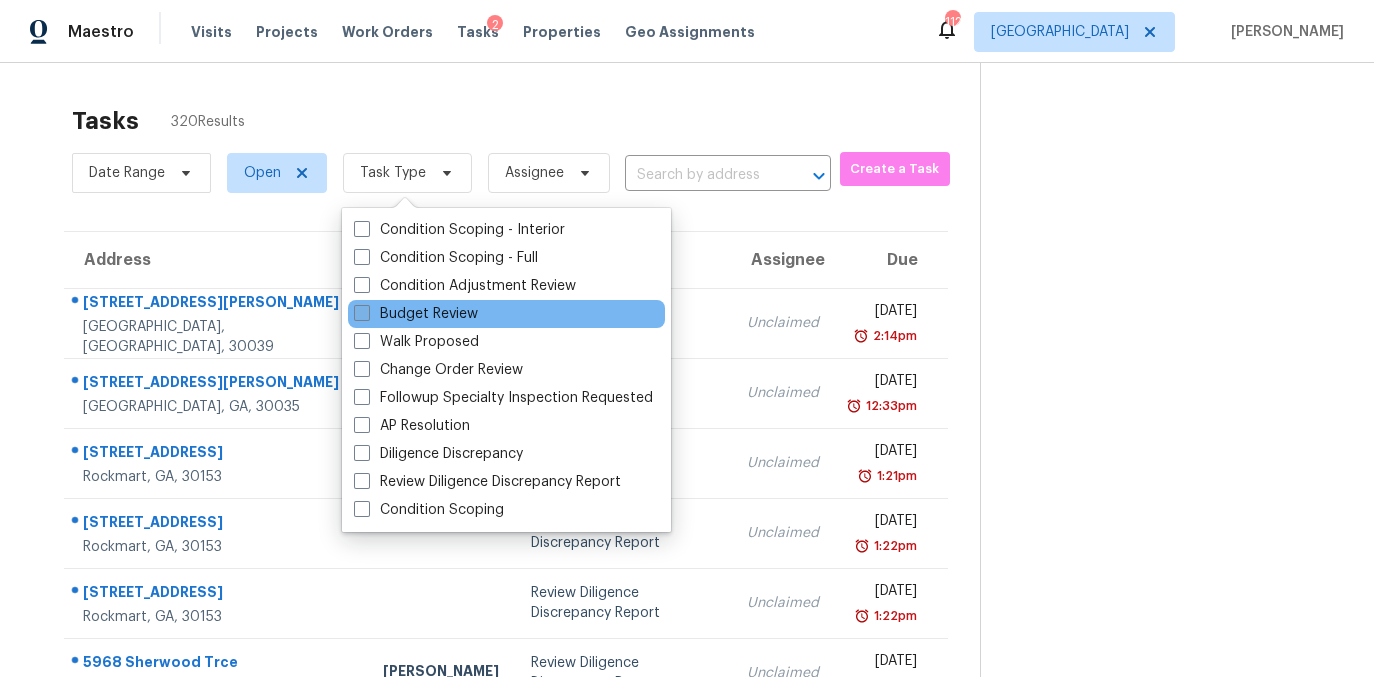 click at bounding box center [362, 313] 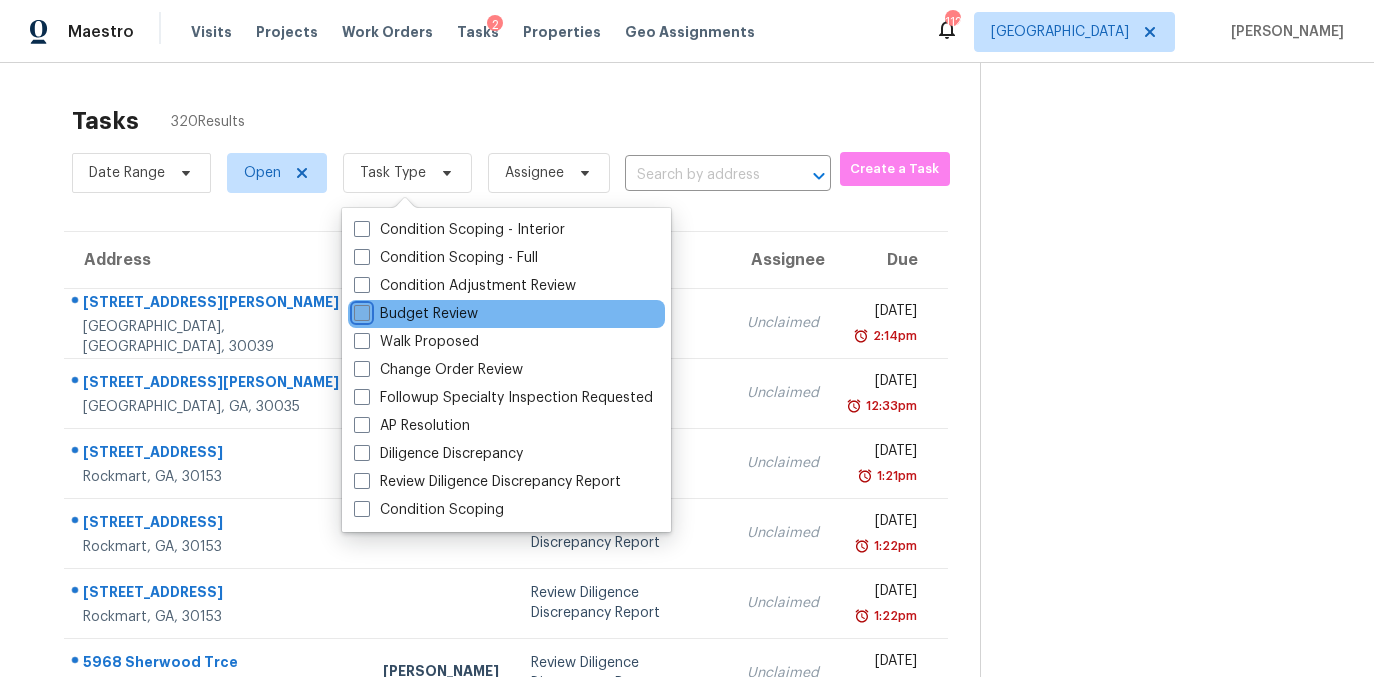 click on "Budget Review" at bounding box center (360, 310) 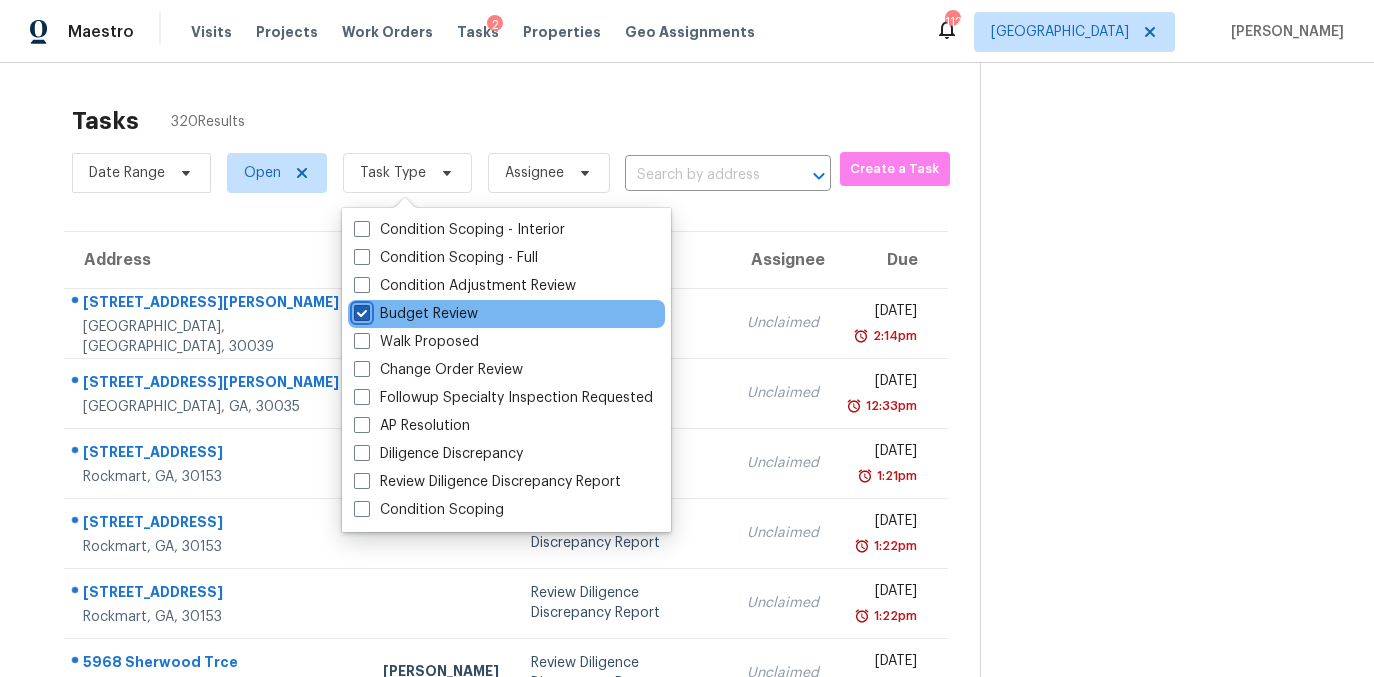 checkbox on "true" 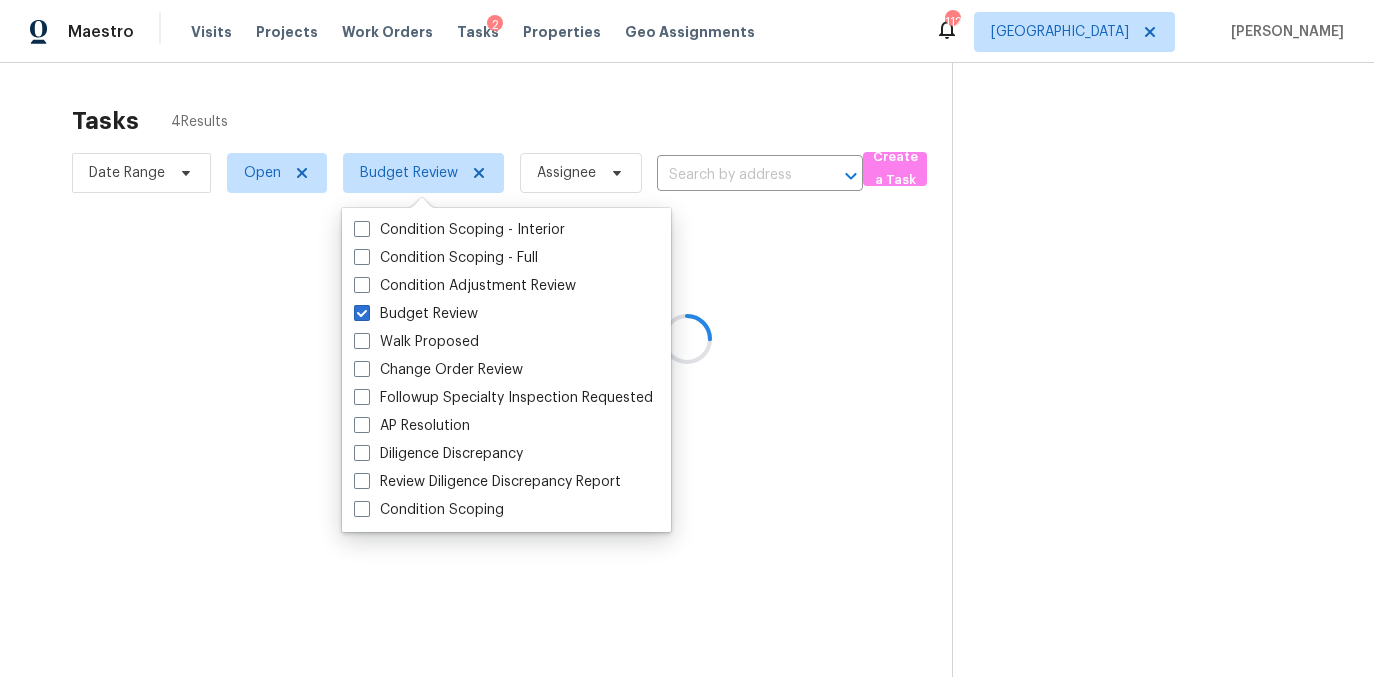 click at bounding box center [687, 338] 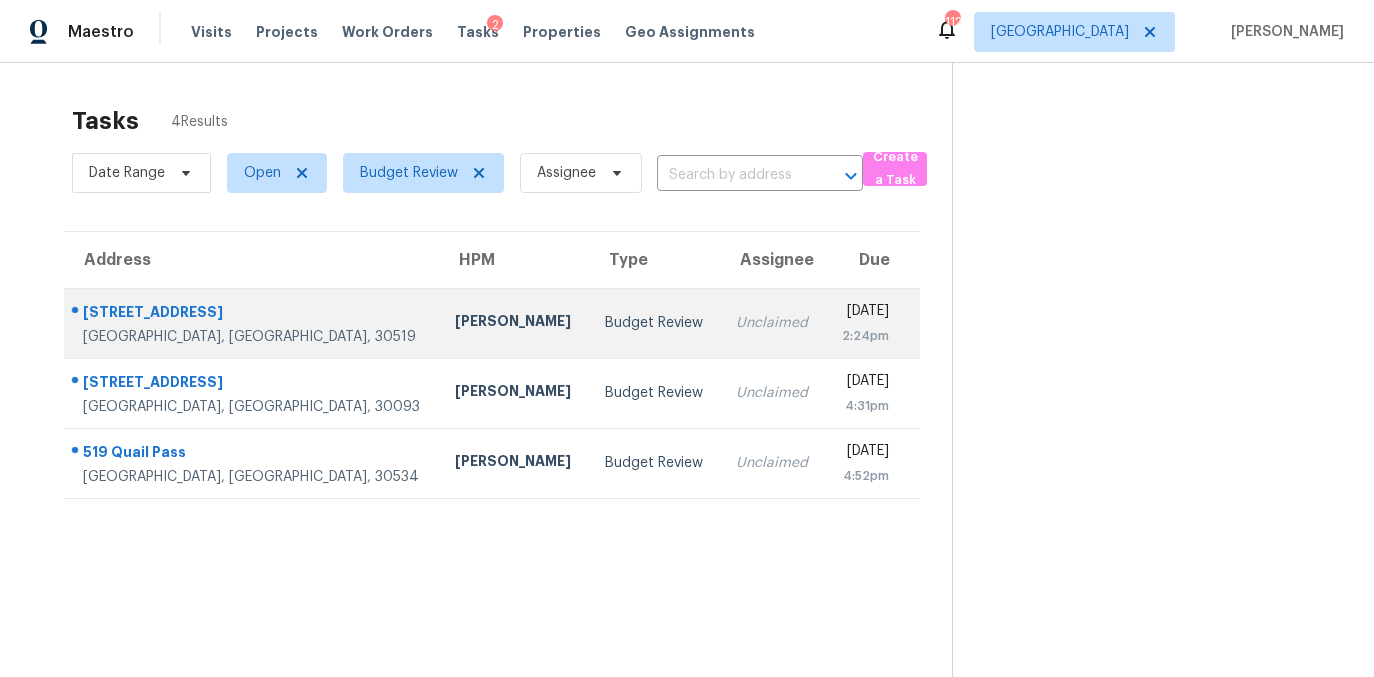 click on "Buford, GA, 30519" at bounding box center [253, 337] 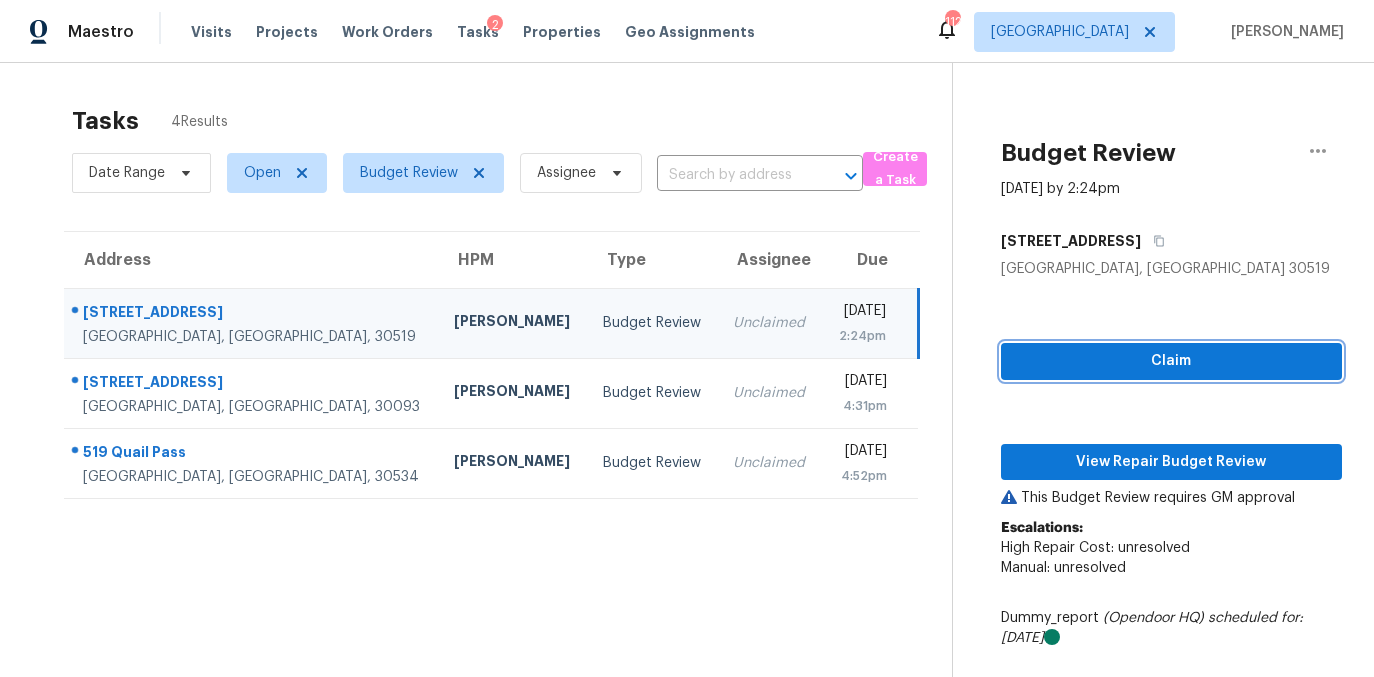 click on "Claim" at bounding box center [1171, 361] 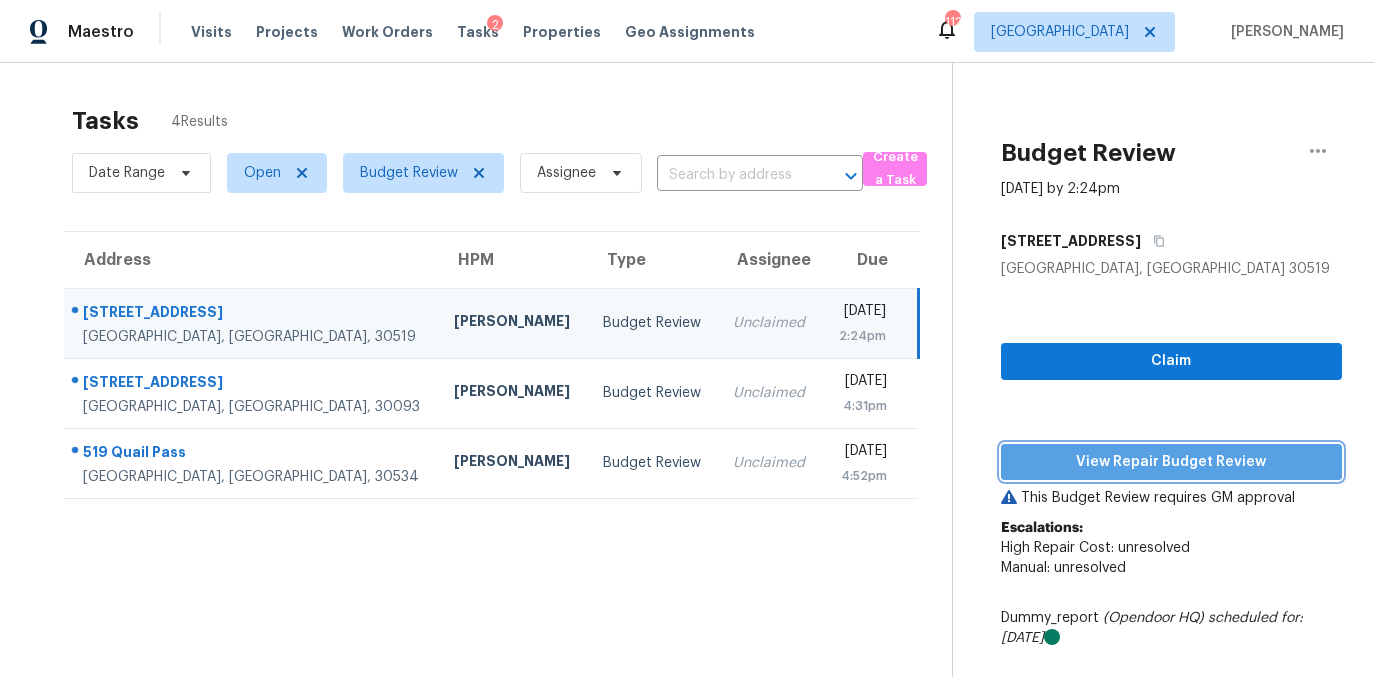 click on "View Repair Budget Review" at bounding box center [1171, 462] 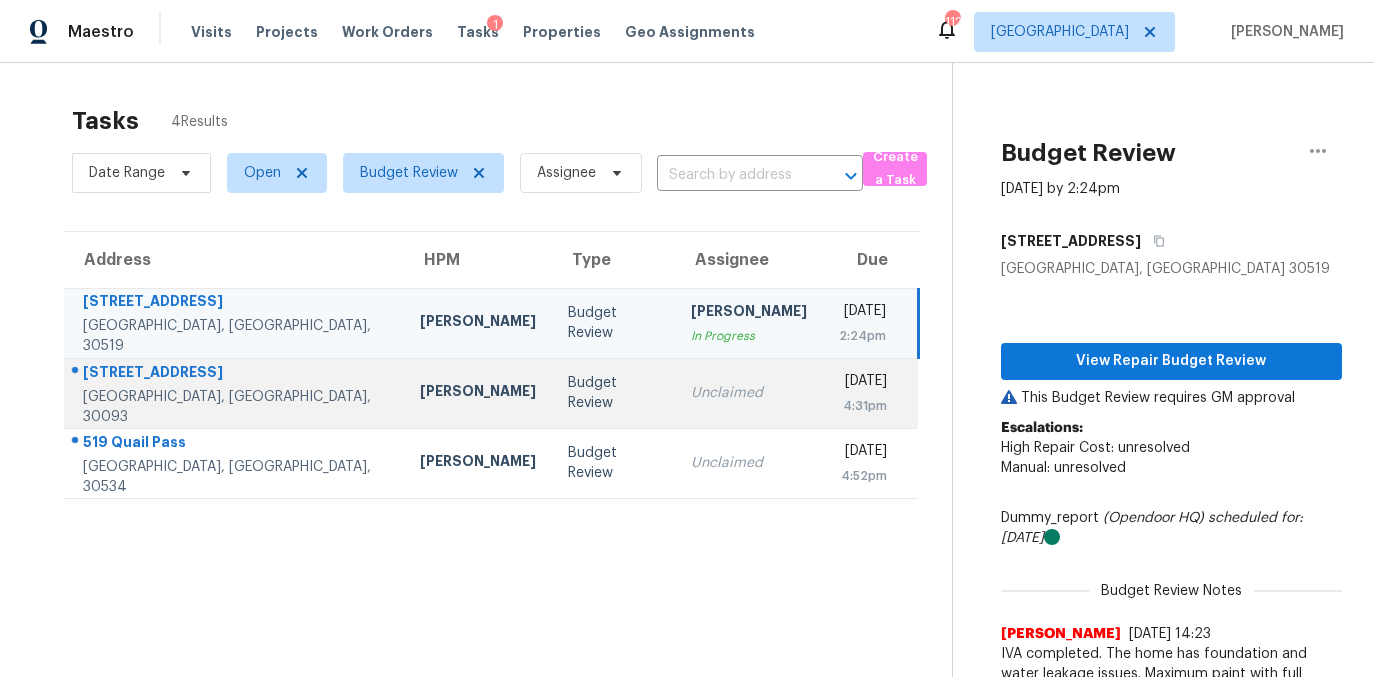 click on "Budget Review" at bounding box center [613, 393] 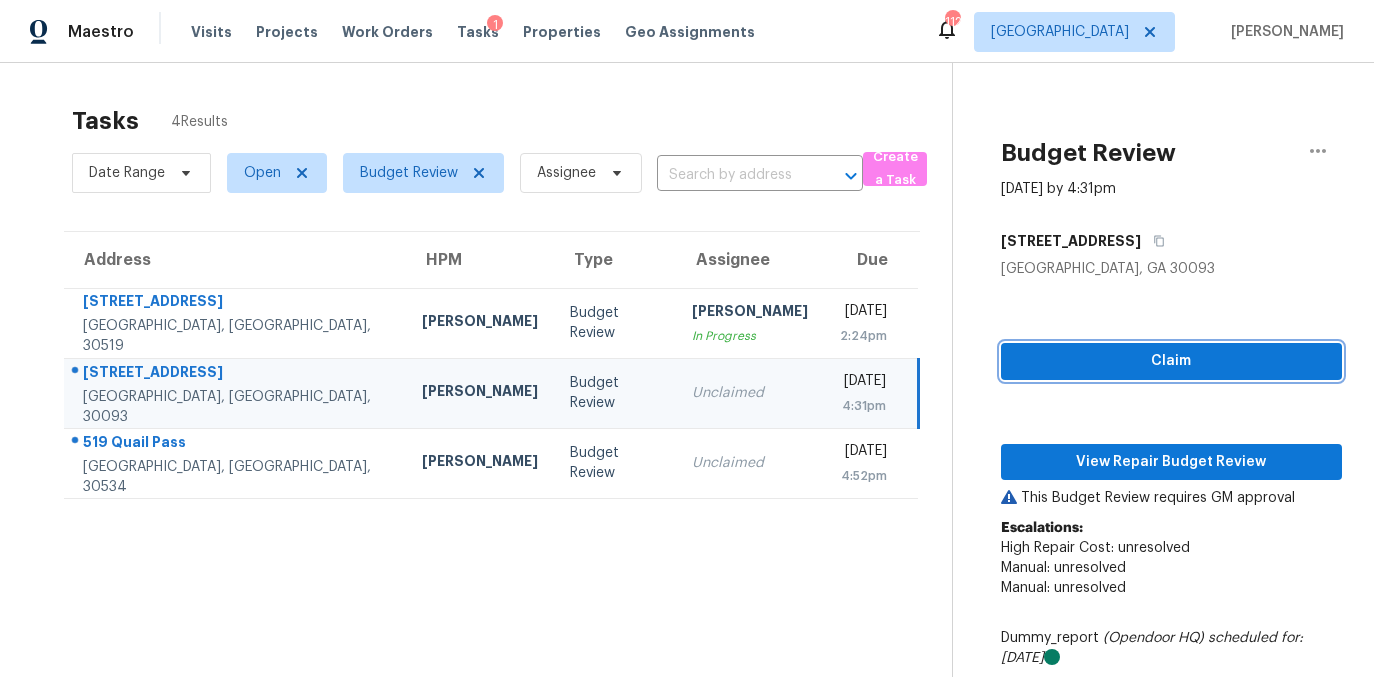 click on "Claim" at bounding box center [1171, 361] 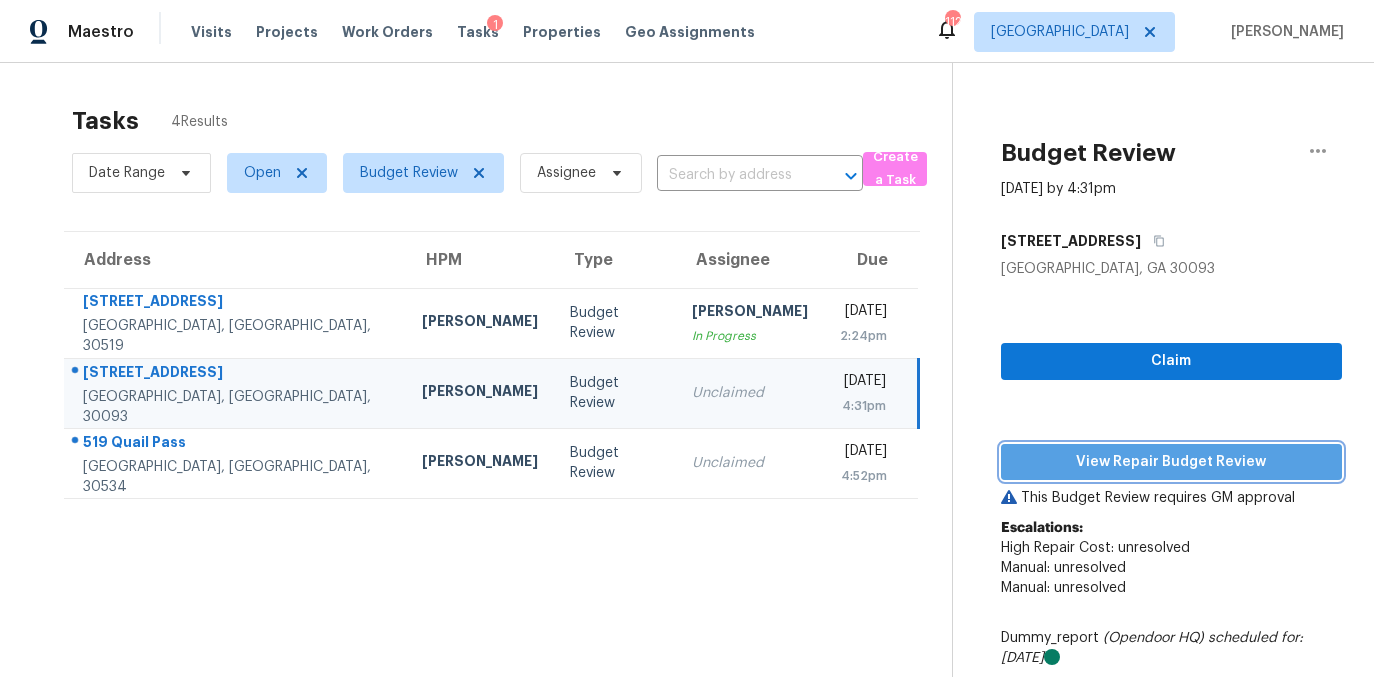 click on "View Repair Budget Review" at bounding box center (1171, 462) 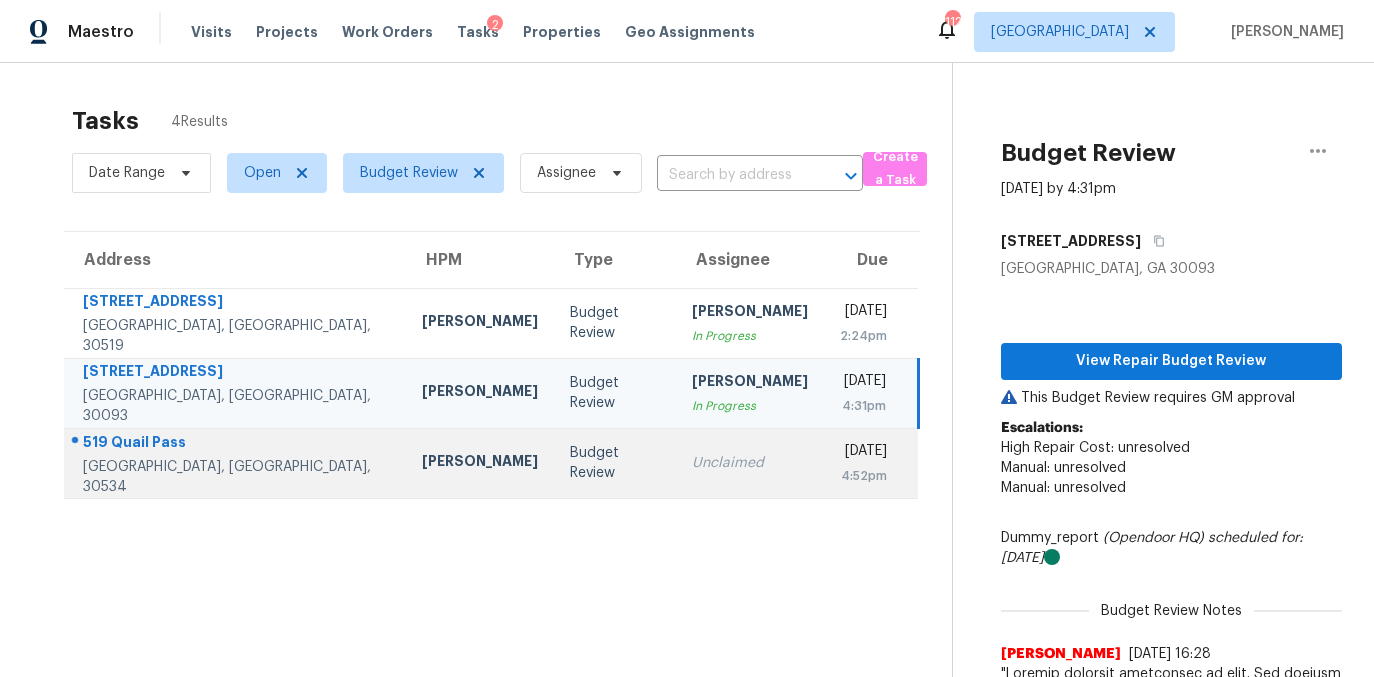 click on "Budget Review" at bounding box center (615, 463) 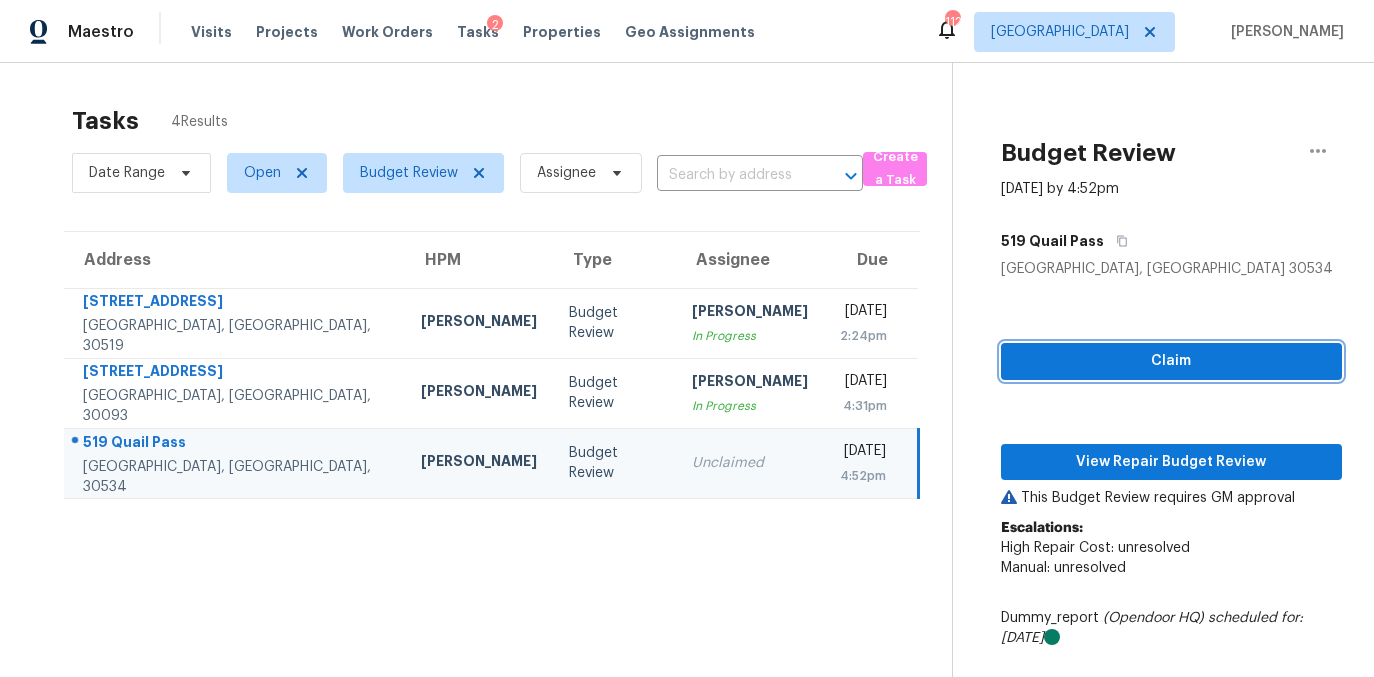 click on "Claim" at bounding box center (1171, 361) 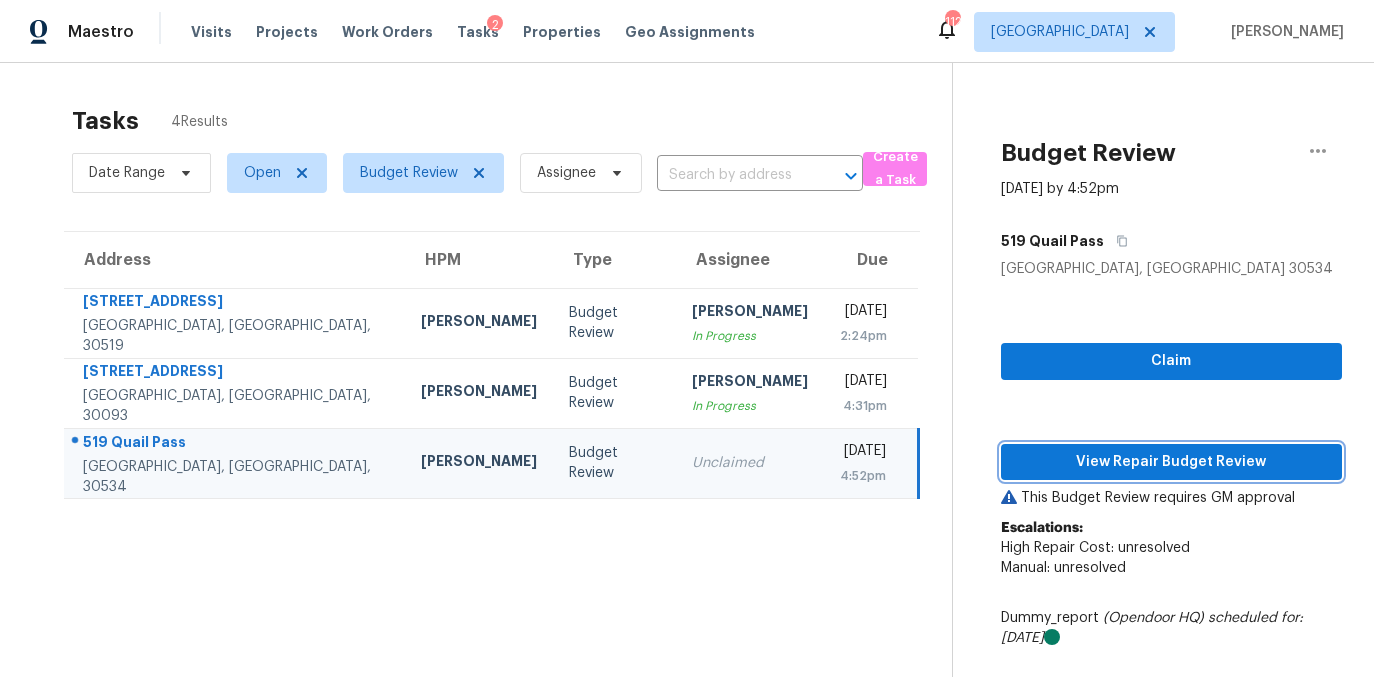 click on "View Repair Budget Review" at bounding box center (1171, 462) 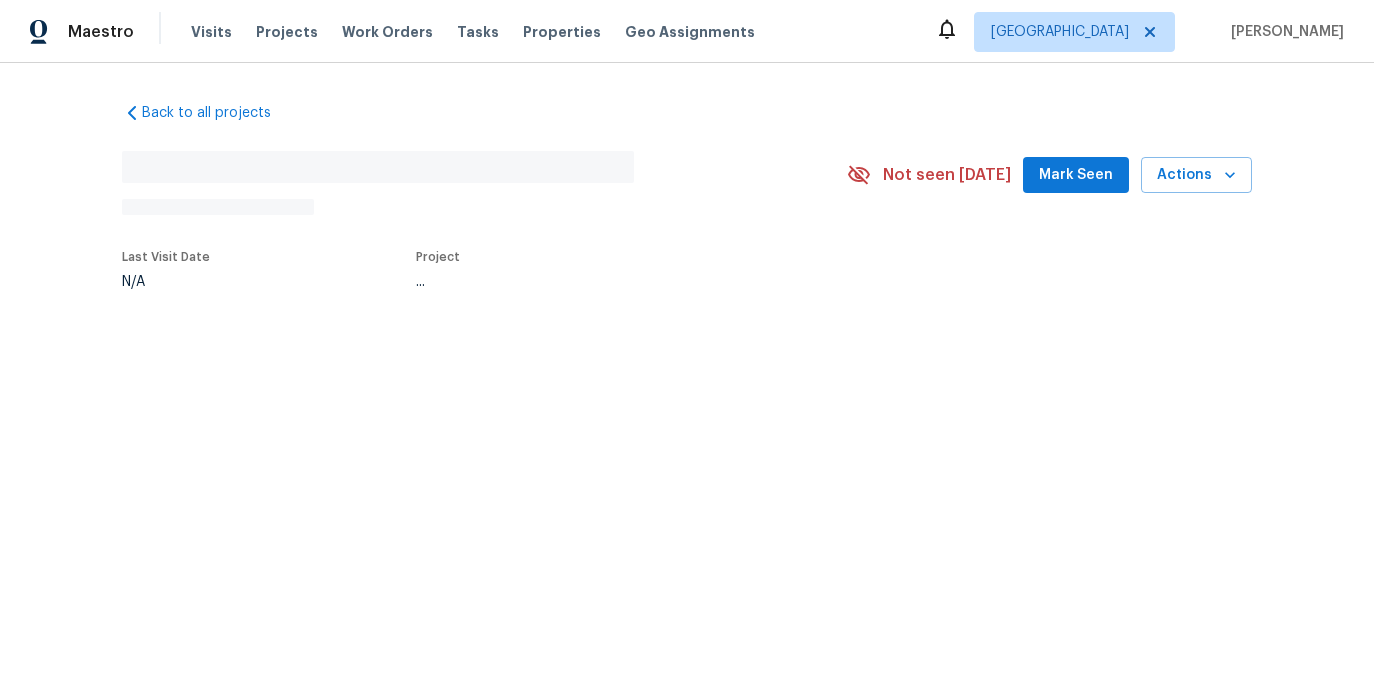 scroll, scrollTop: 0, scrollLeft: 0, axis: both 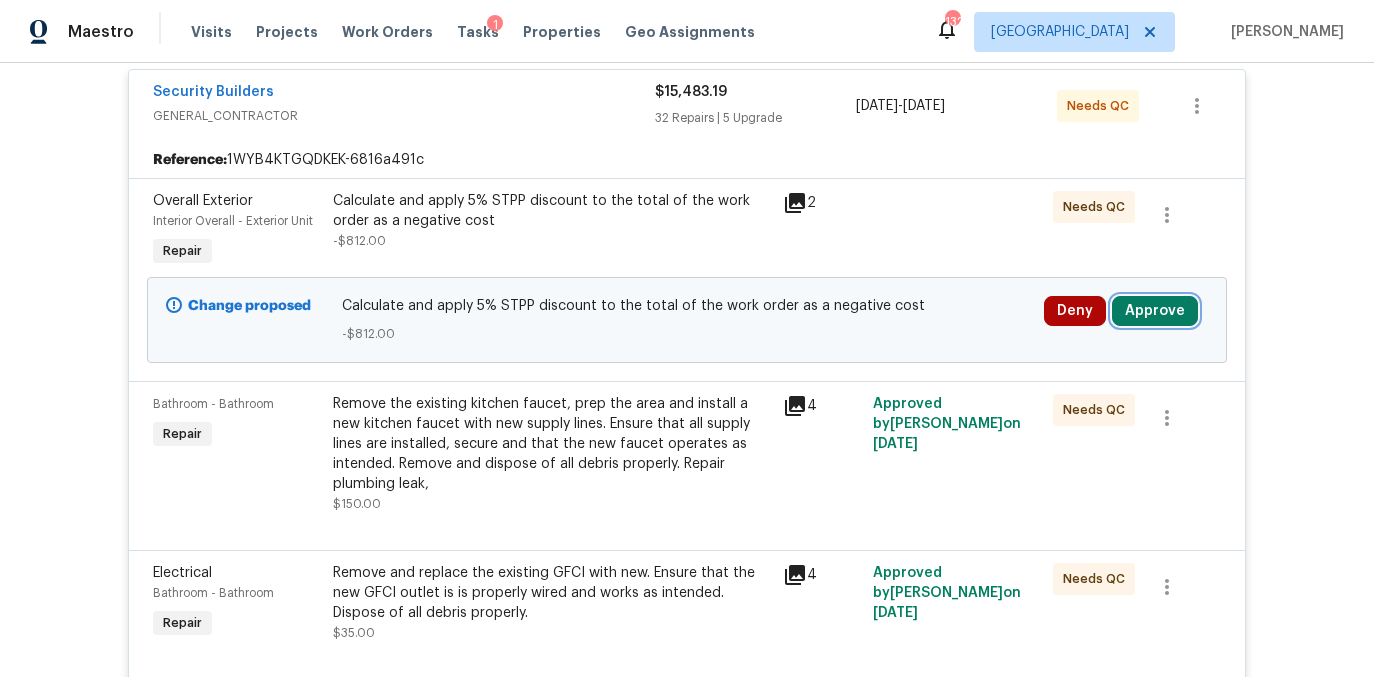 drag, startPoint x: 1162, startPoint y: 313, endPoint x: 1139, endPoint y: 307, distance: 23.769728 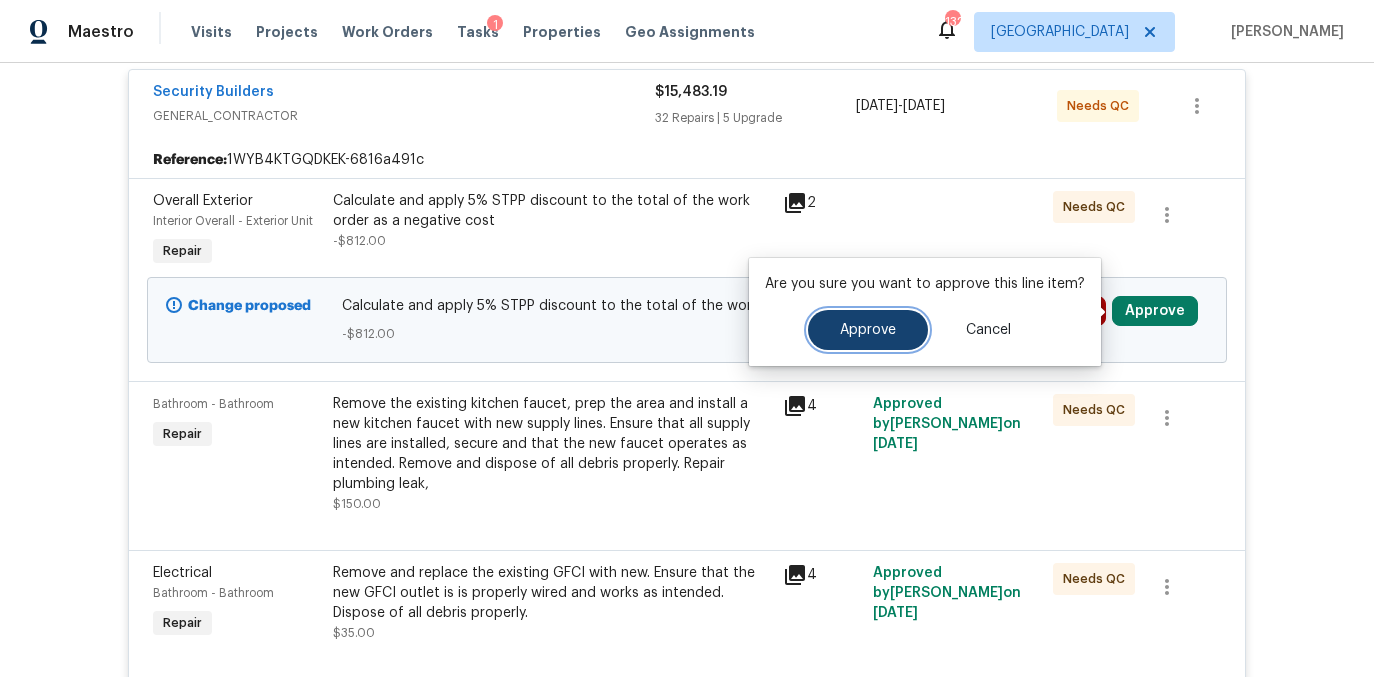 click on "Approve" at bounding box center [868, 330] 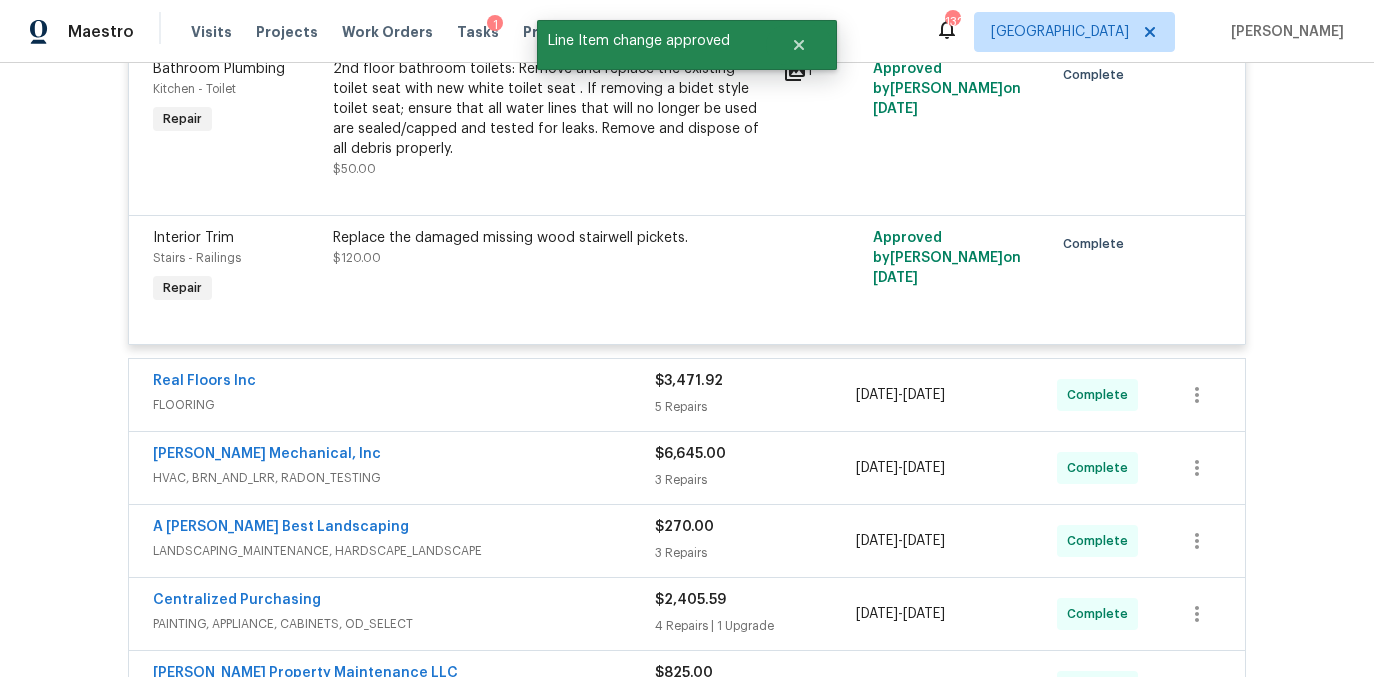 scroll, scrollTop: 7001, scrollLeft: 0, axis: vertical 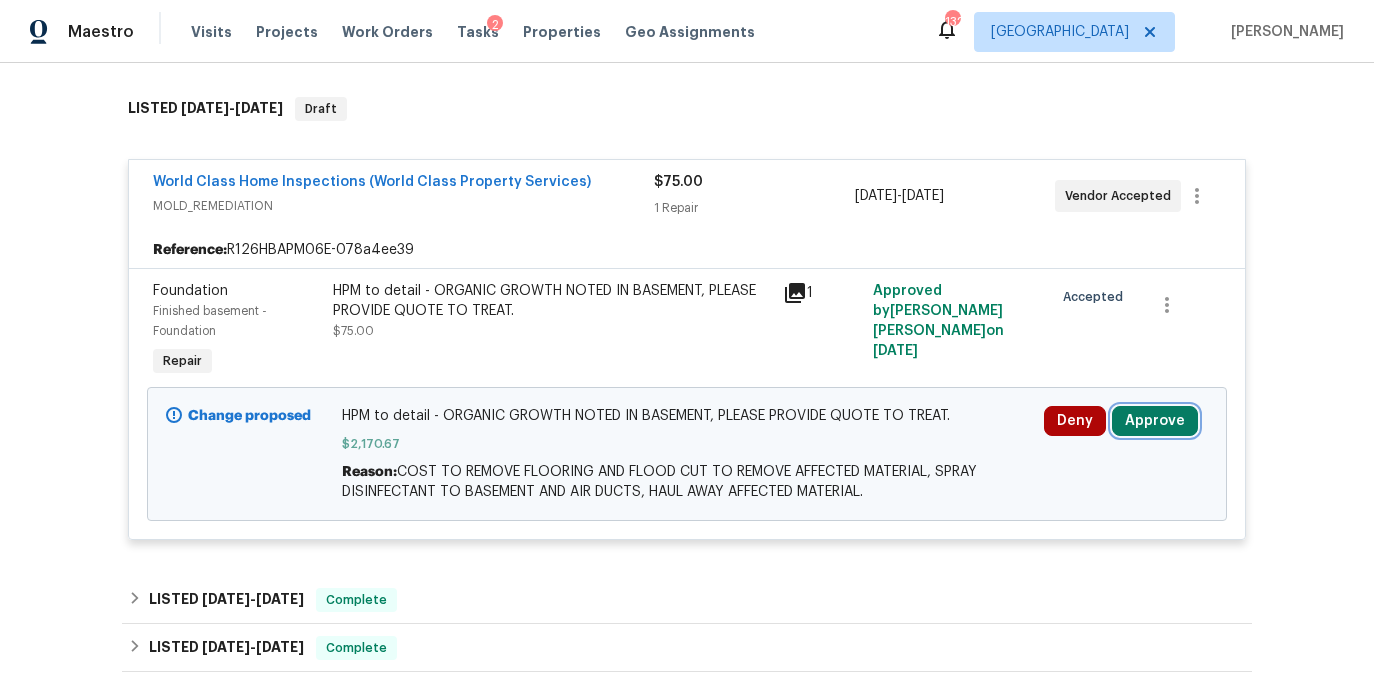 click on "Approve" at bounding box center (1155, 421) 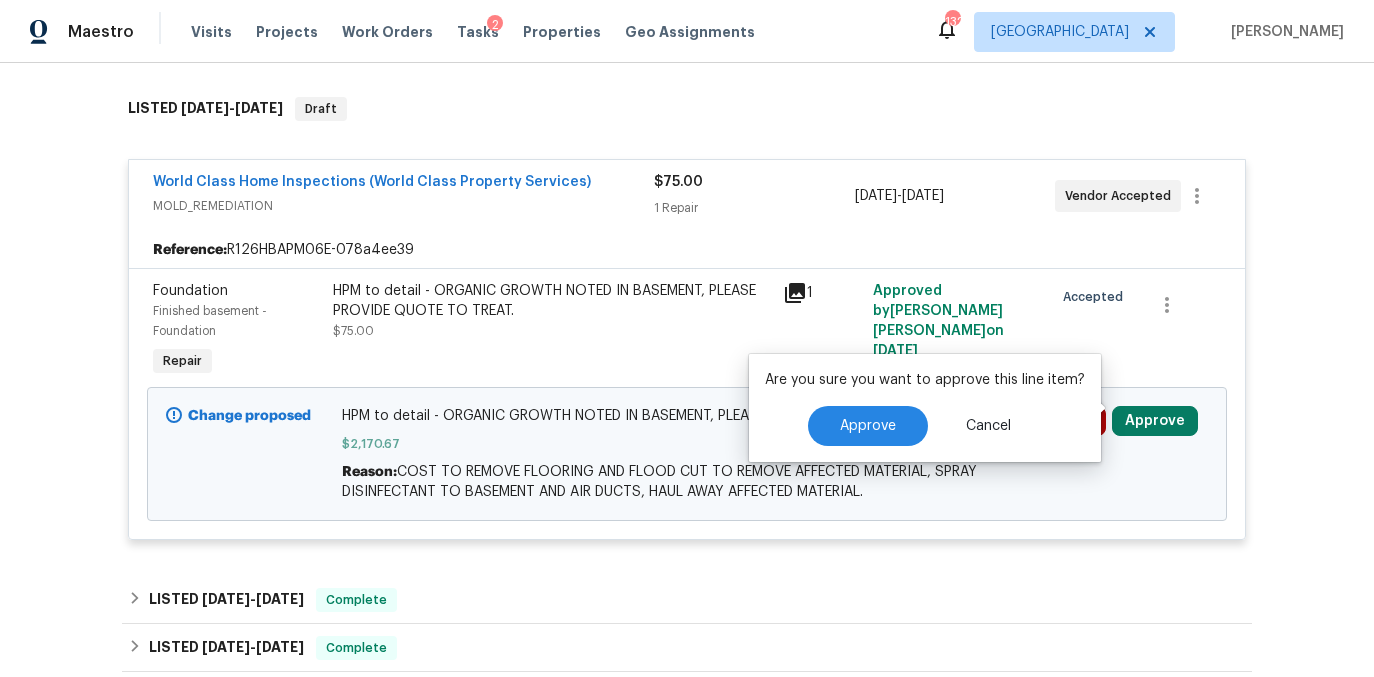 click on "HPM to detail - ORGANIC GROWTH NOTED IN BASEMENT, PLEASE PROVIDE QUOTE TO TREAT." at bounding box center [552, 301] 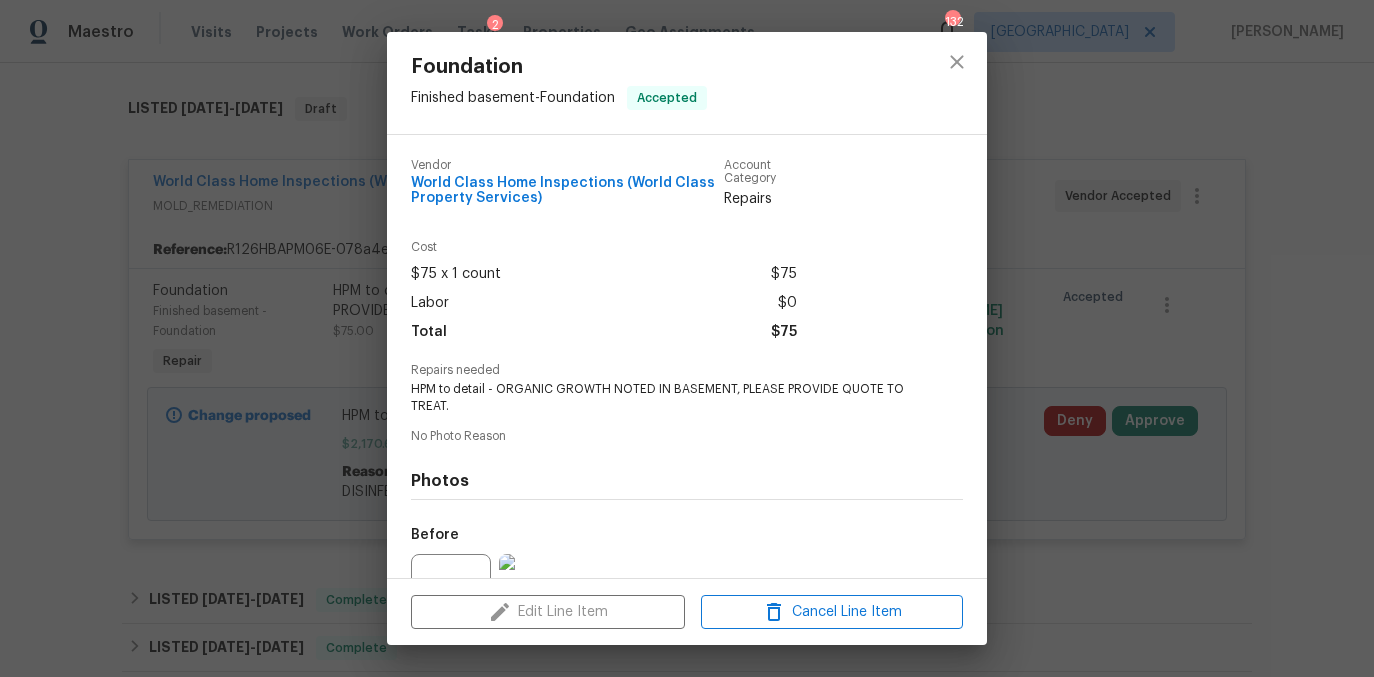 scroll, scrollTop: 206, scrollLeft: 0, axis: vertical 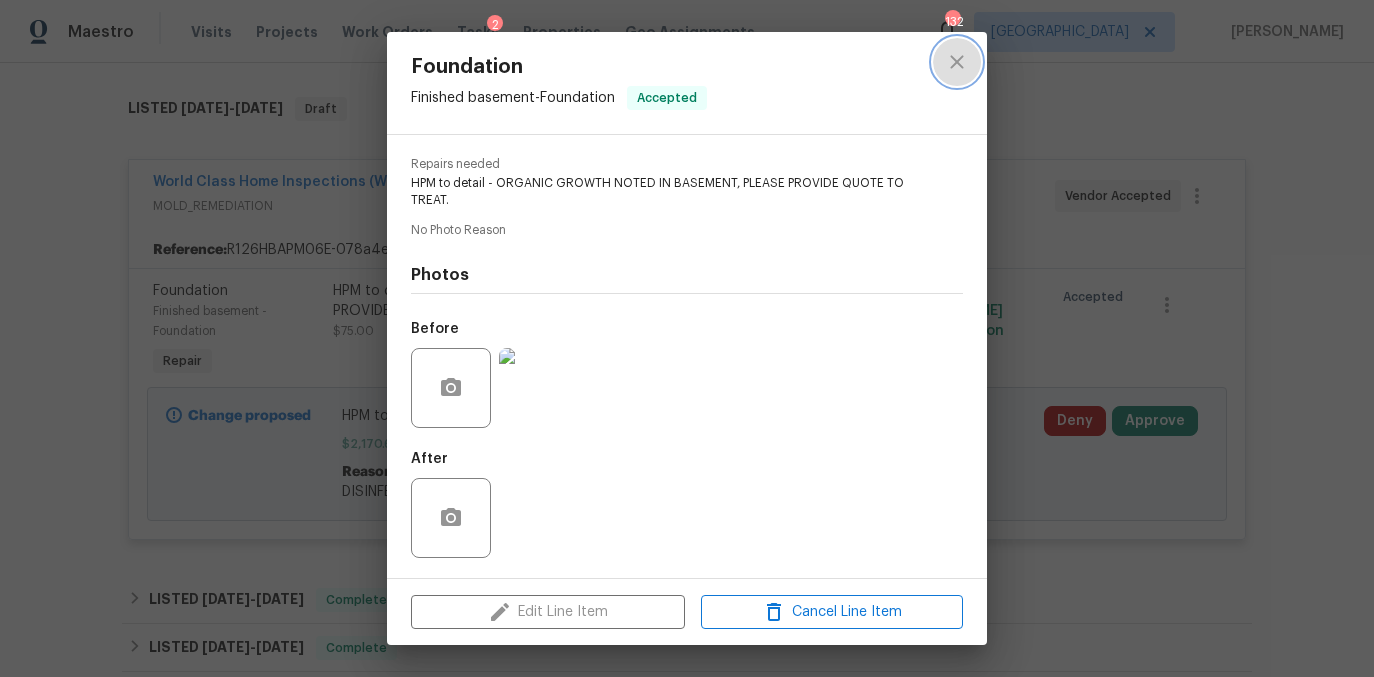 click 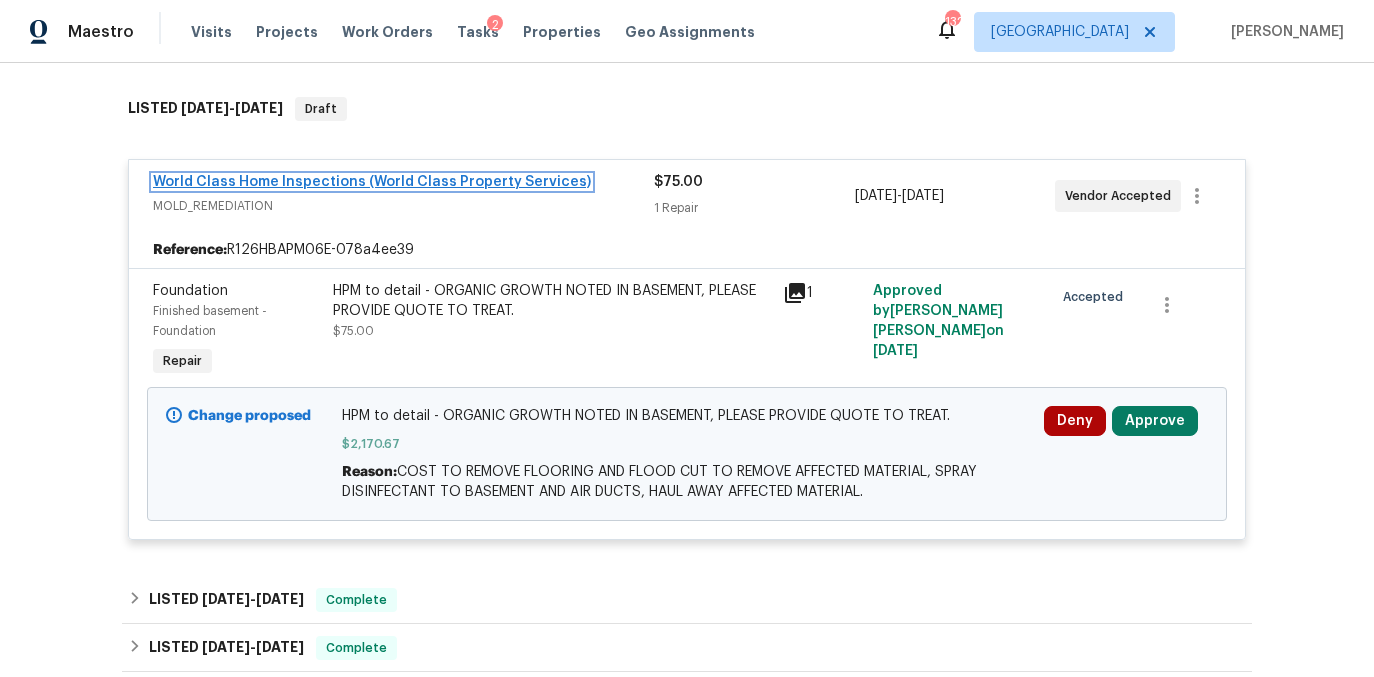click on "World Class Home Inspections  (World Class Property Services)" at bounding box center [372, 182] 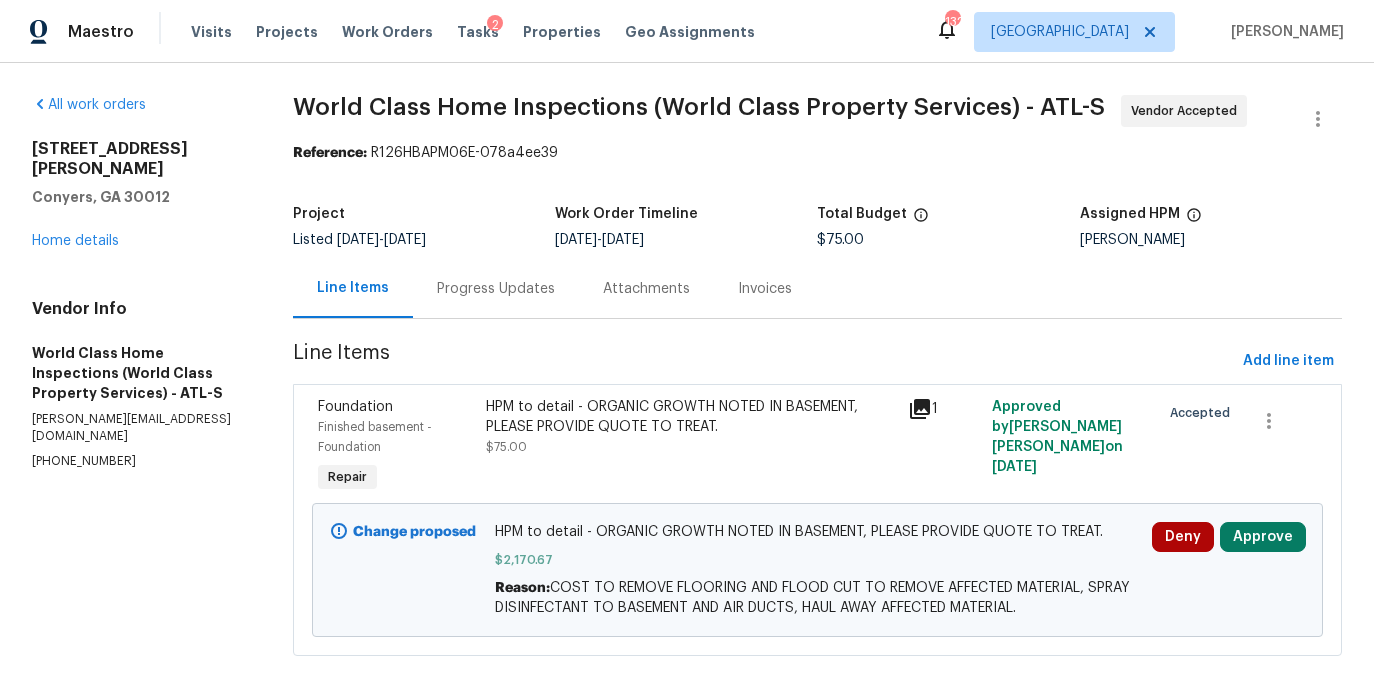 drag, startPoint x: 481, startPoint y: 288, endPoint x: 475, endPoint y: 309, distance: 21.84033 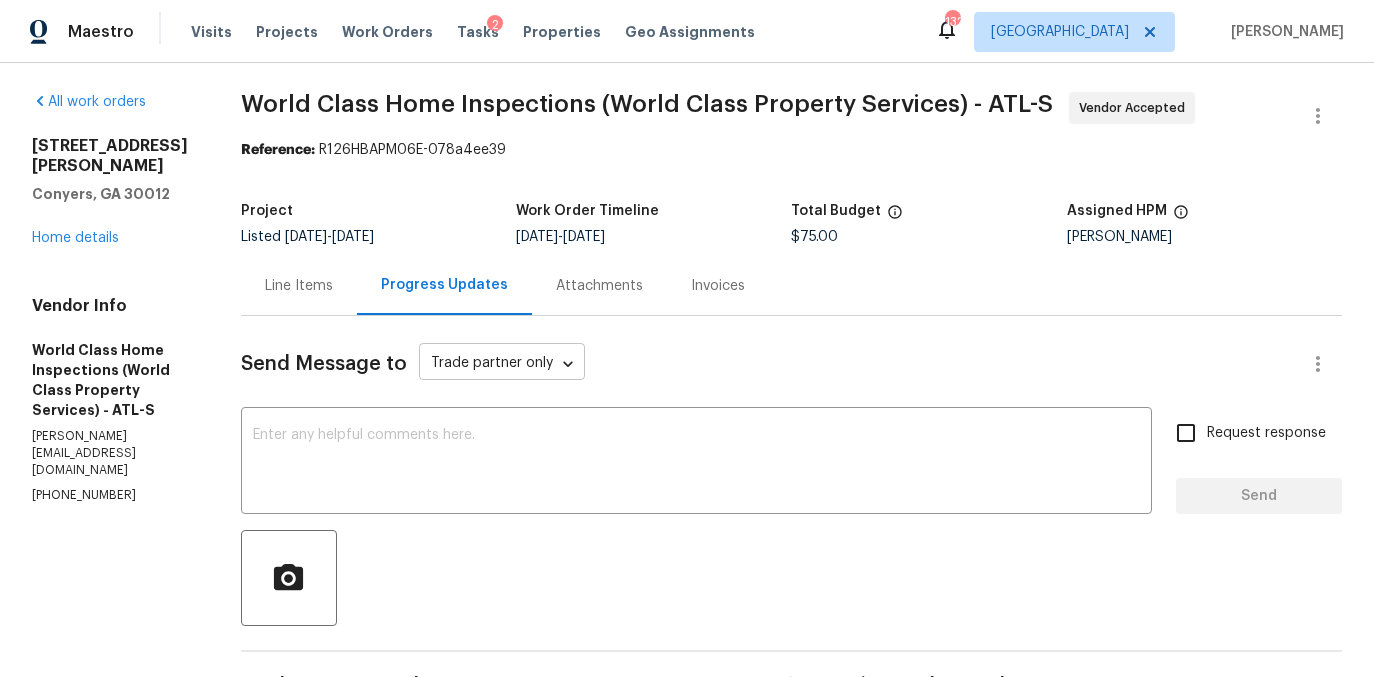 scroll, scrollTop: 4, scrollLeft: 0, axis: vertical 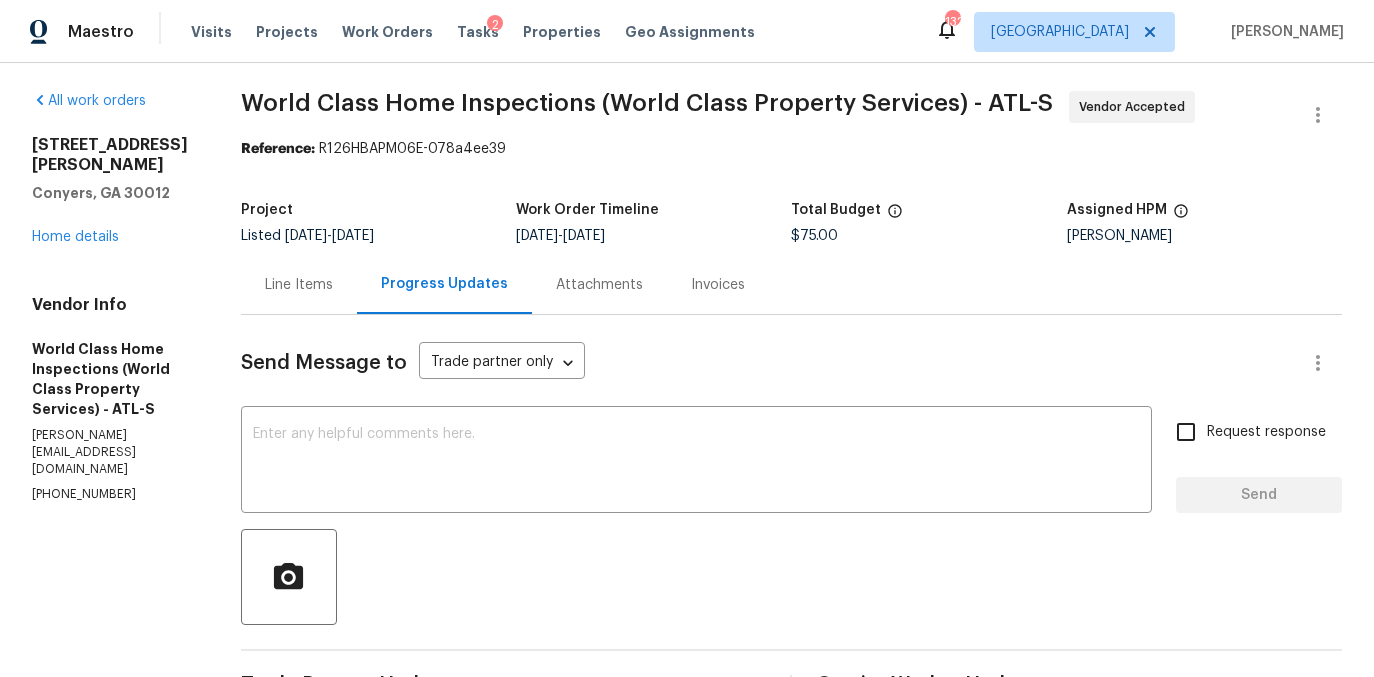 click on "Line Items" at bounding box center [299, 285] 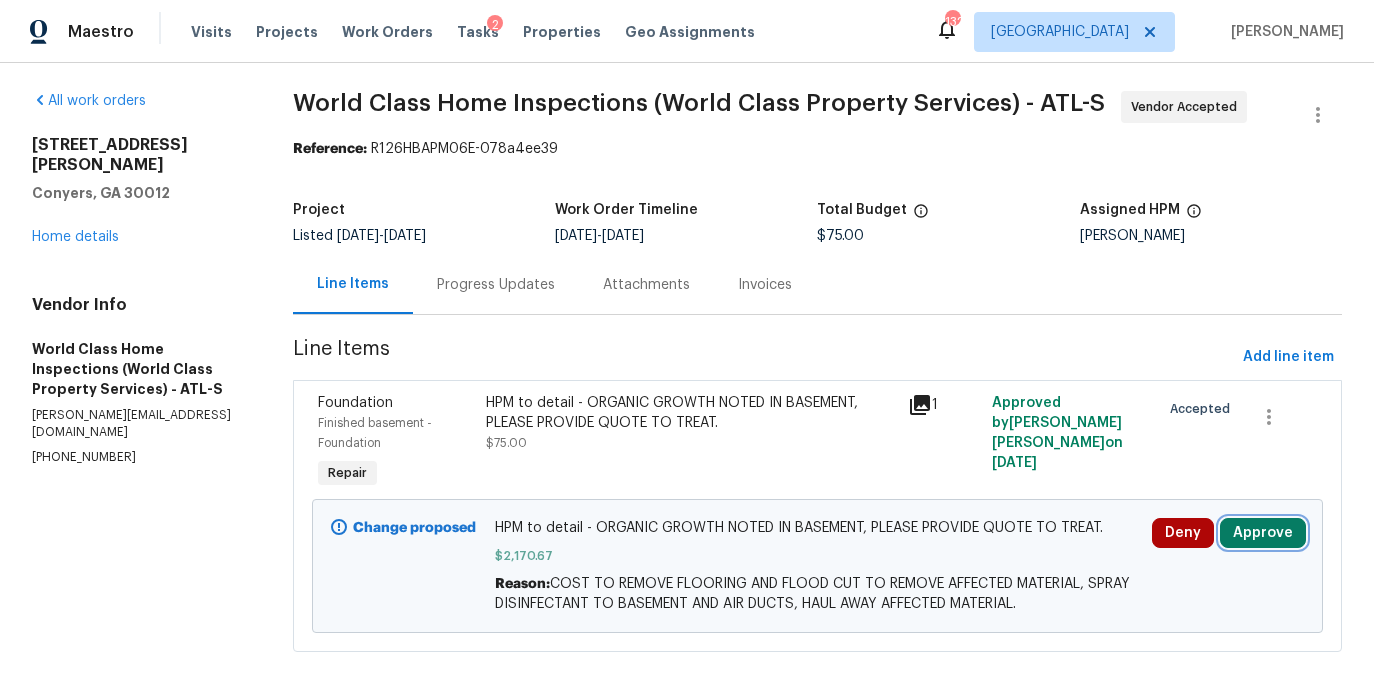 click on "Approve" at bounding box center (1263, 533) 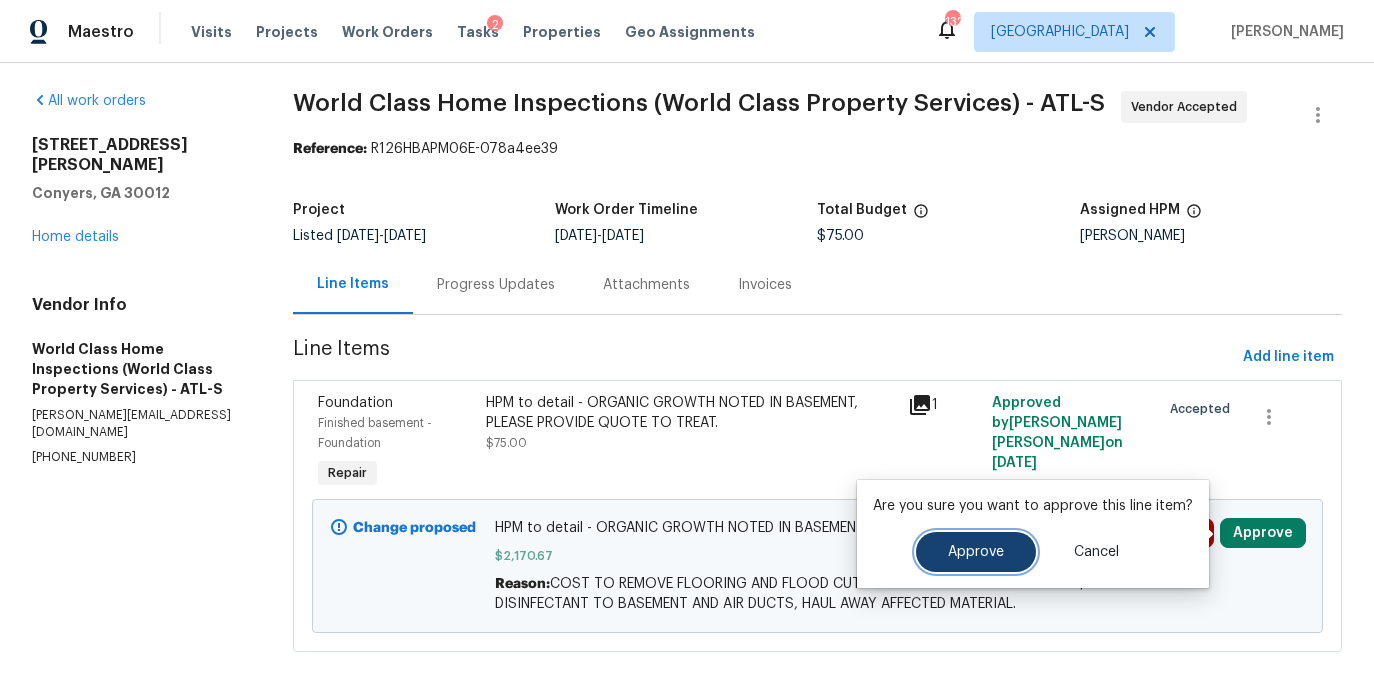 click on "Approve" at bounding box center (976, 552) 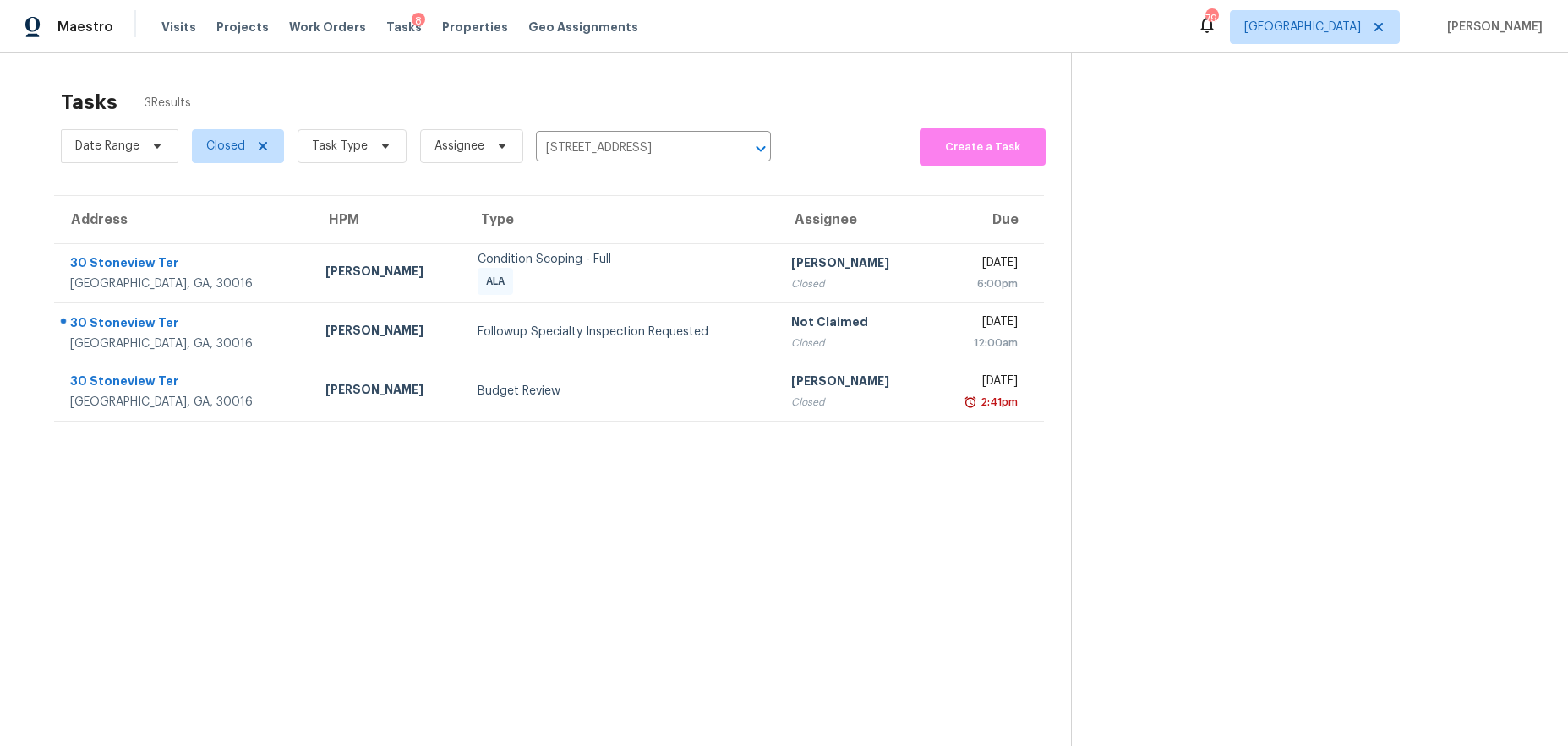 scroll, scrollTop: 0, scrollLeft: 0, axis: both 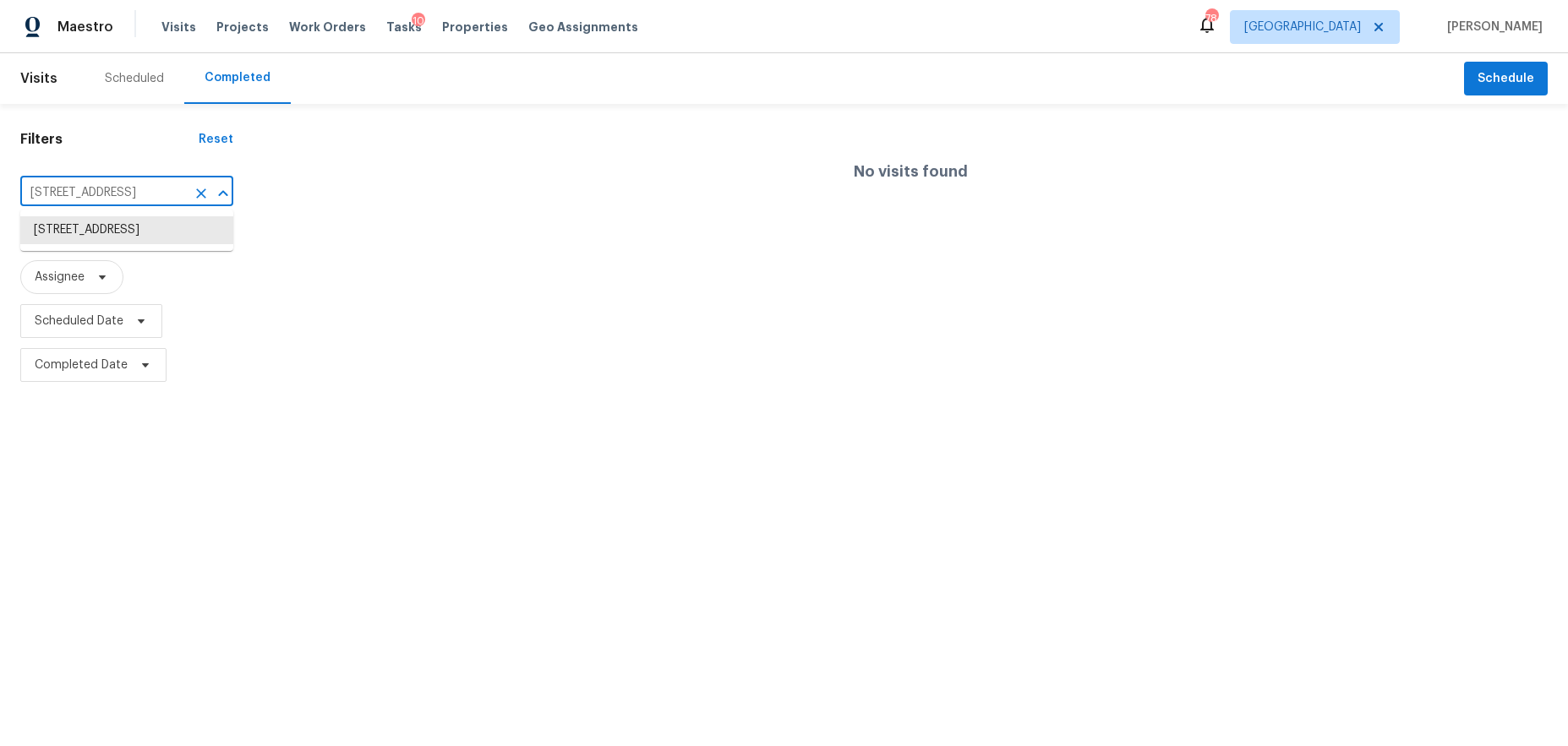 click on "30 Stoneview Ter, Covington, GA 30016" at bounding box center [103, 193] 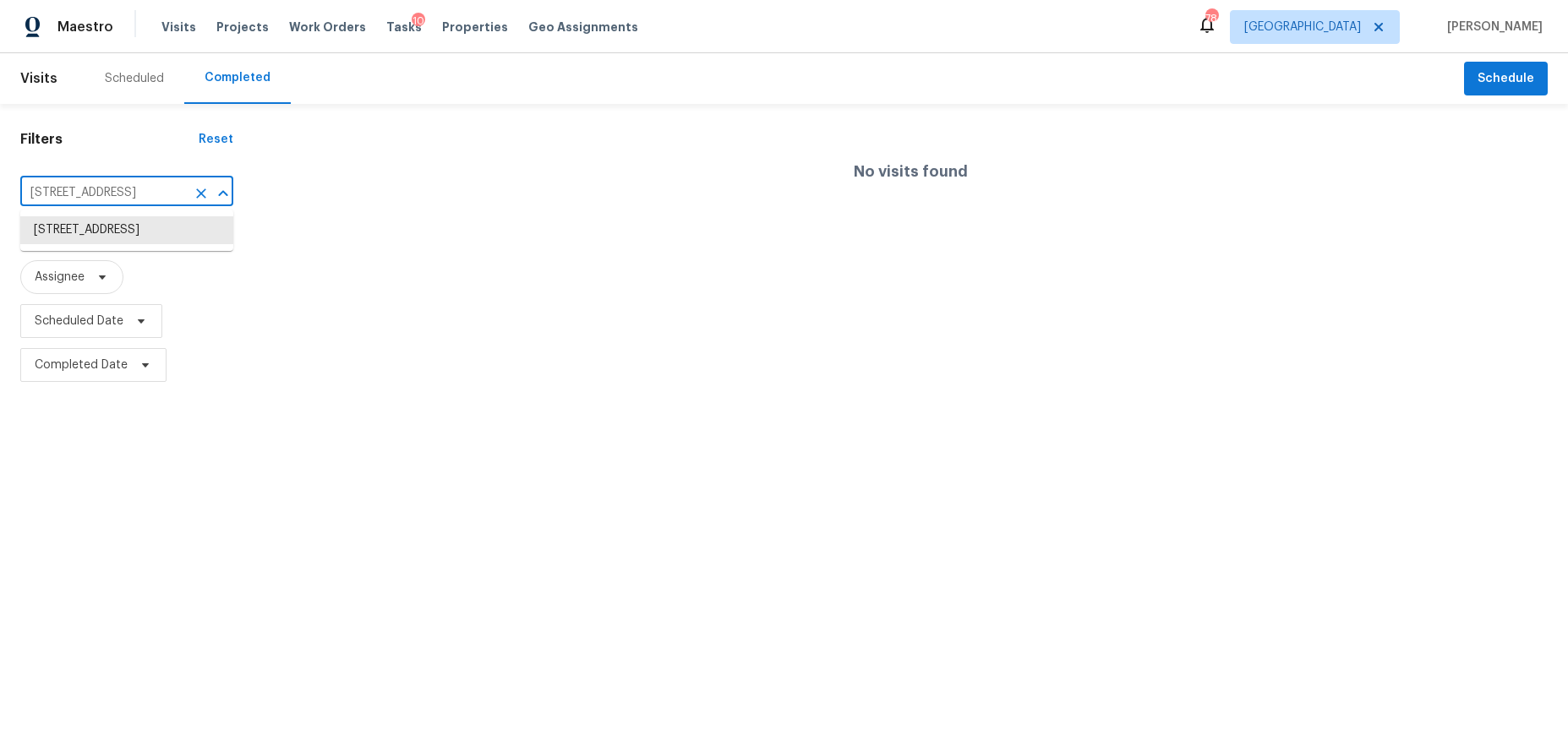 paste on "5822 Surrey Pl, Norcross, GA 30093" 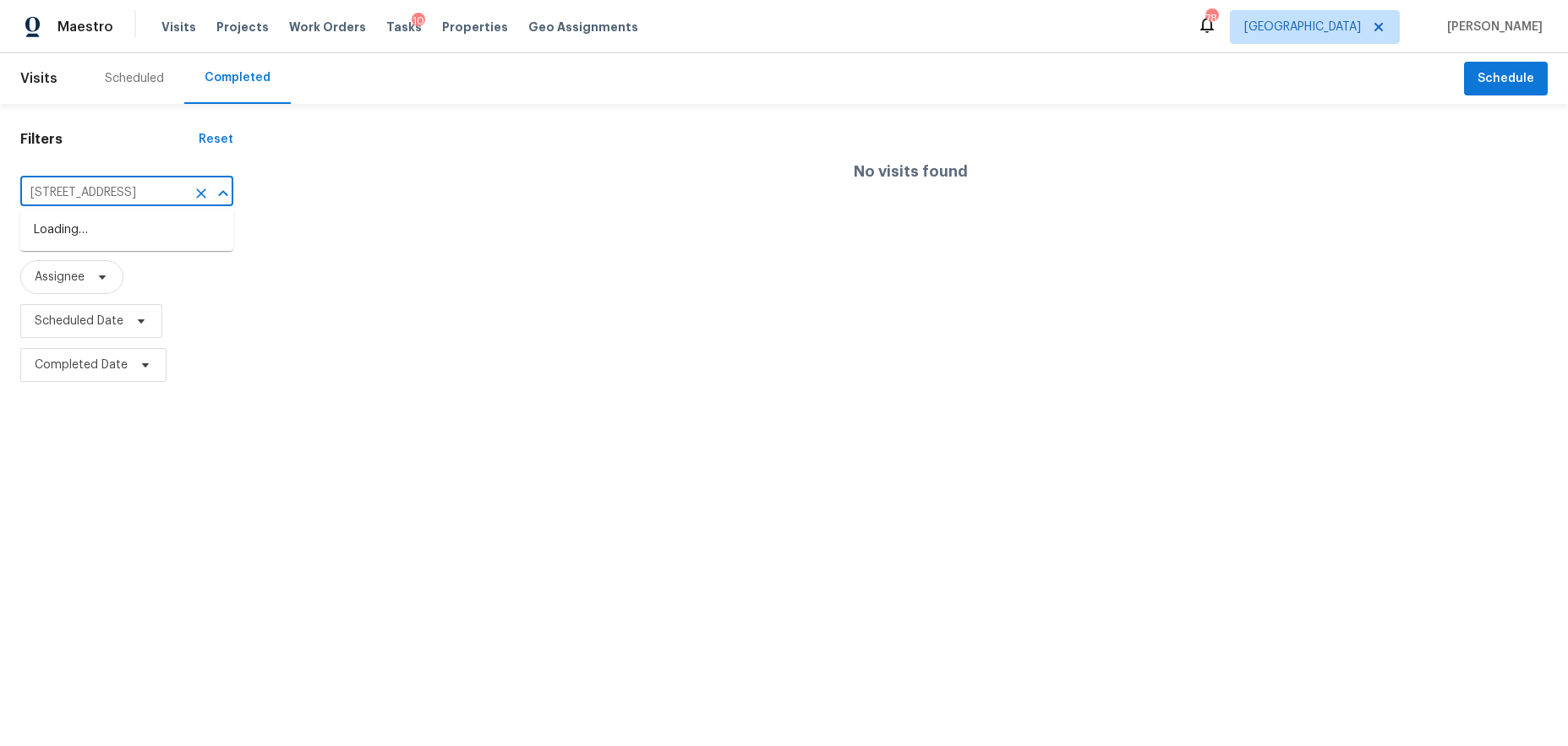 type on "5822 Surrey Pl, Norcross, GA 30093" 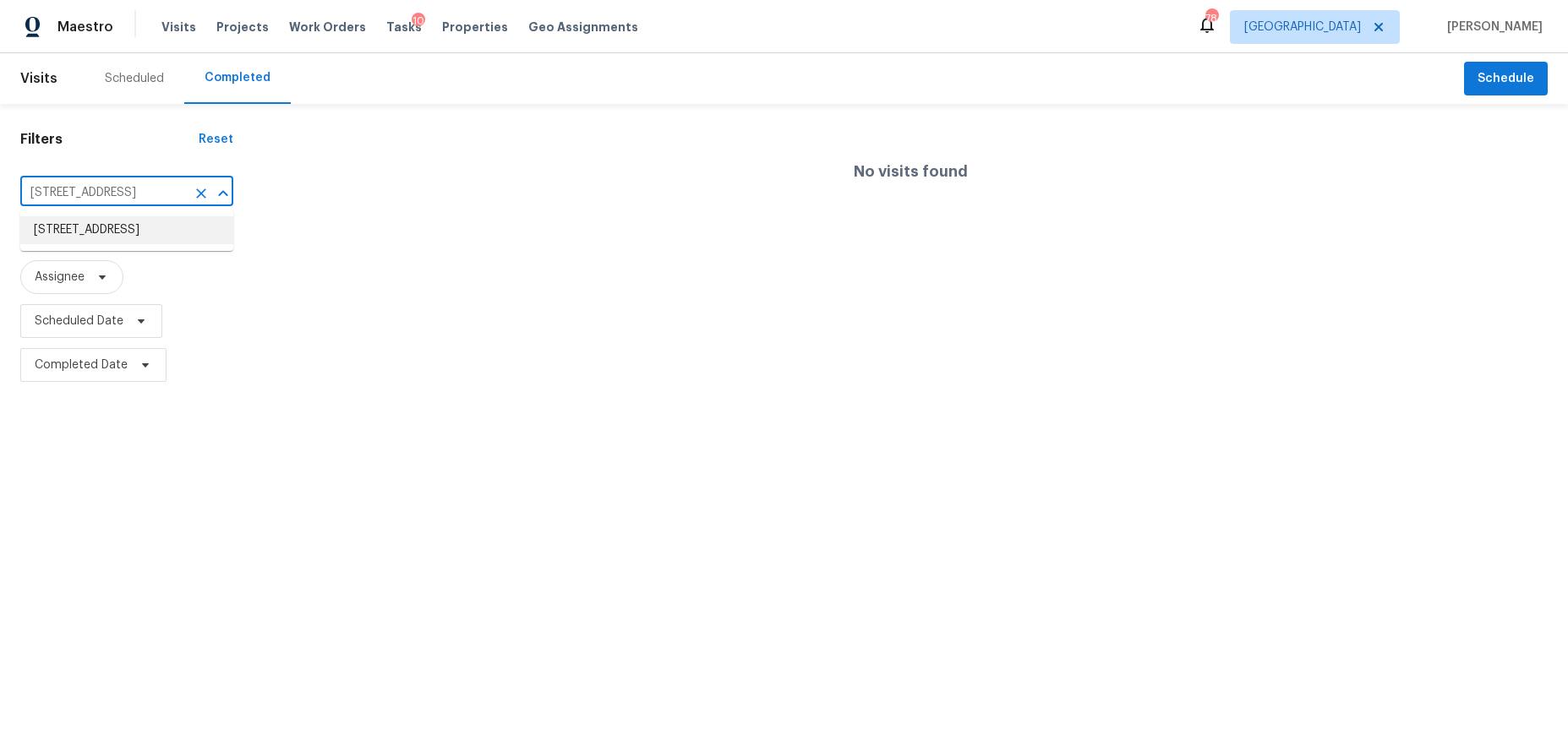 click on "5822 Surrey Pl, Norcross, GA 30093" at bounding box center [127, 230] 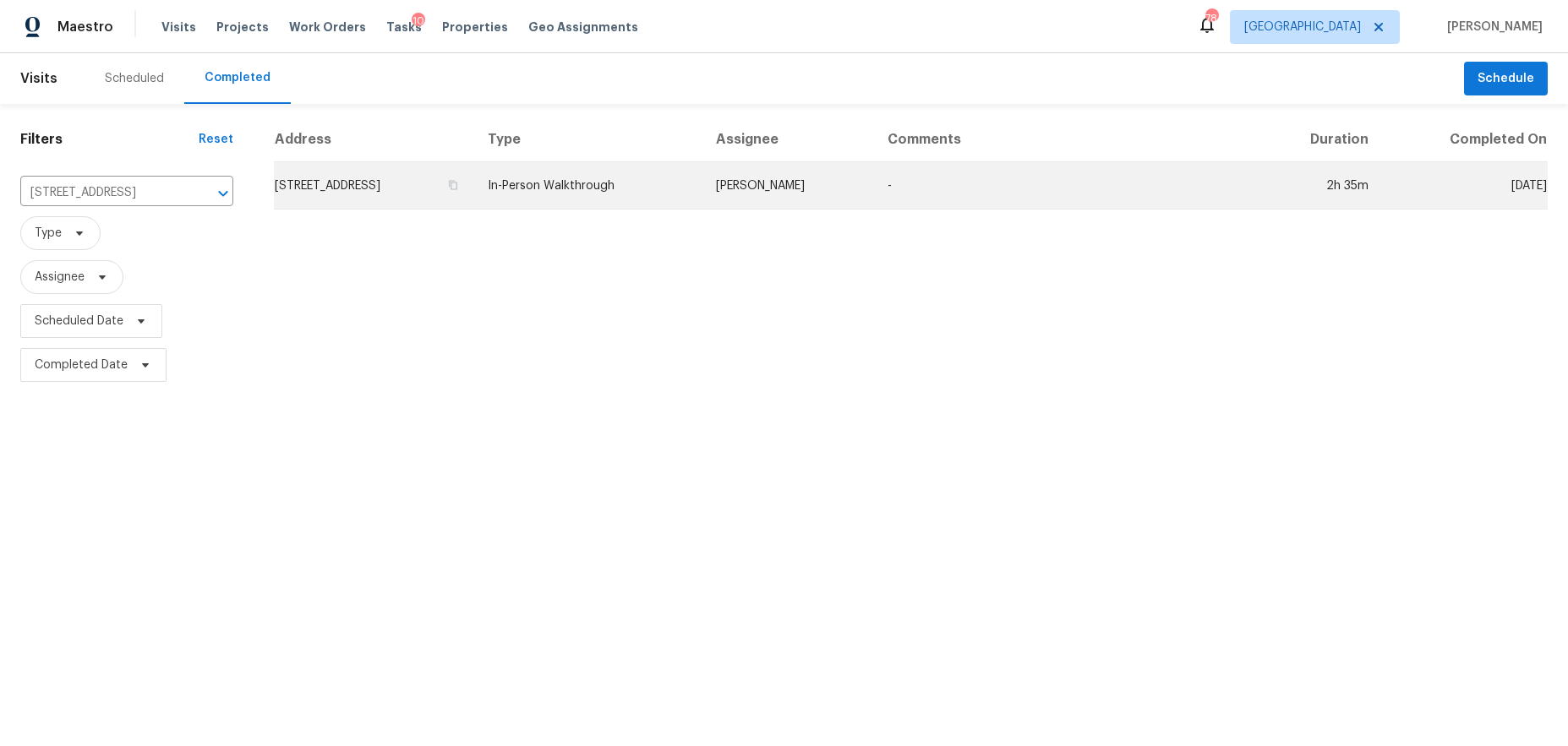 click on "5822 Surrey Pl, Norcross, GA 30093" at bounding box center (374, 186) 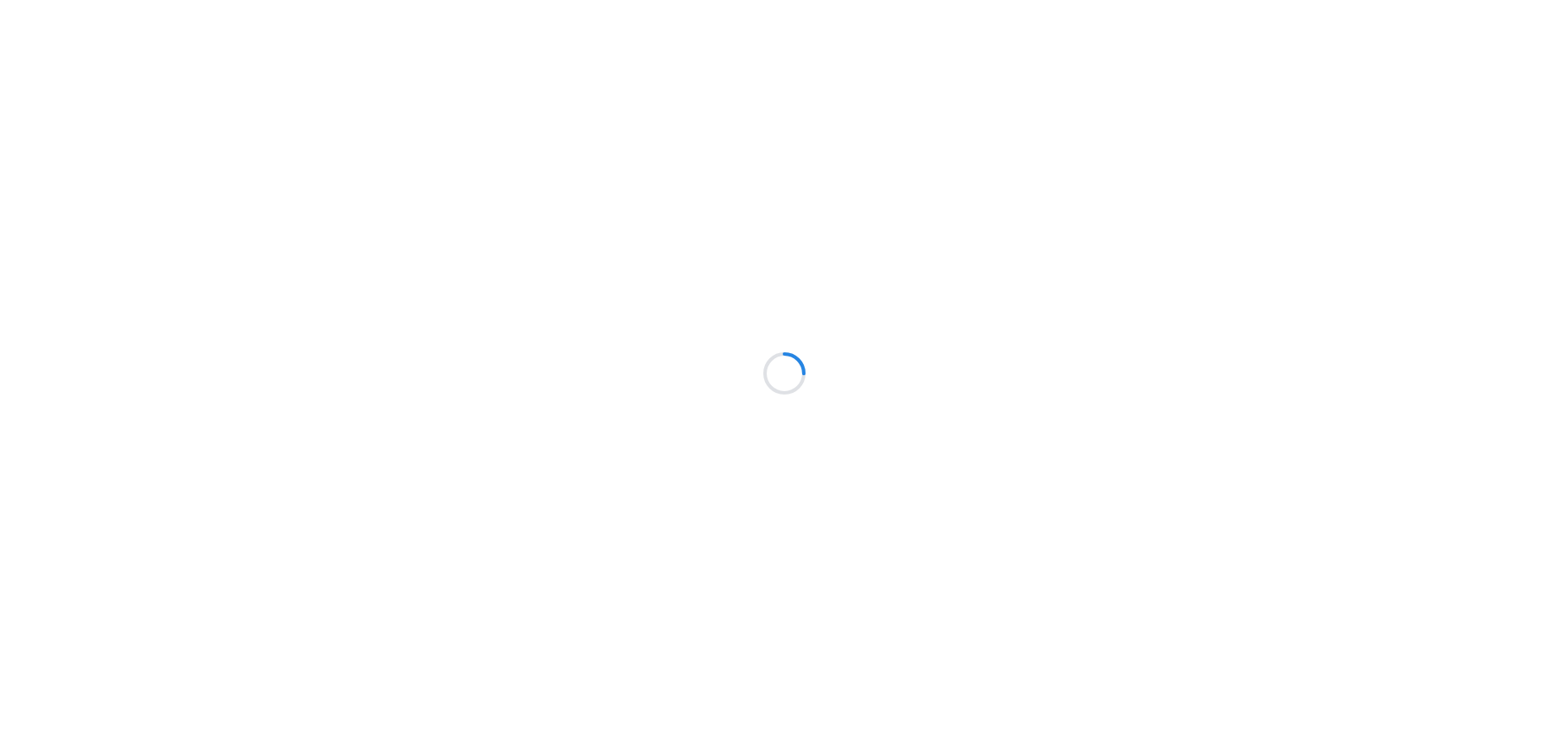 scroll, scrollTop: 0, scrollLeft: 0, axis: both 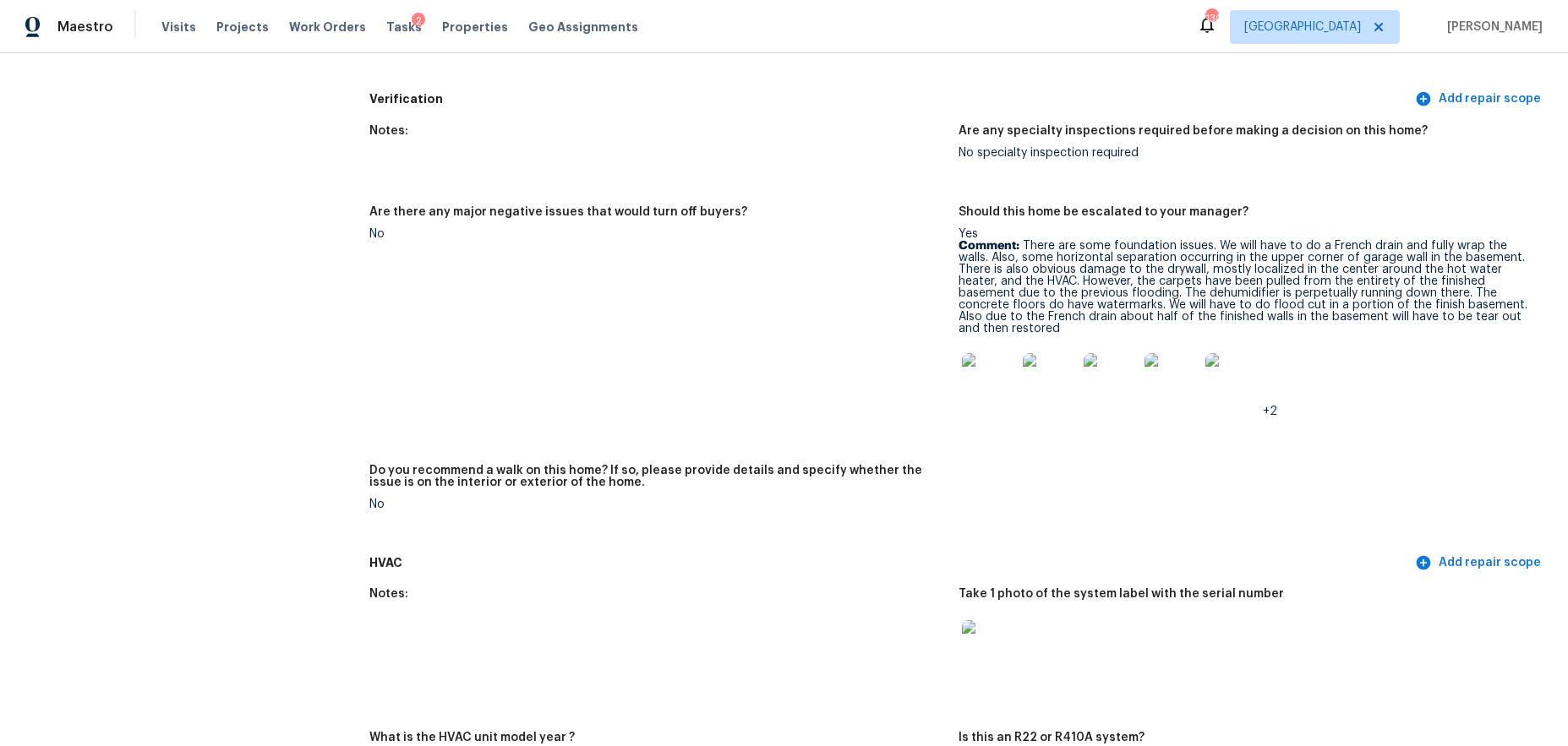 click at bounding box center [989, 380] 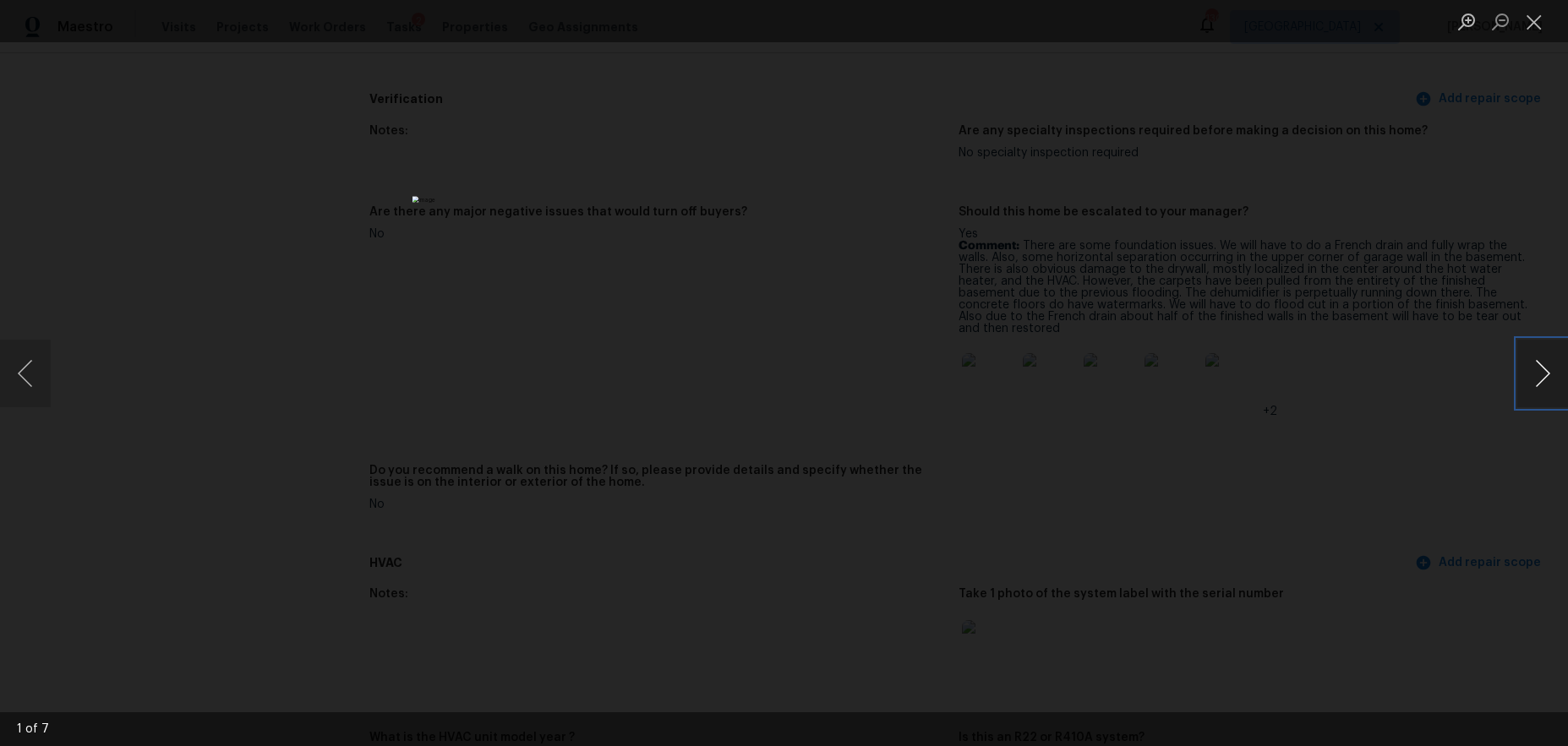 click at bounding box center [1543, 373] 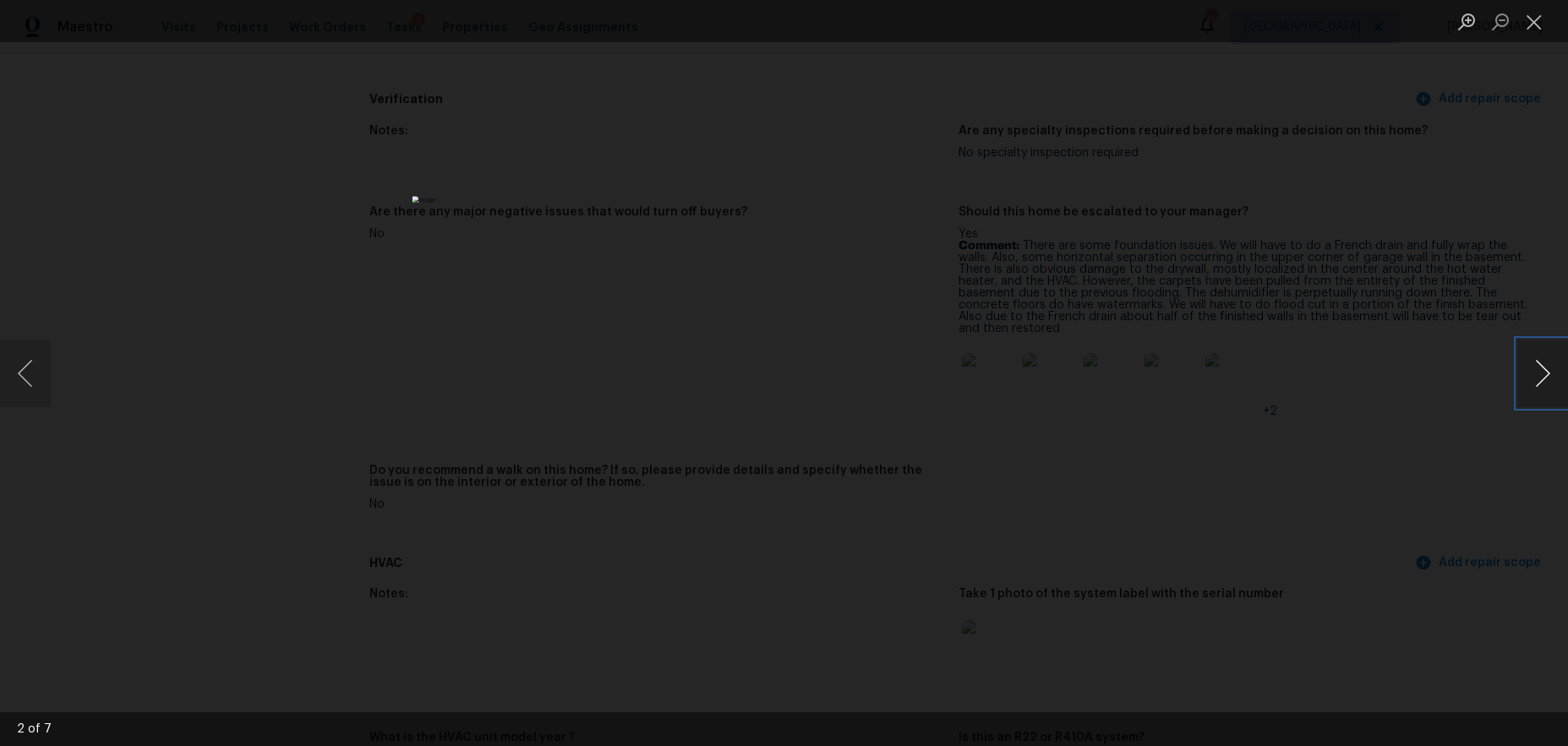 click at bounding box center (1543, 373) 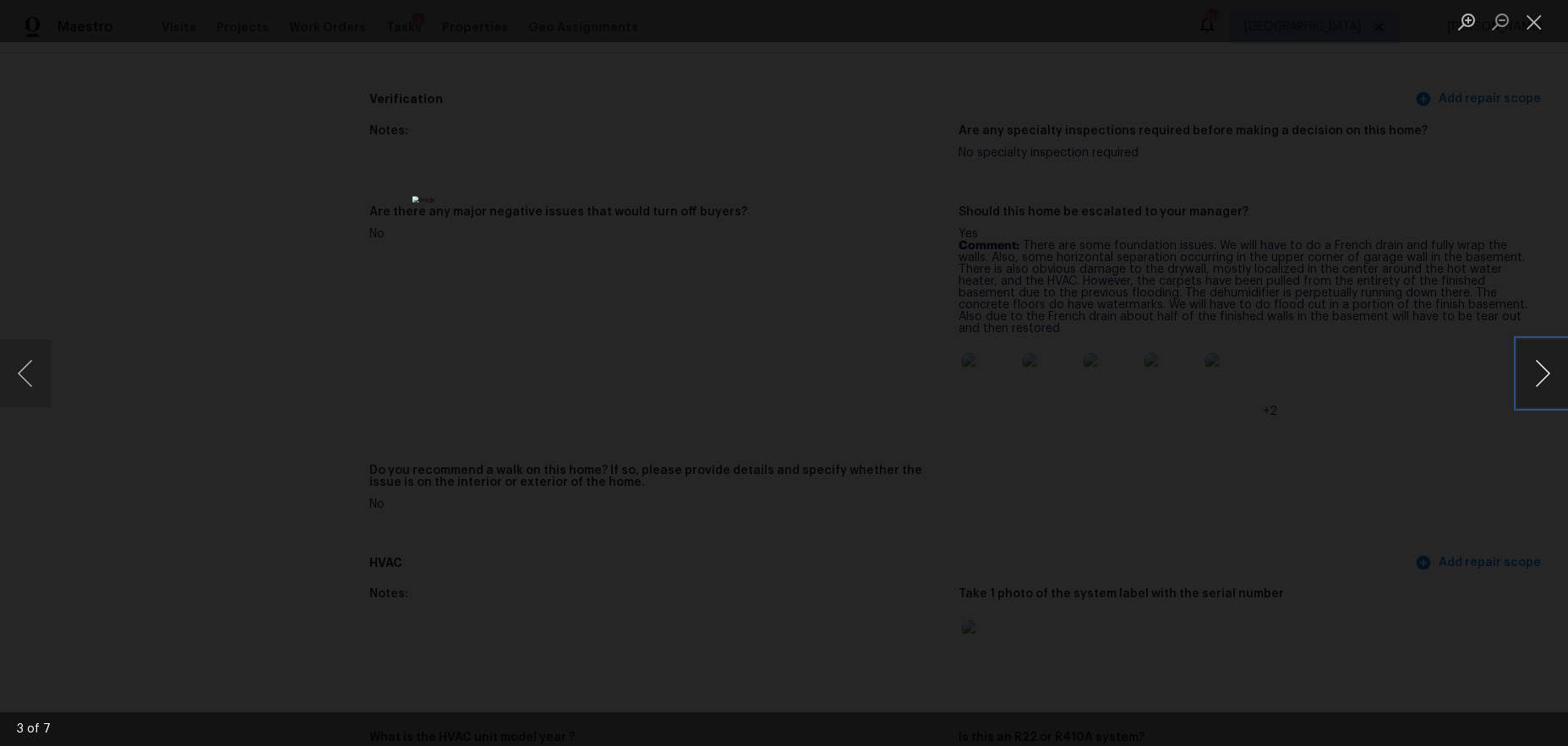 click at bounding box center (1543, 373) 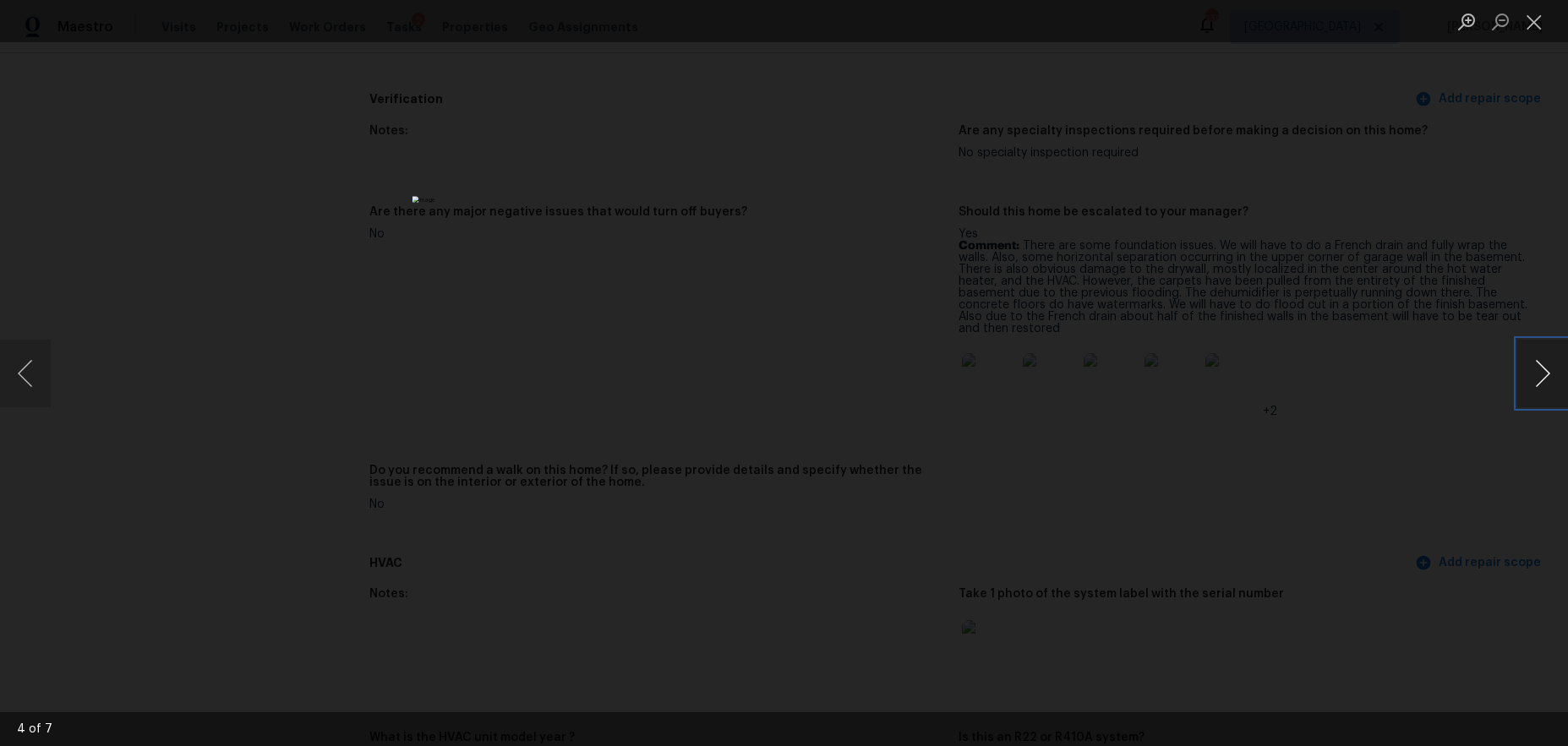 click at bounding box center [1543, 373] 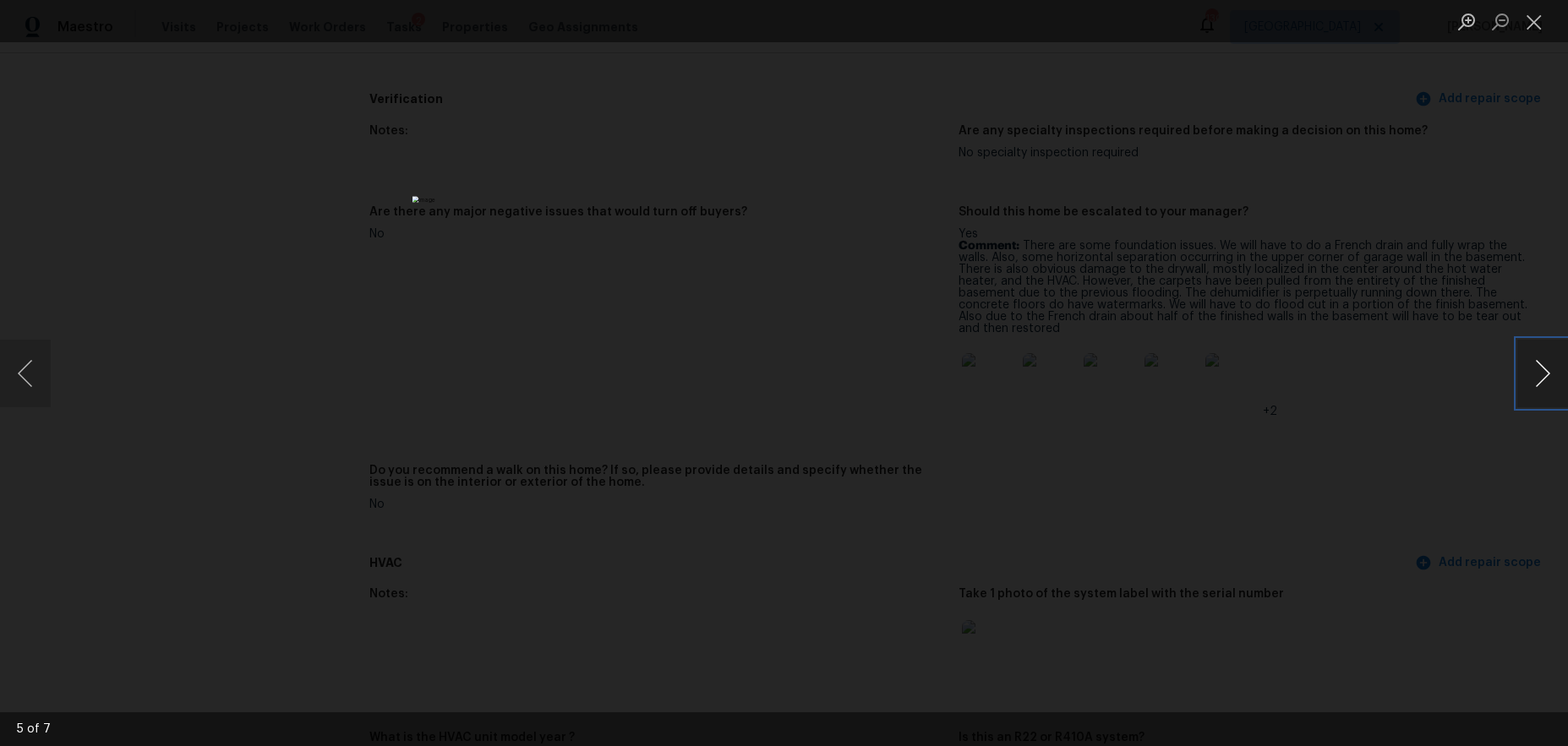 click at bounding box center [1543, 373] 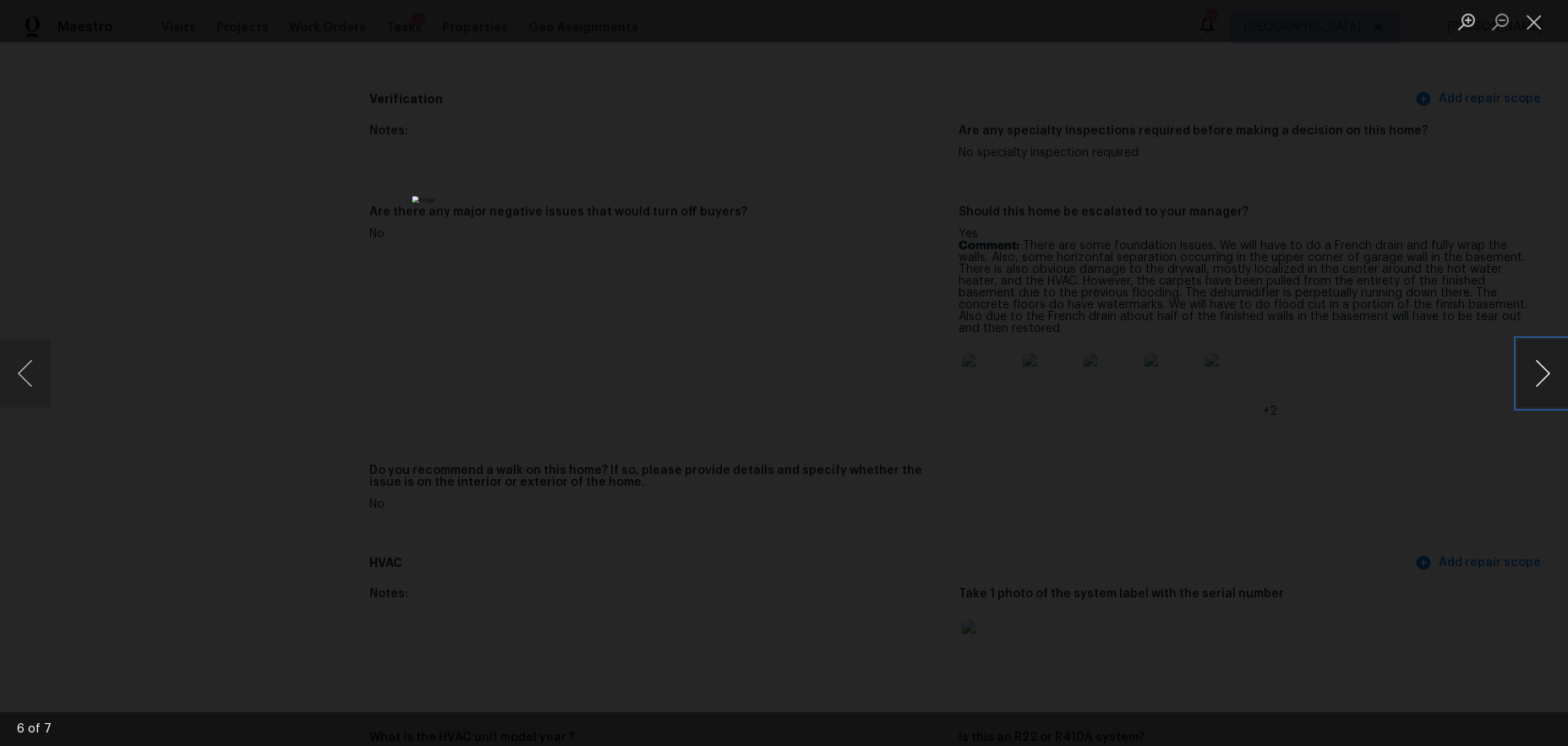 click at bounding box center (1543, 373) 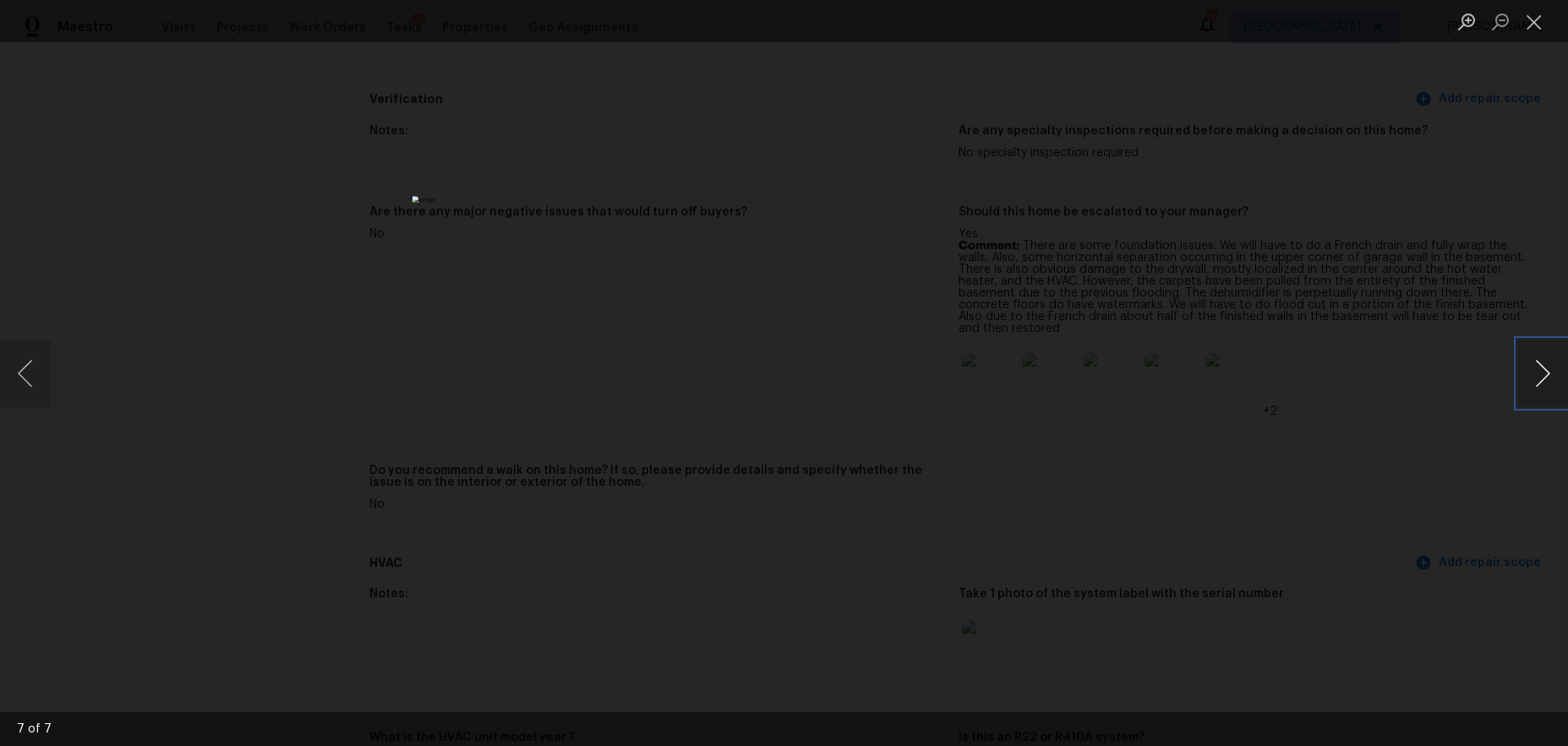 click at bounding box center [1543, 373] 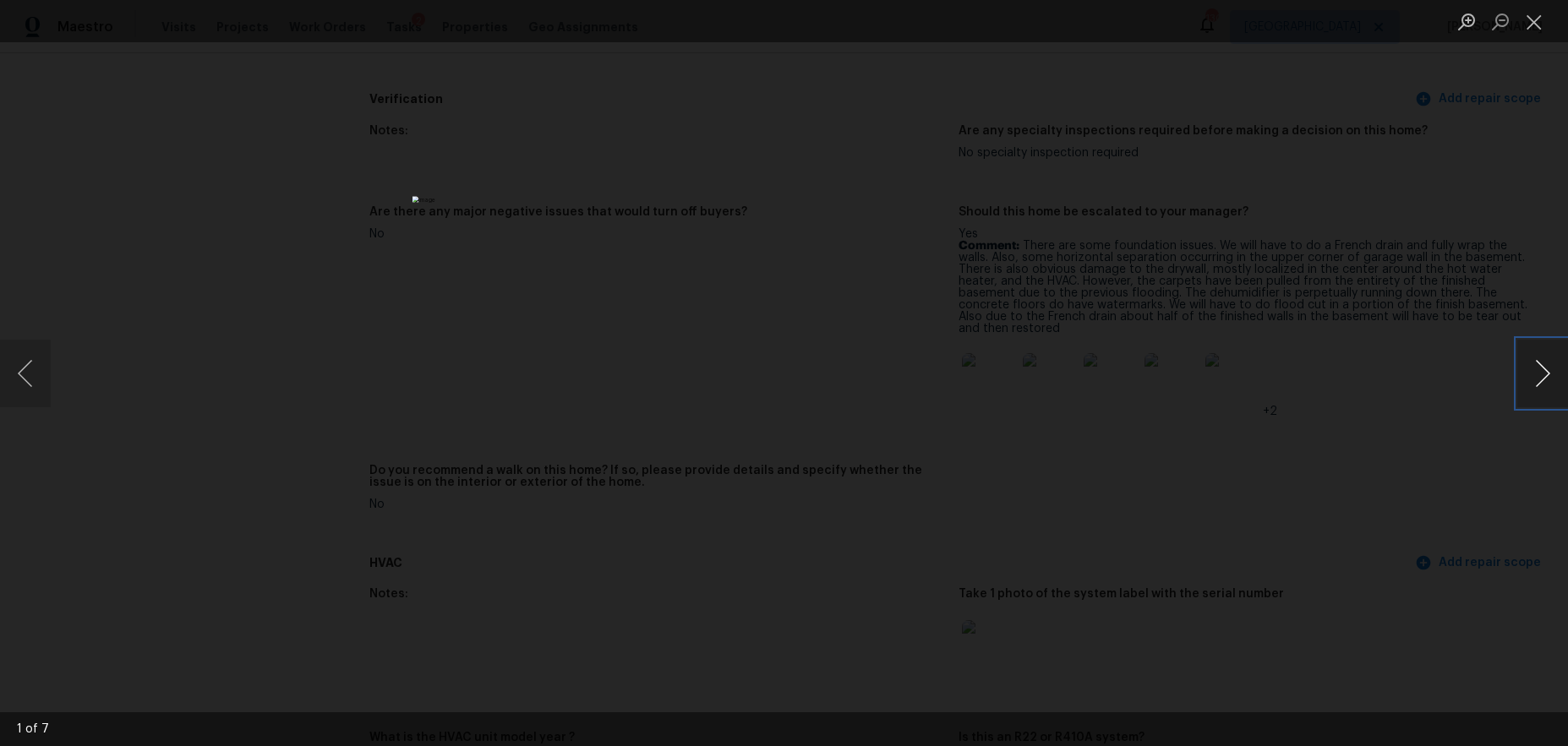 click at bounding box center [1543, 373] 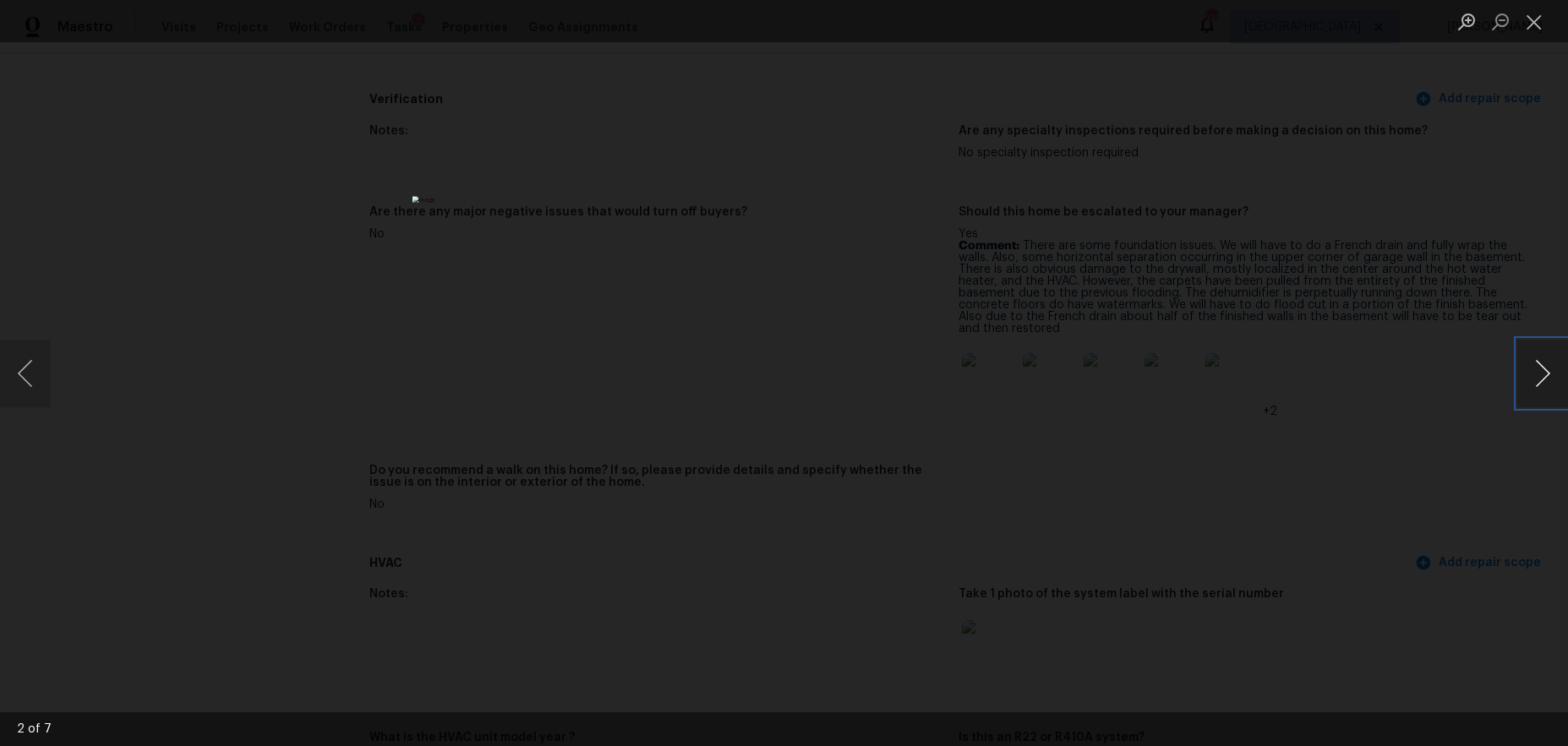 click at bounding box center [1543, 373] 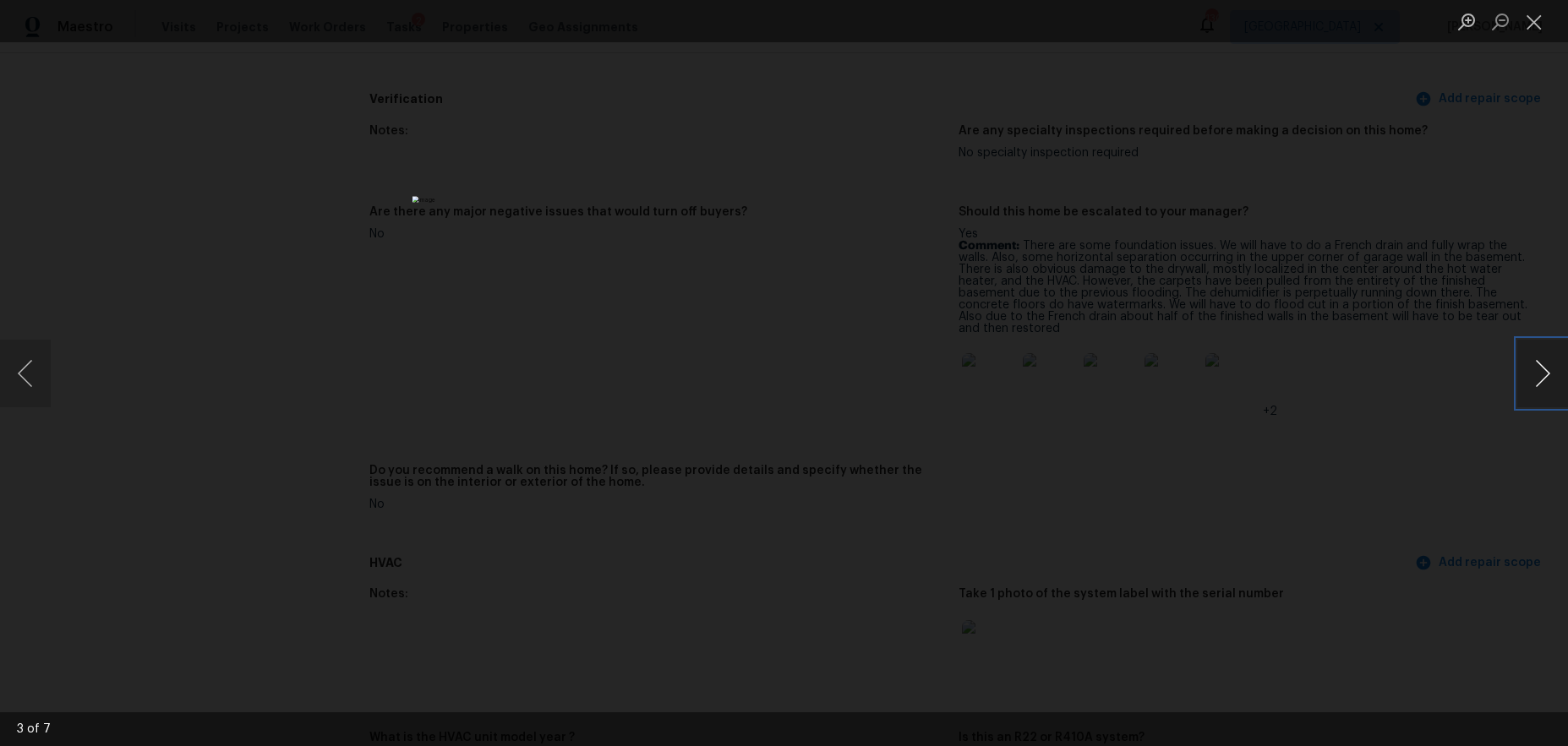 click at bounding box center (1543, 373) 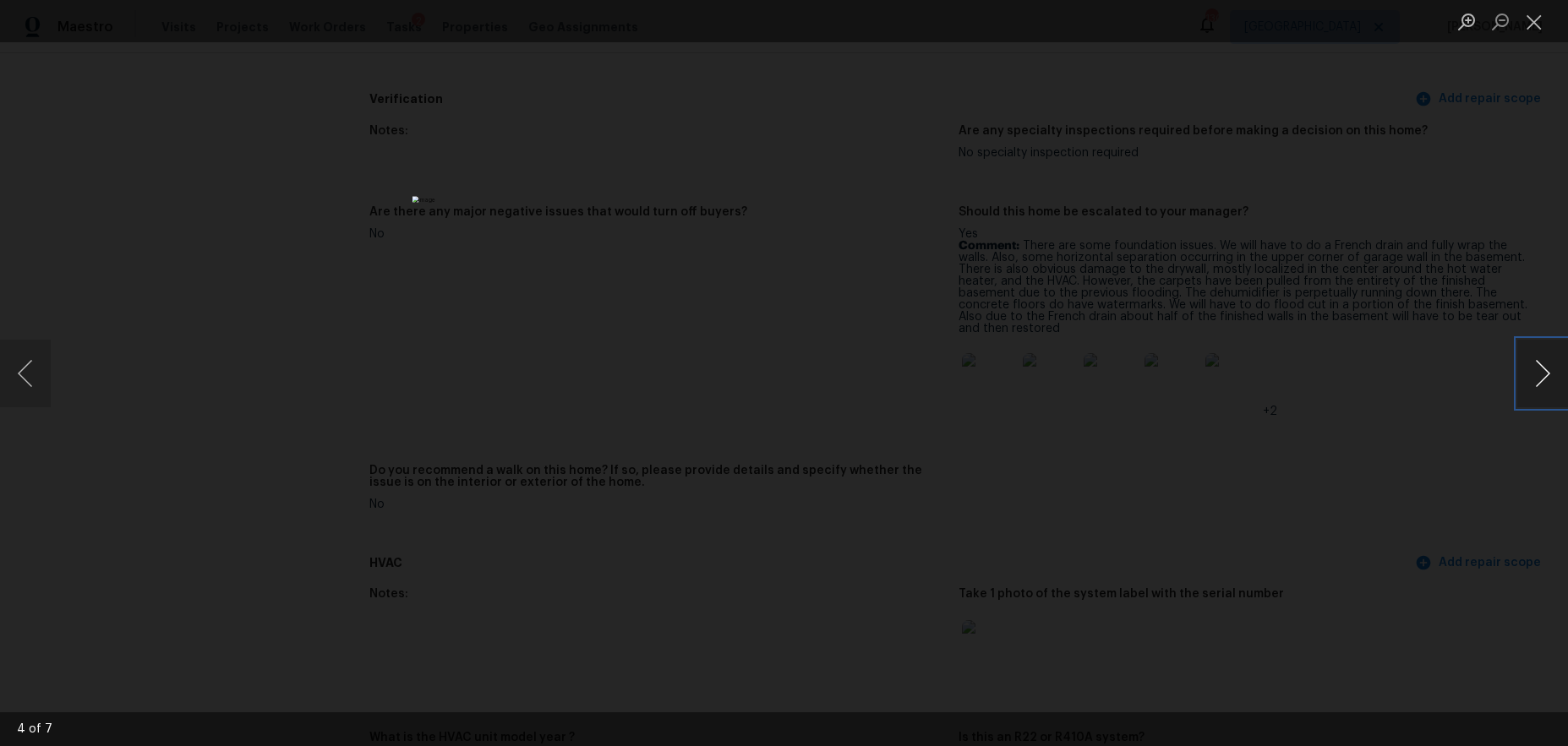 click at bounding box center (1543, 373) 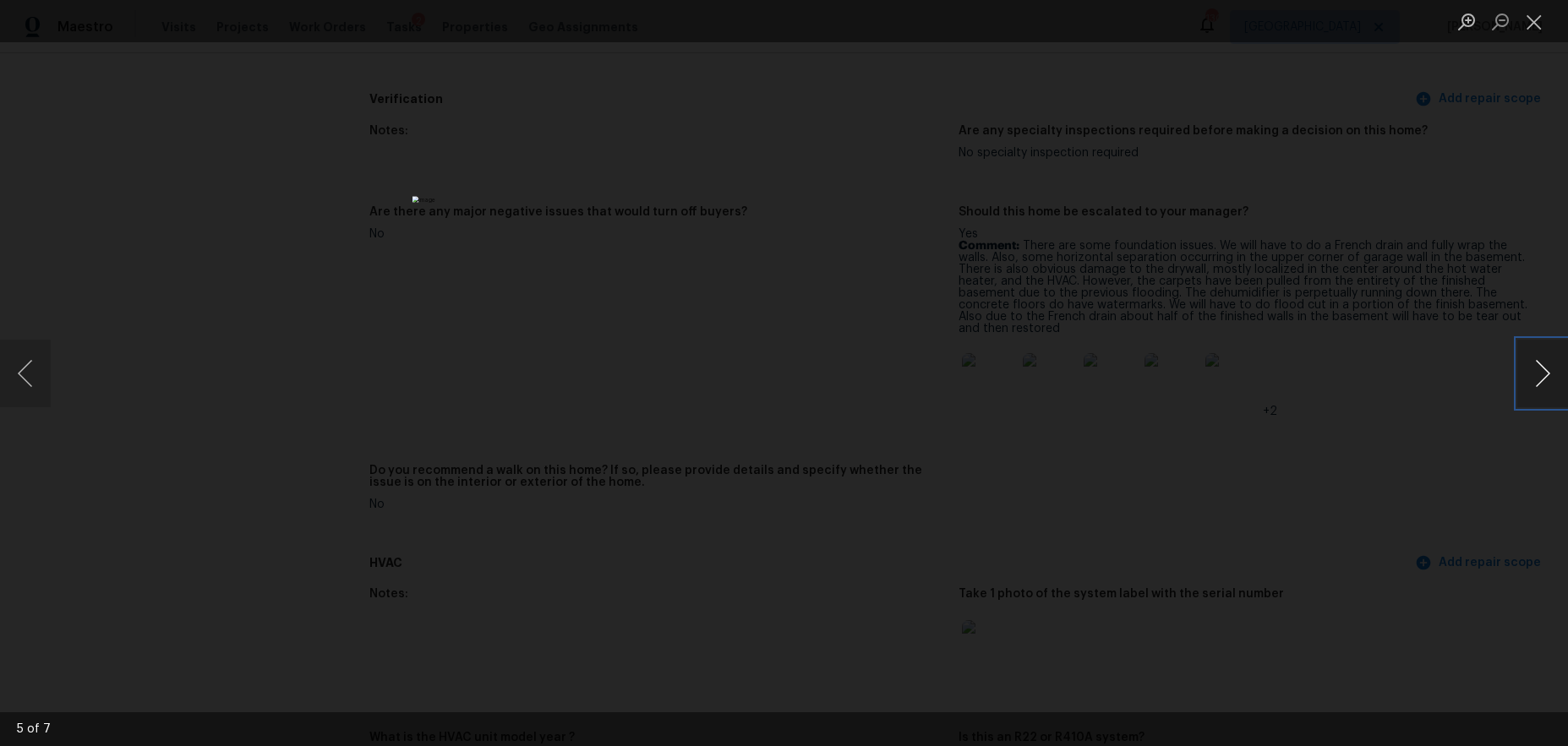 click at bounding box center [1543, 373] 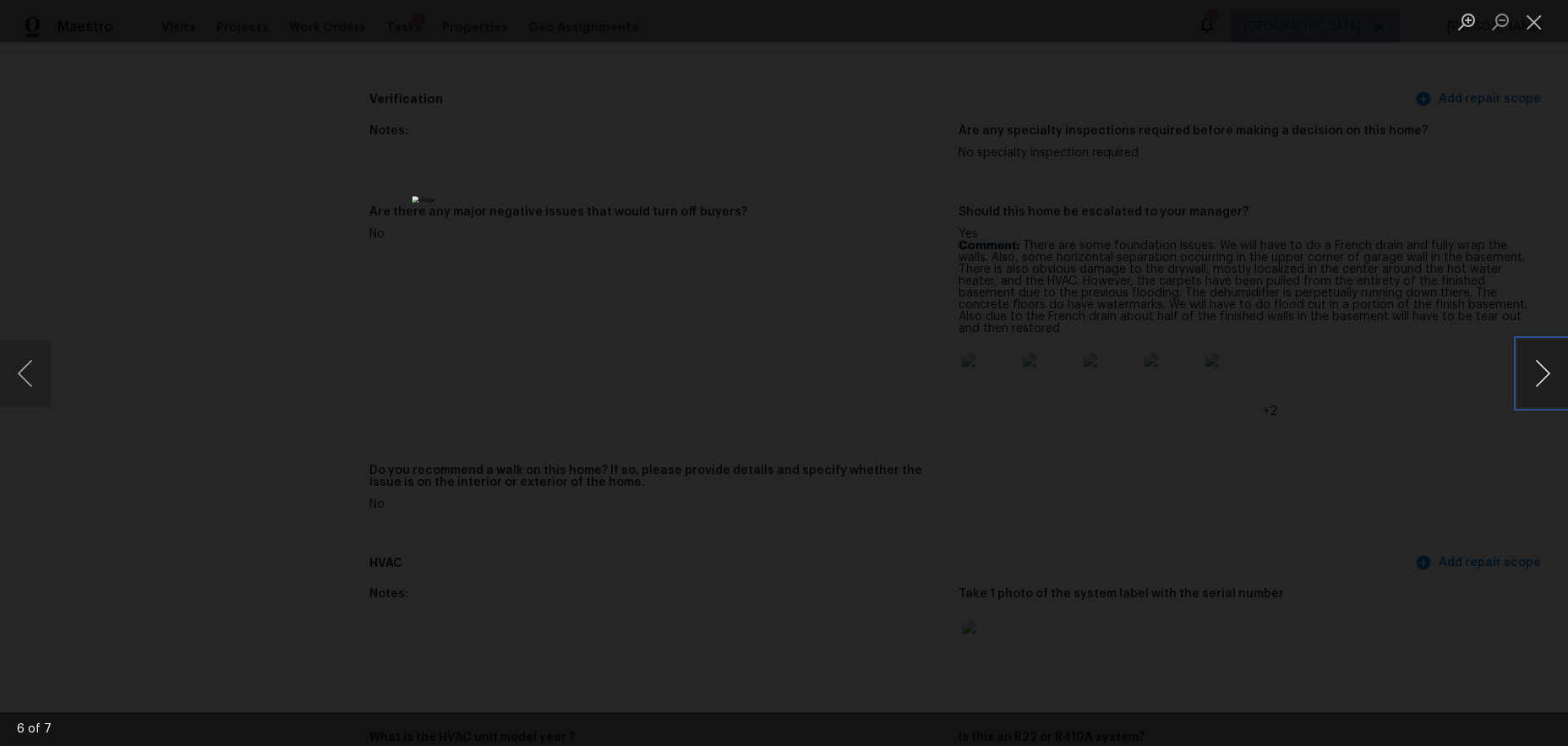 click at bounding box center [1543, 373] 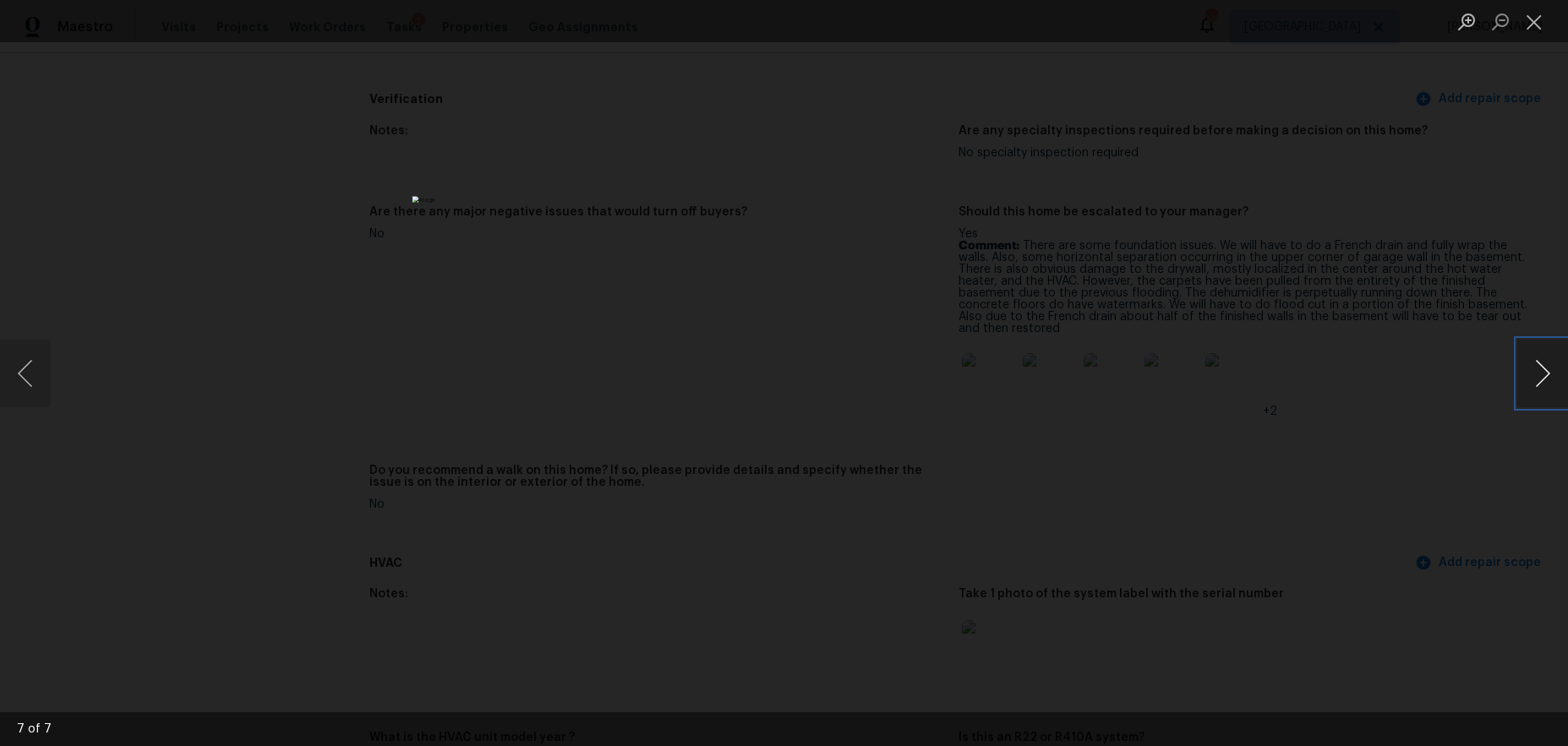 click at bounding box center [1543, 373] 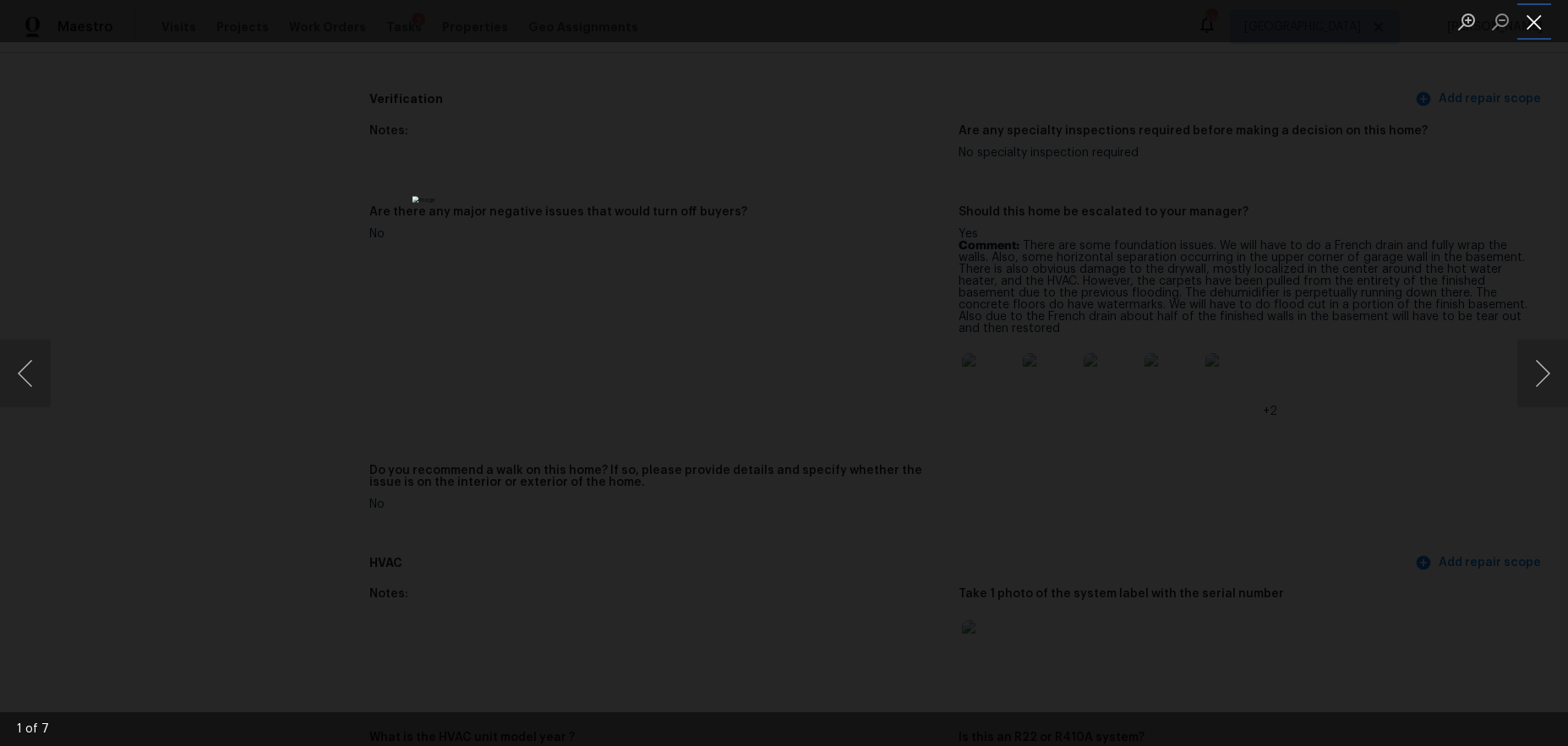 click at bounding box center [1534, 21] 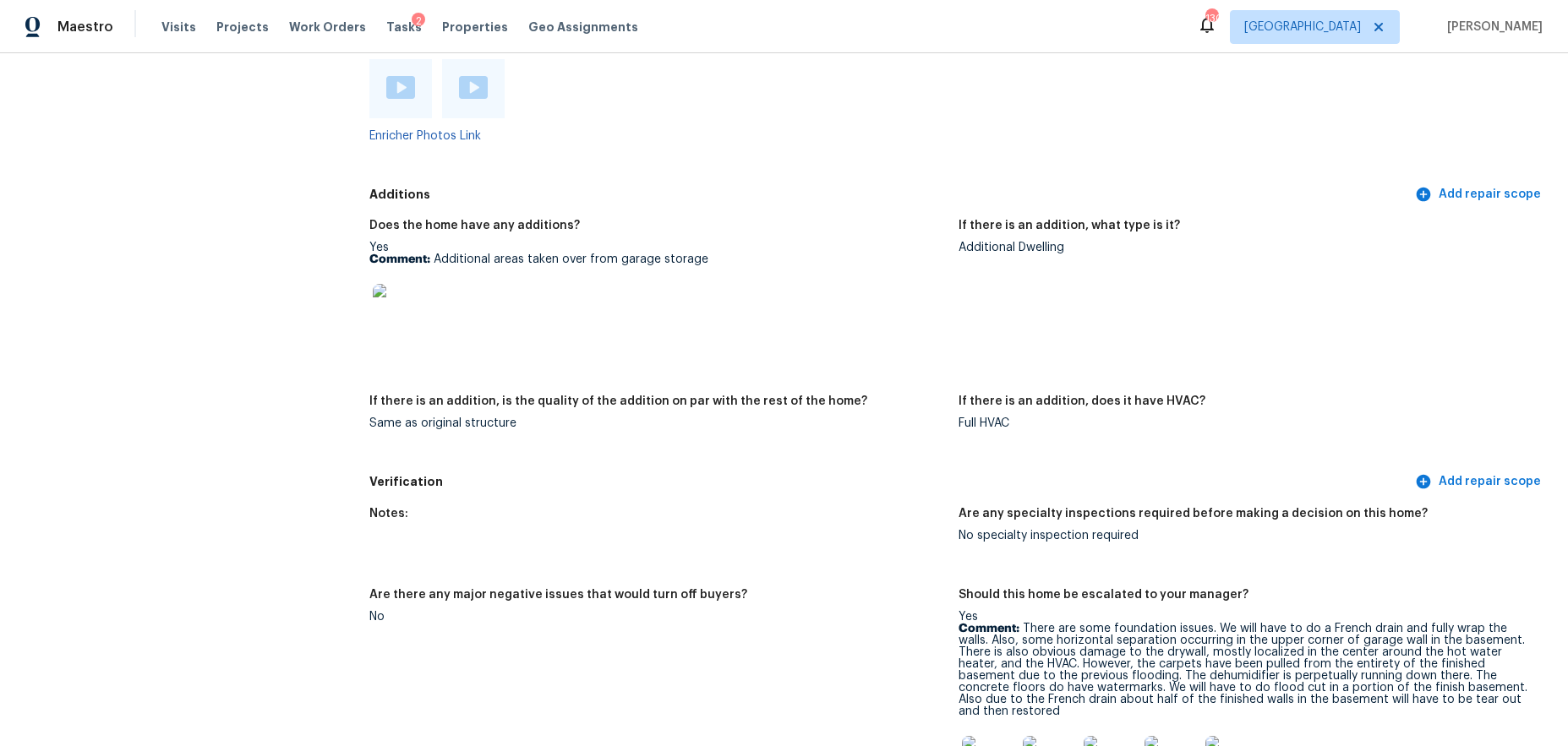 scroll, scrollTop: 3951, scrollLeft: 0, axis: vertical 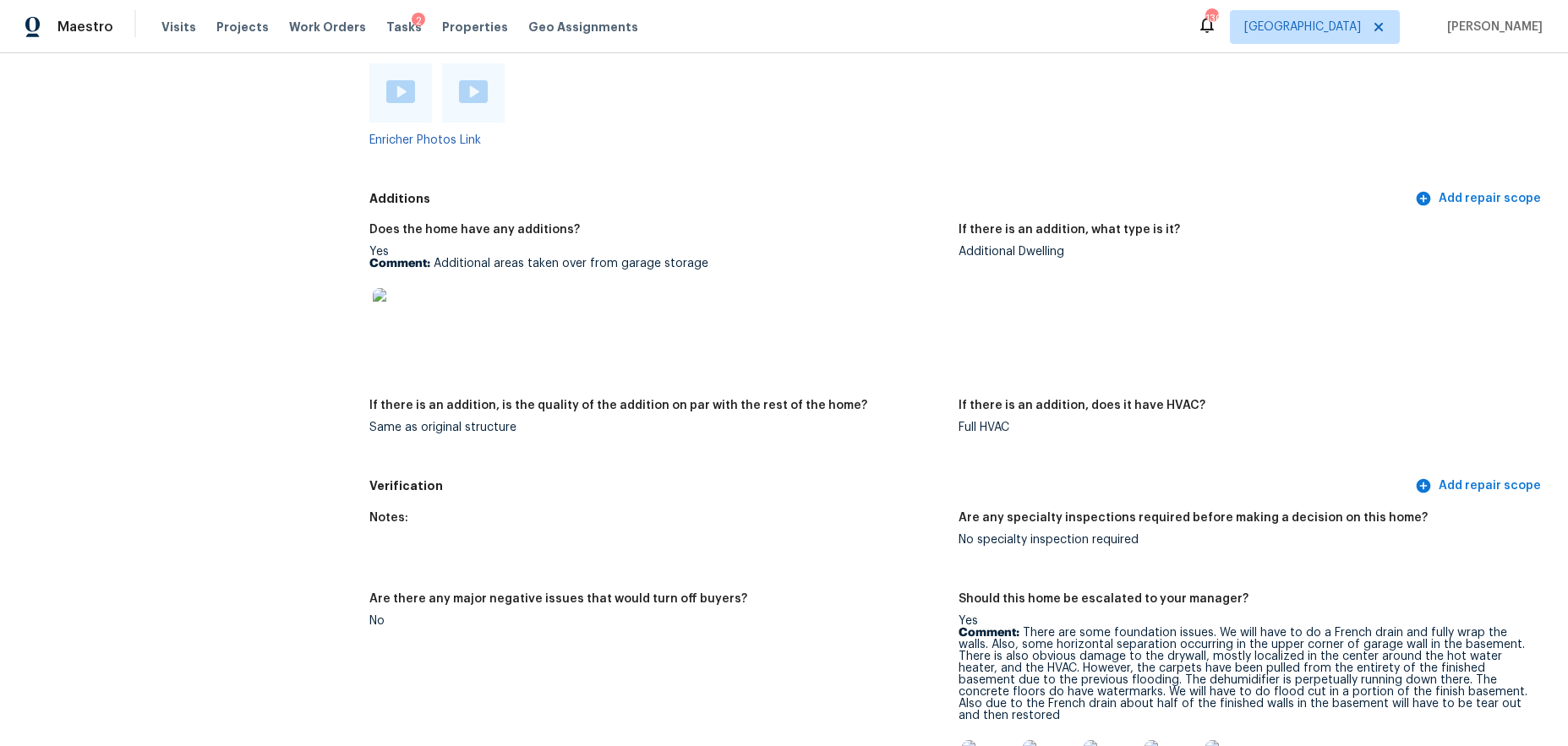 click at bounding box center [400, 315] 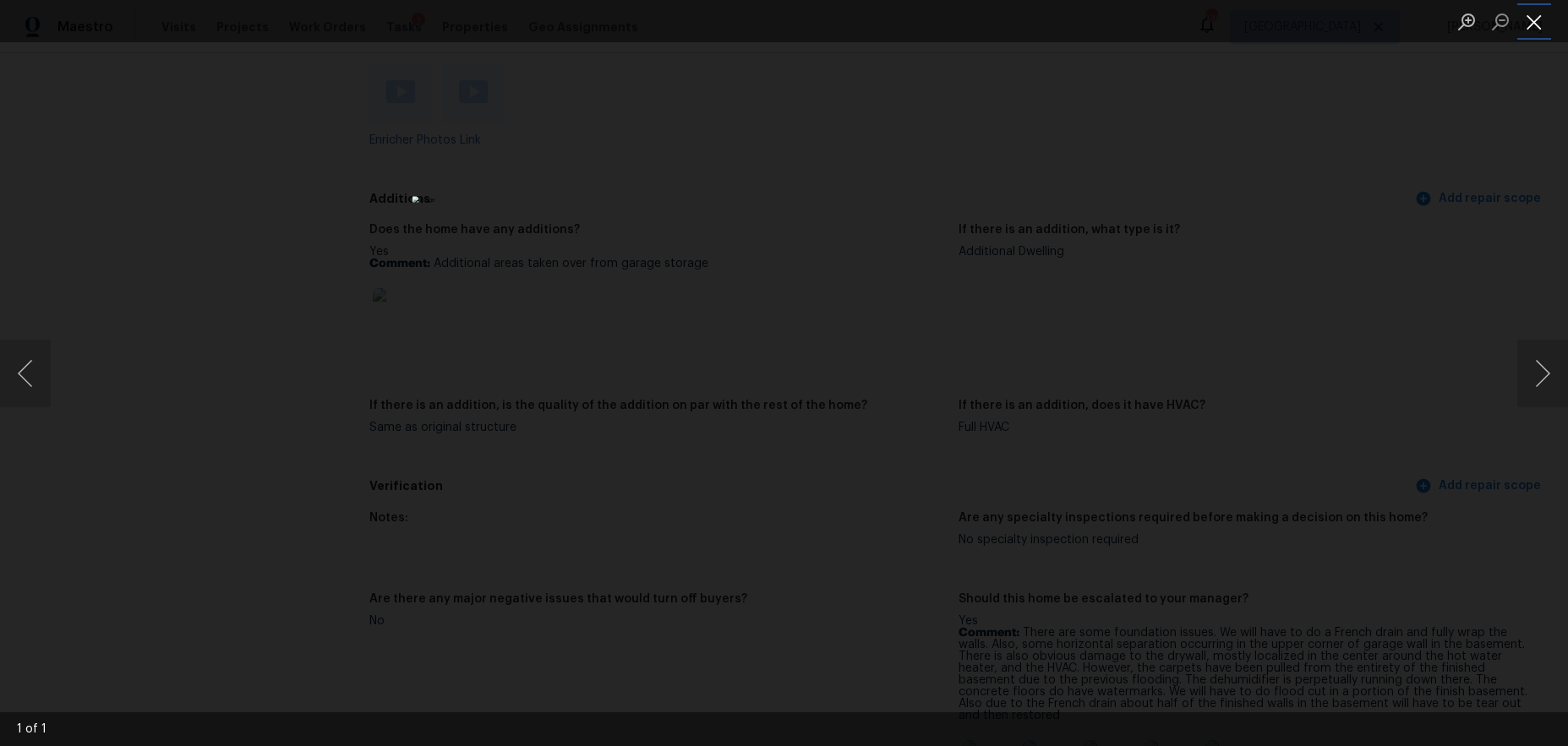click at bounding box center (1534, 21) 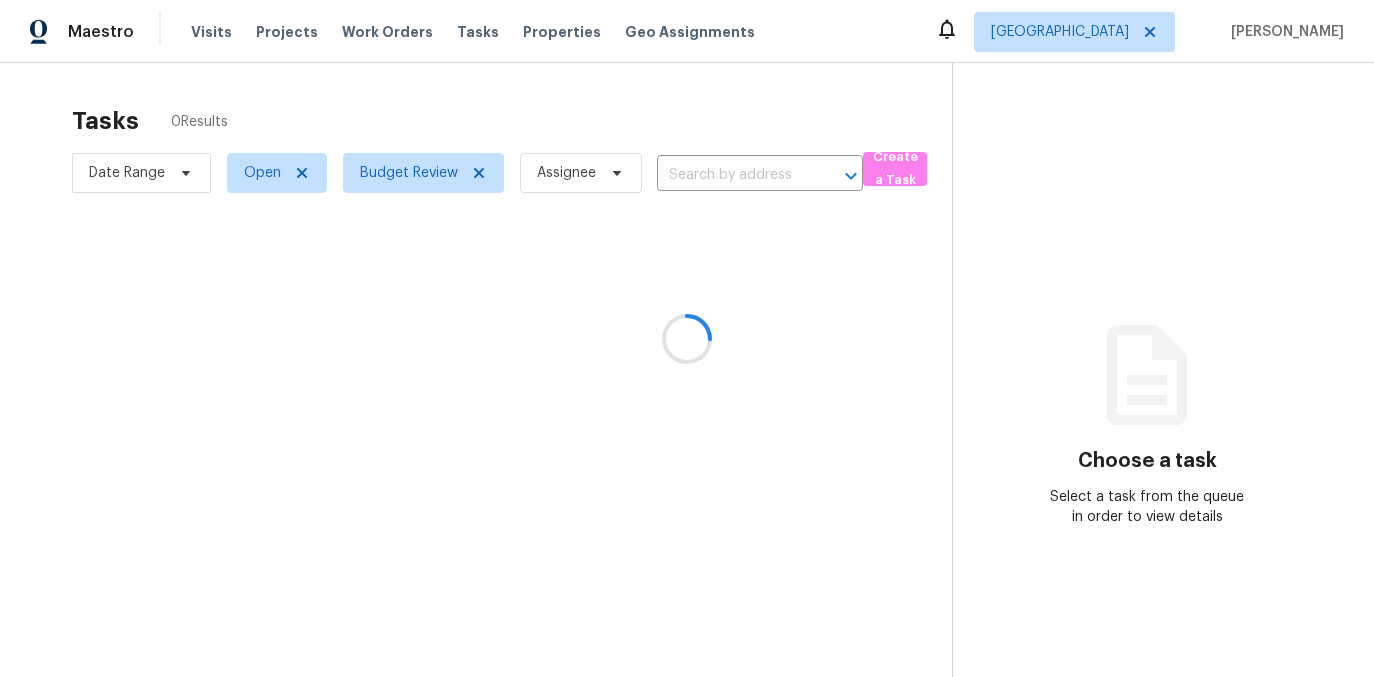 scroll, scrollTop: 0, scrollLeft: 0, axis: both 